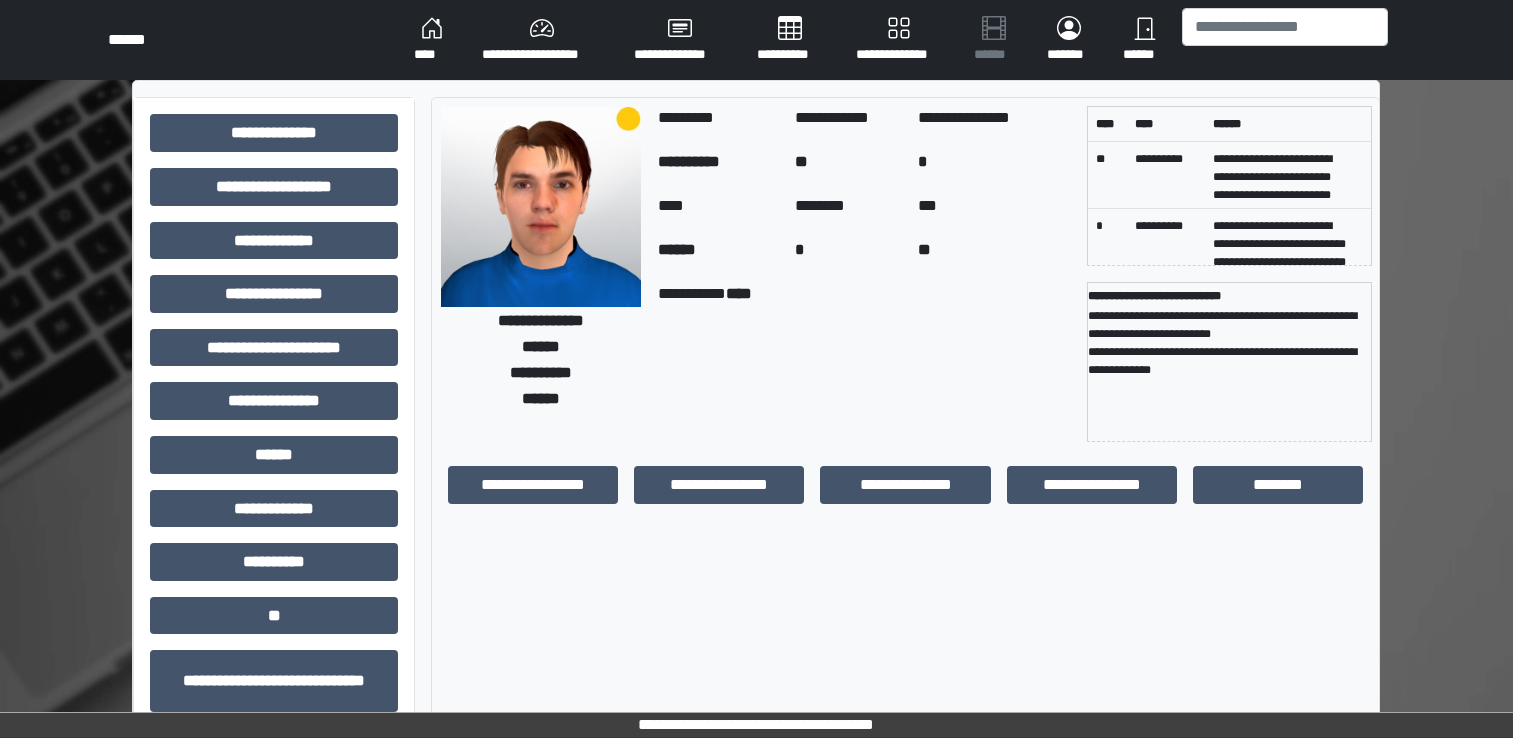 scroll, scrollTop: 0, scrollLeft: 0, axis: both 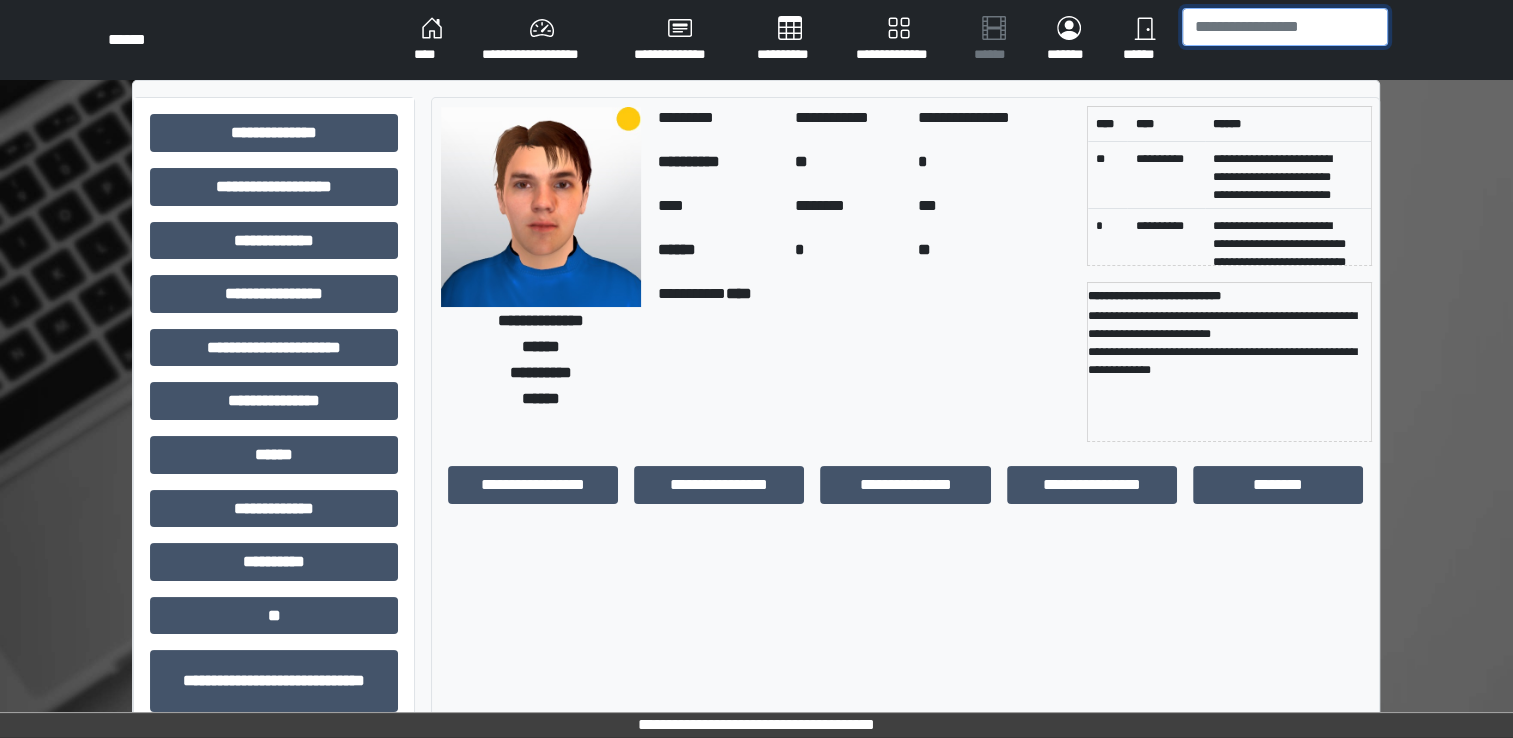 click at bounding box center (1285, 27) 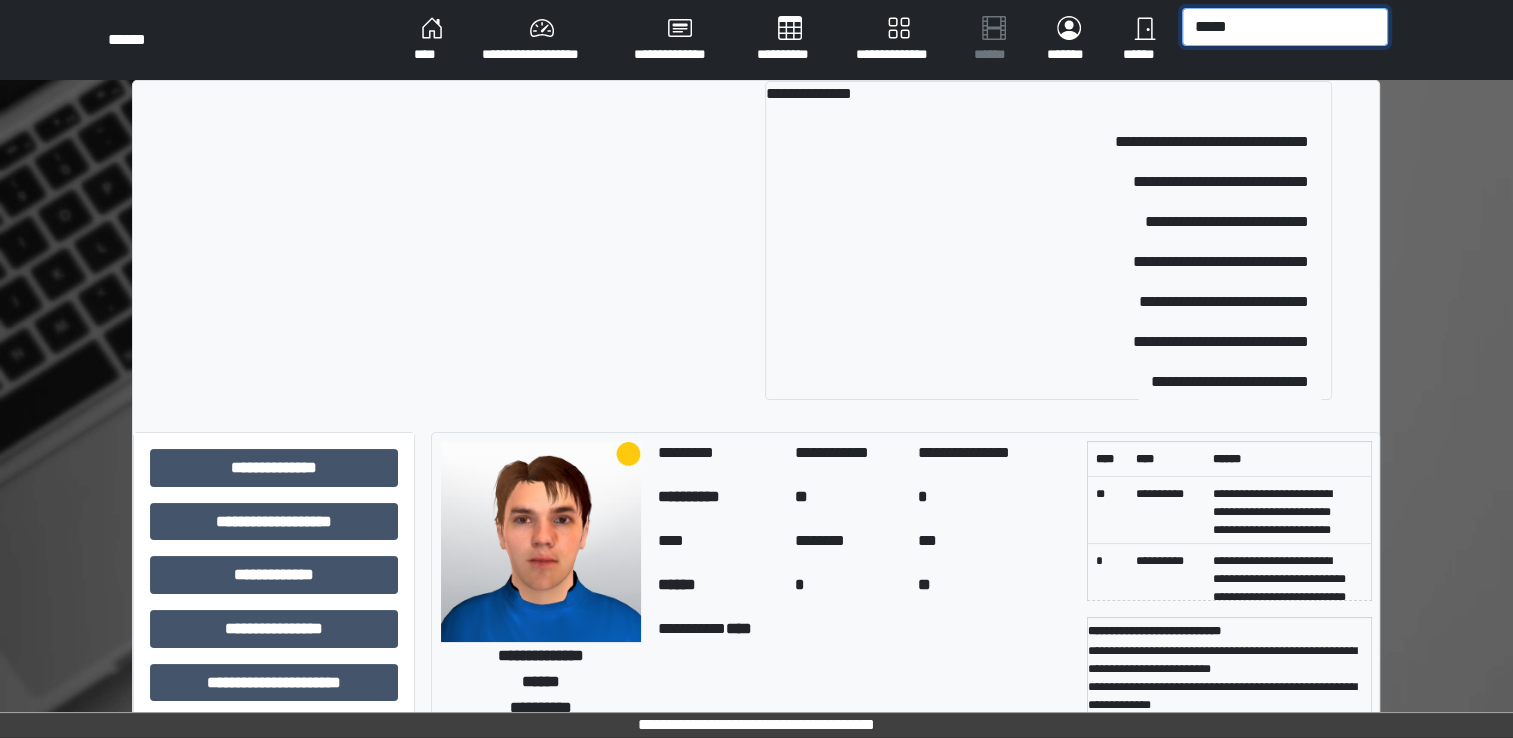 type on "*****" 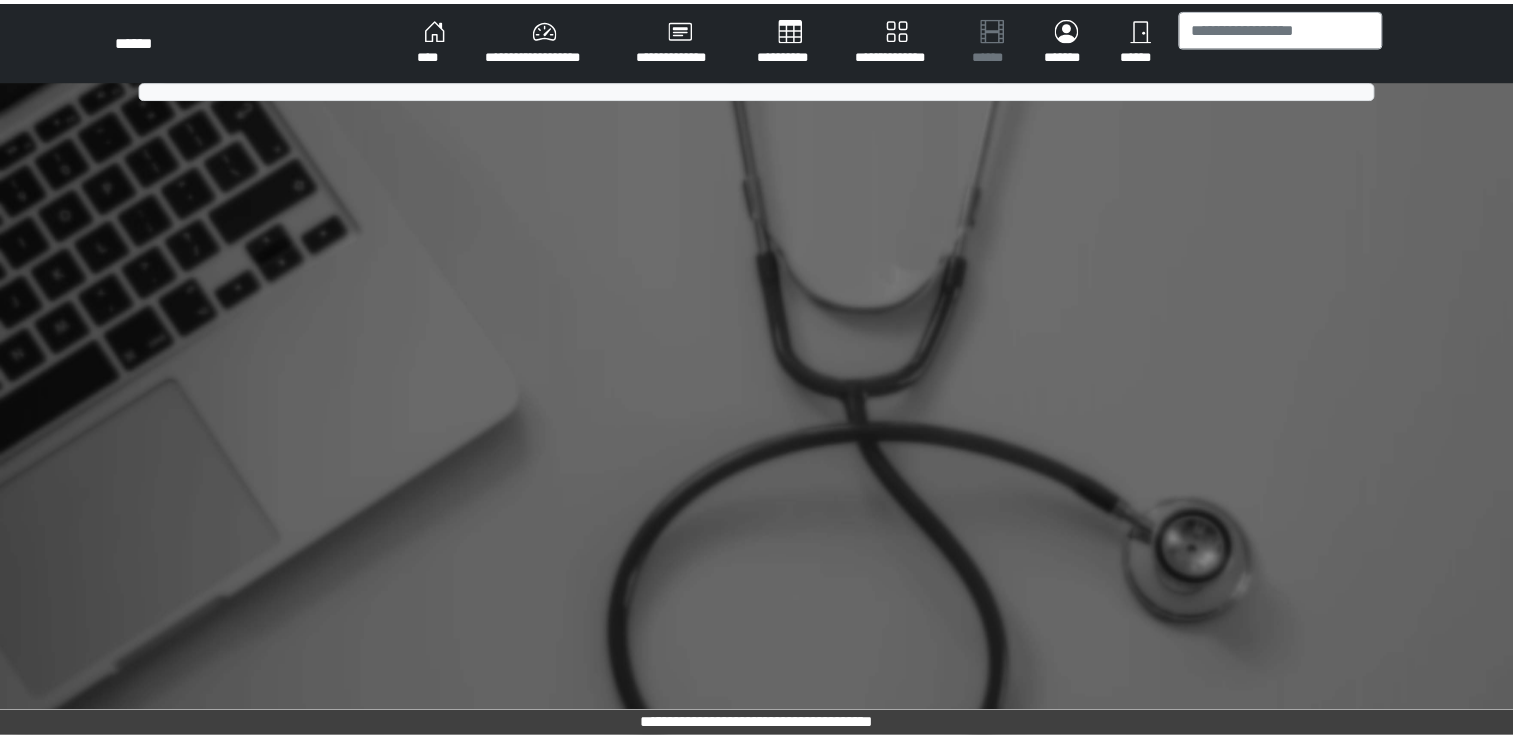 scroll, scrollTop: 0, scrollLeft: 0, axis: both 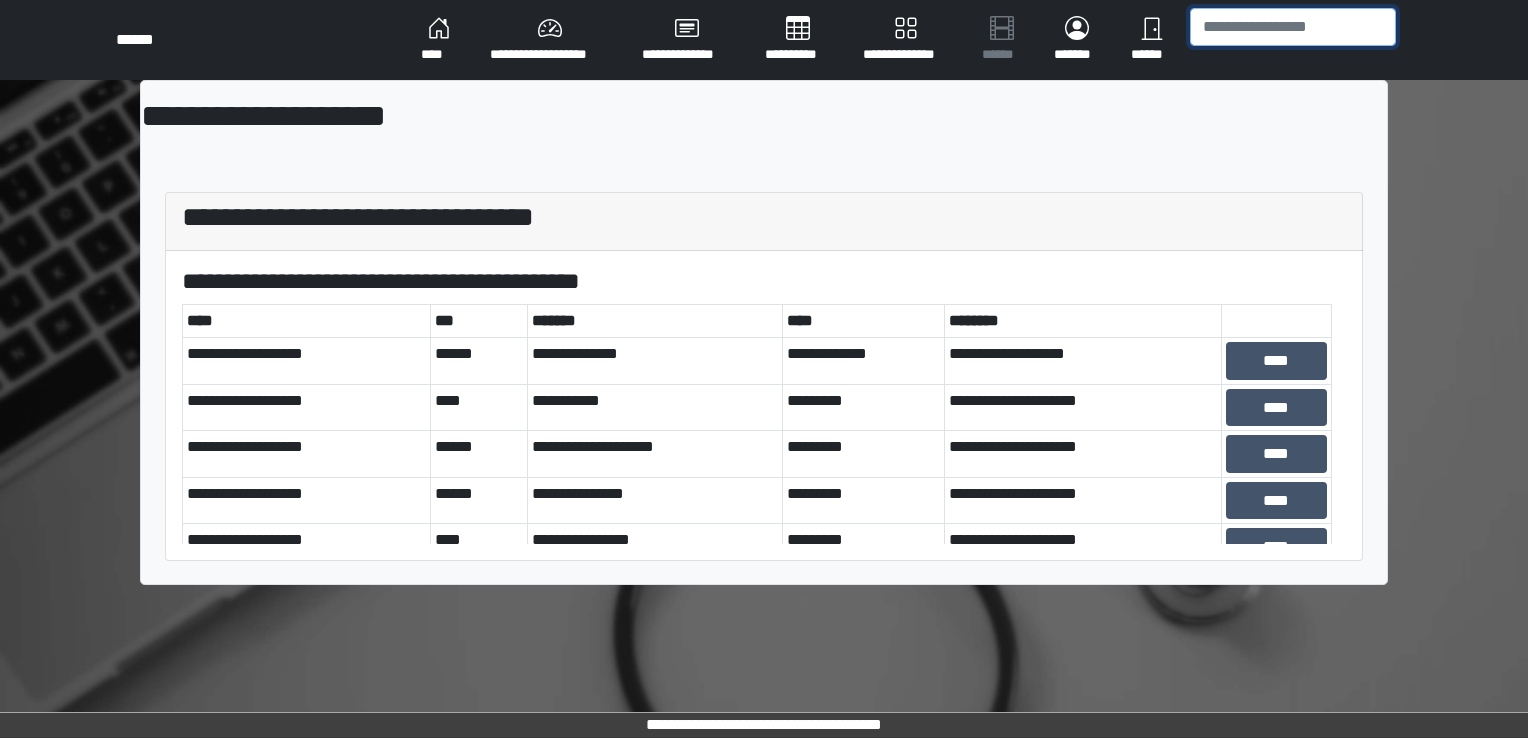 click at bounding box center [1293, 27] 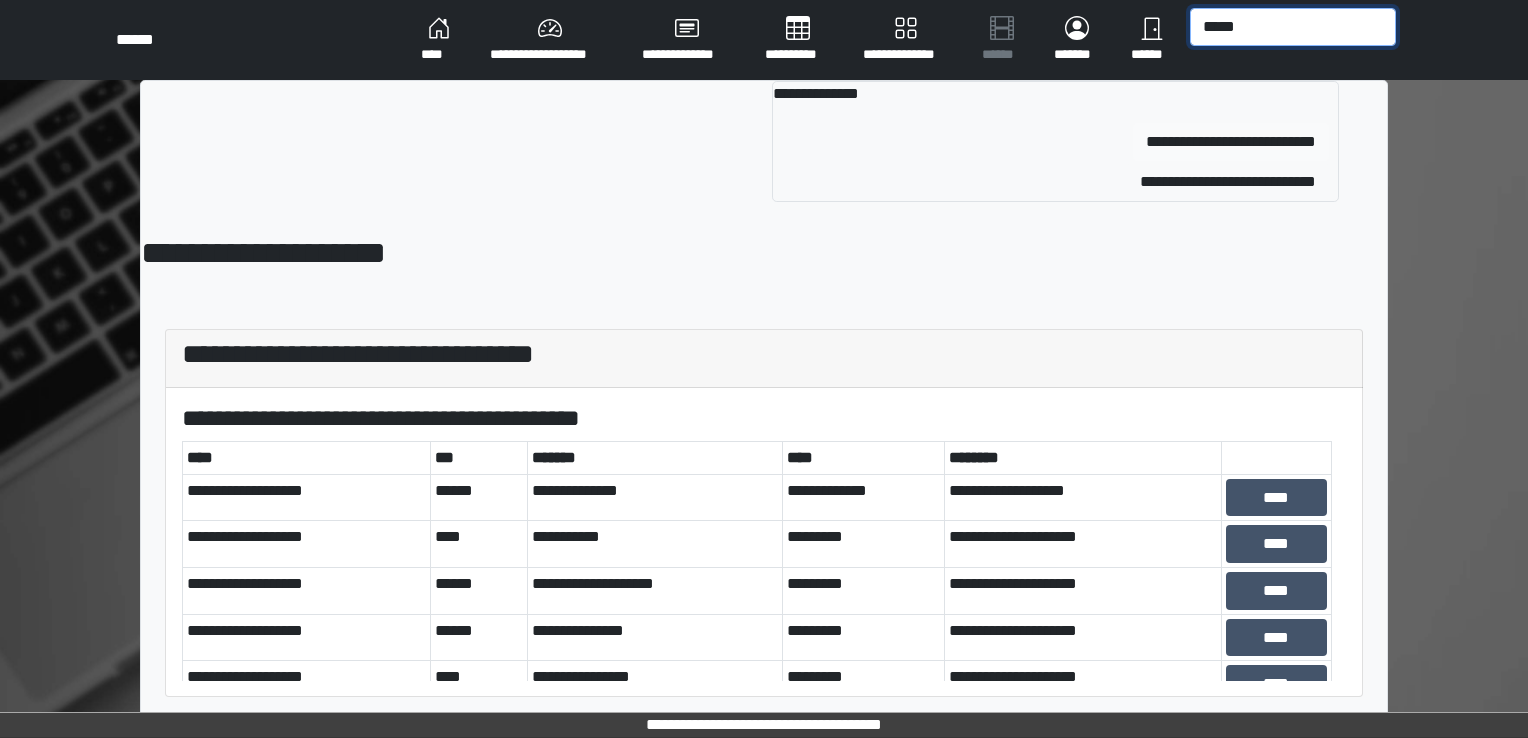 type on "*****" 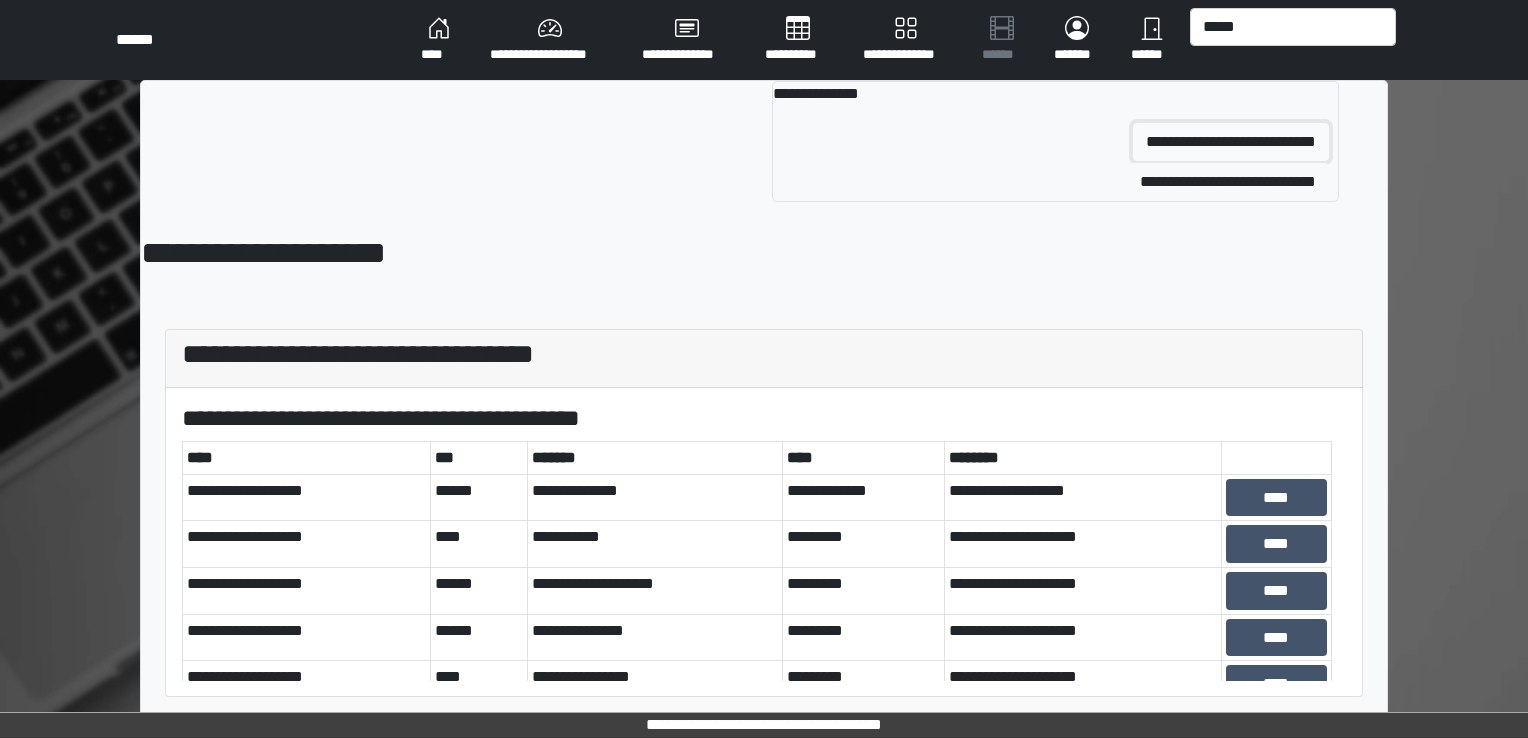click on "**********" at bounding box center (1231, 142) 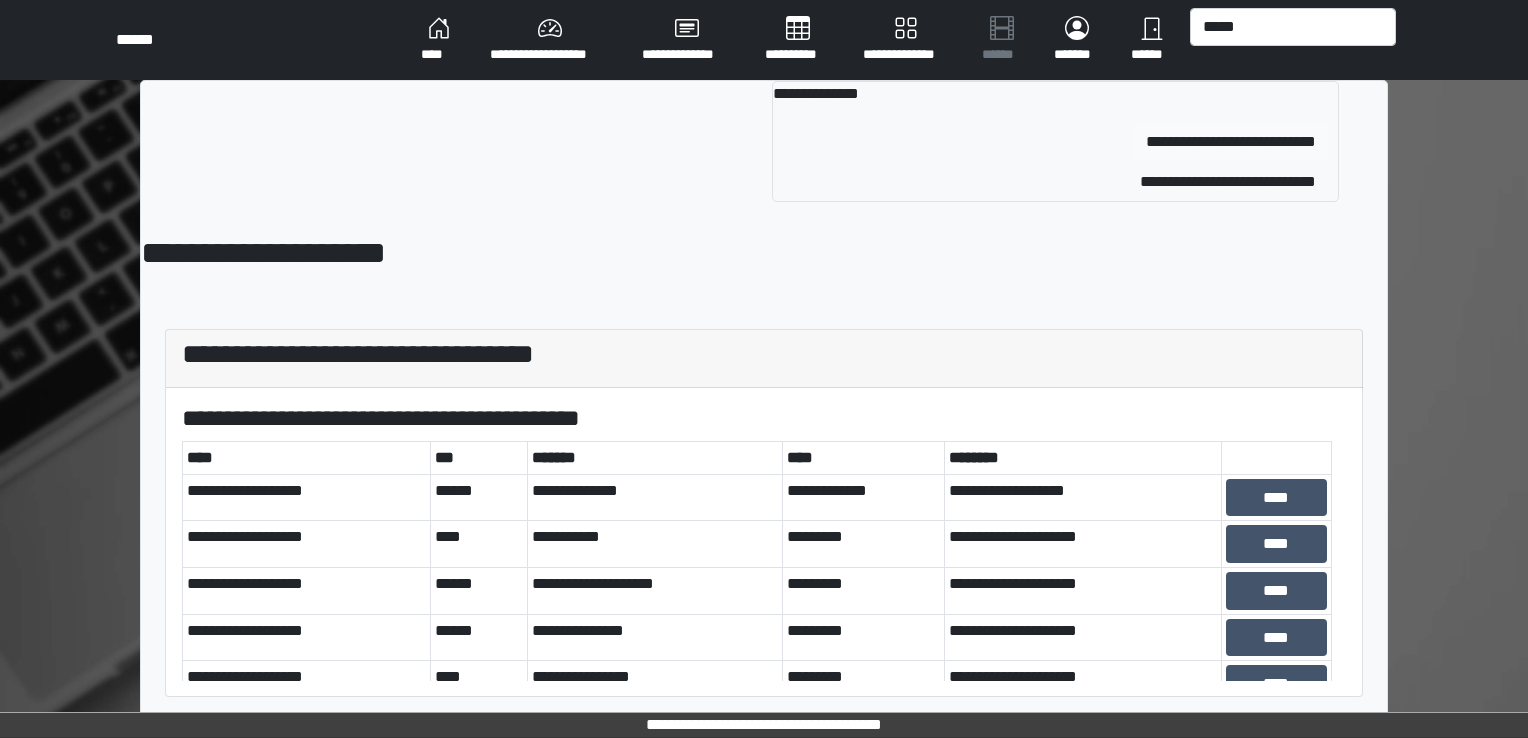 type 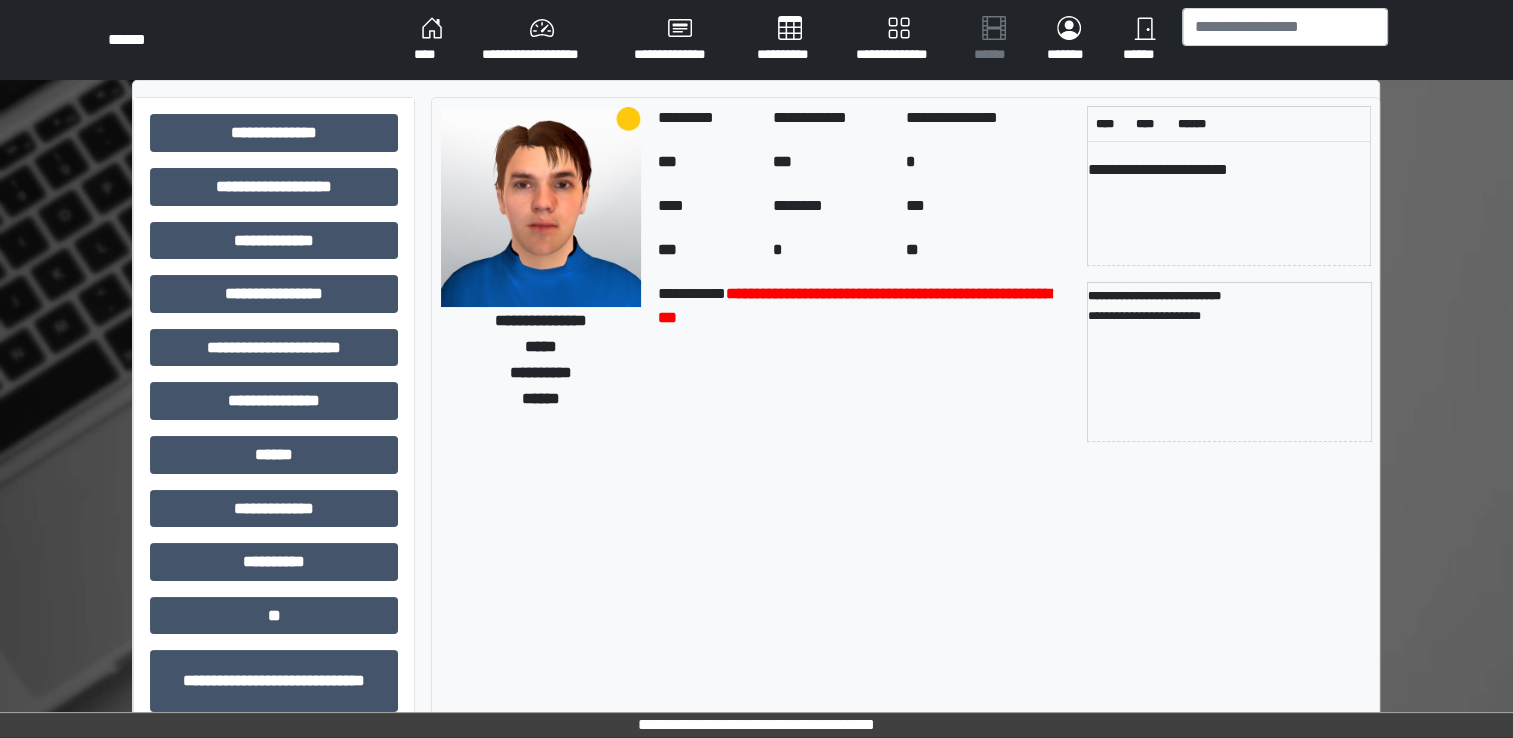 scroll, scrollTop: 100, scrollLeft: 0, axis: vertical 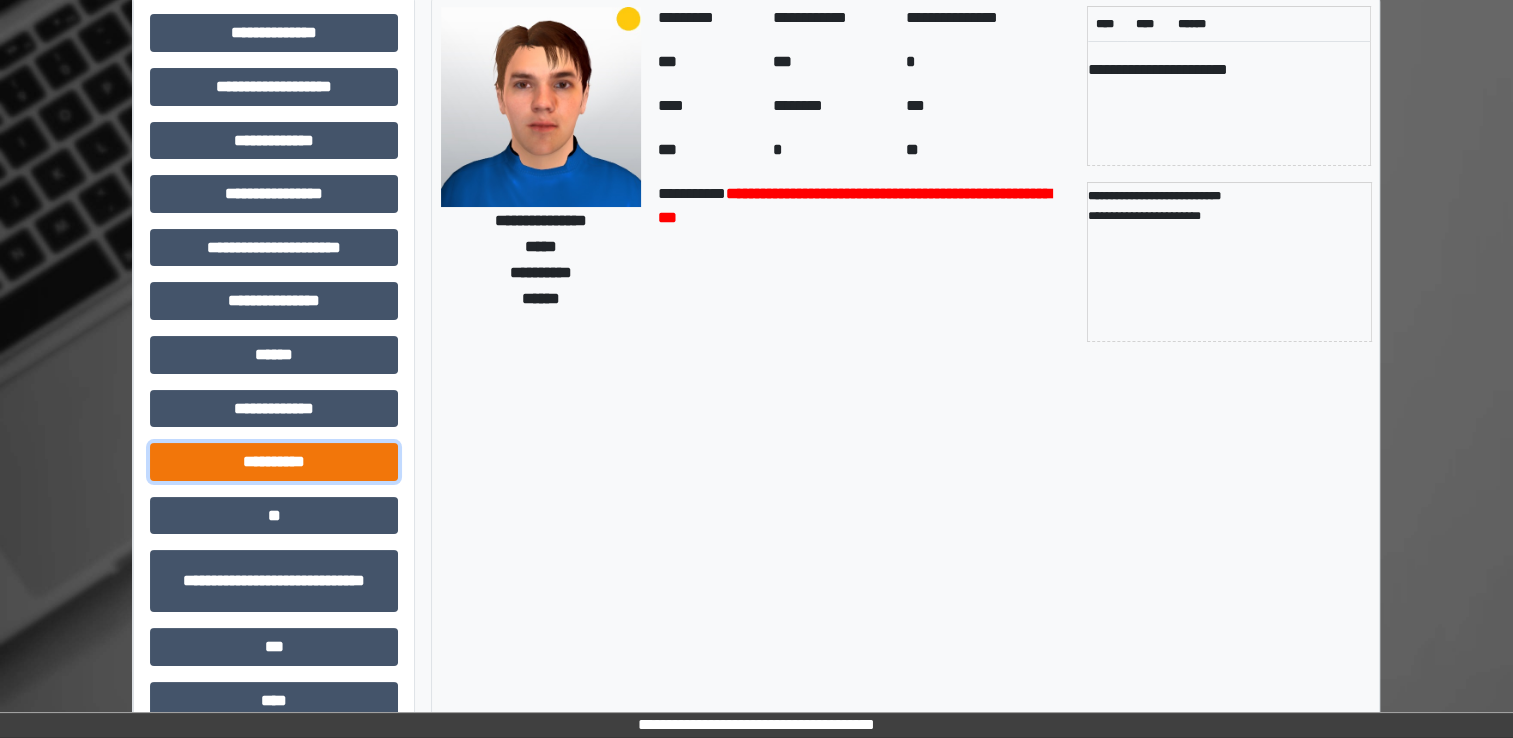 click on "**********" at bounding box center (274, 462) 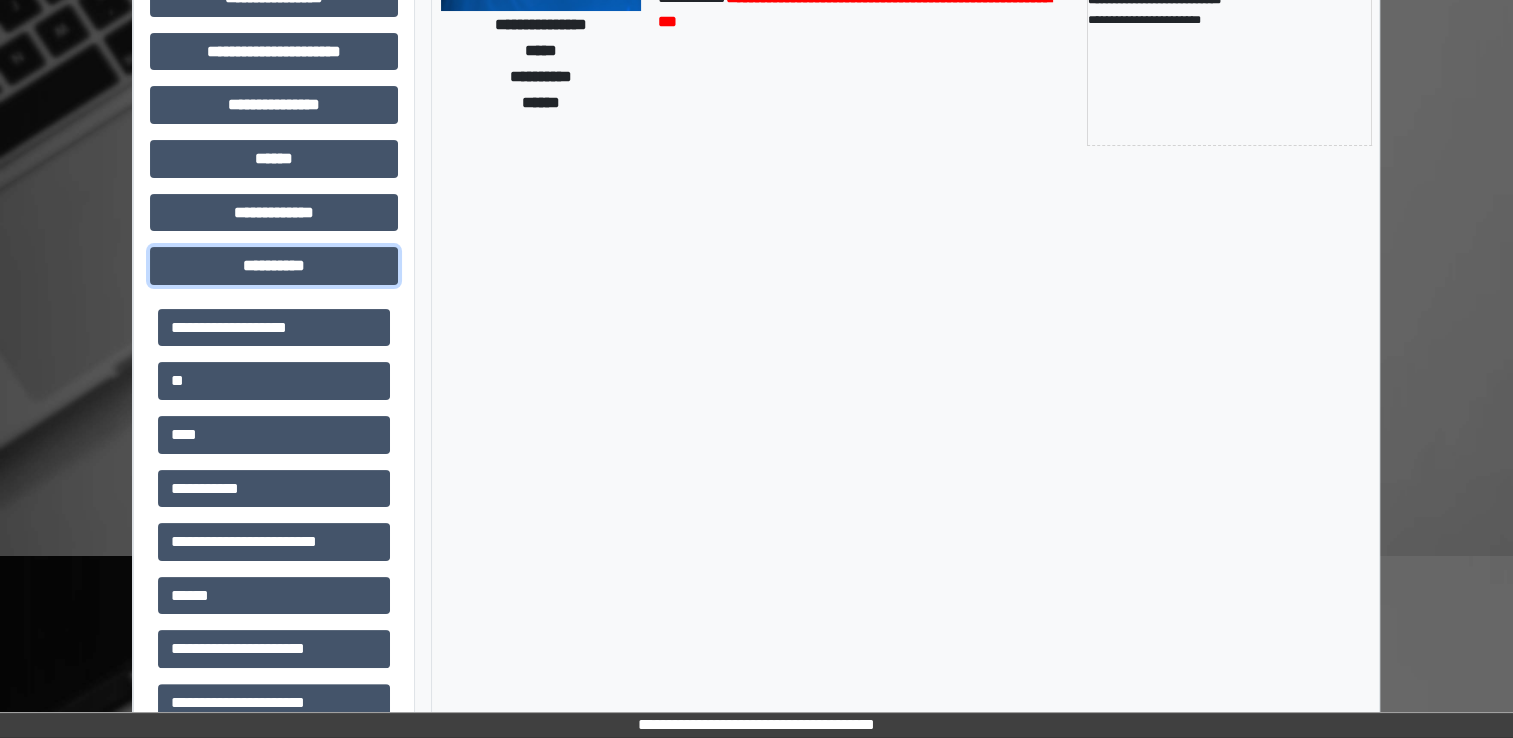 scroll, scrollTop: 300, scrollLeft: 0, axis: vertical 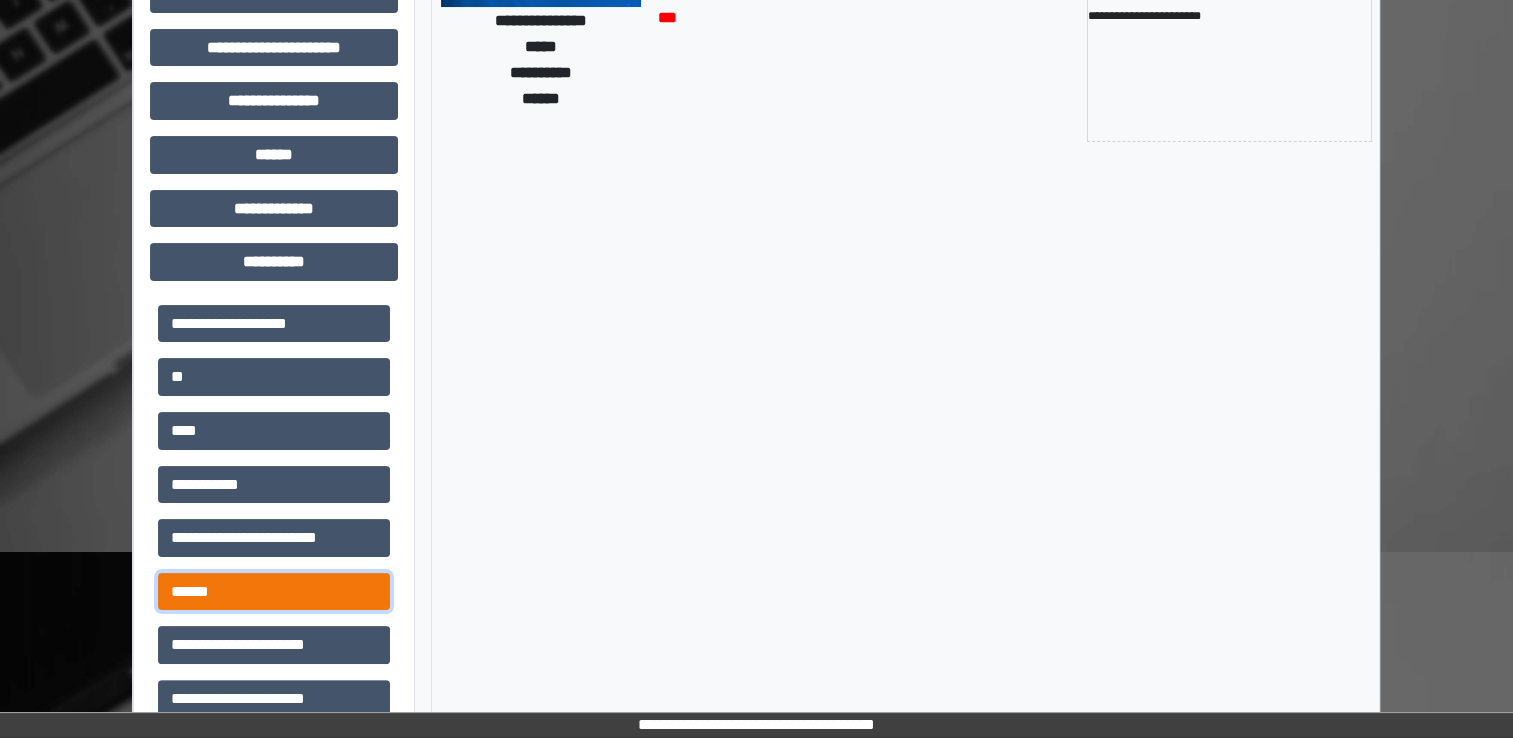 click on "******" at bounding box center (274, 592) 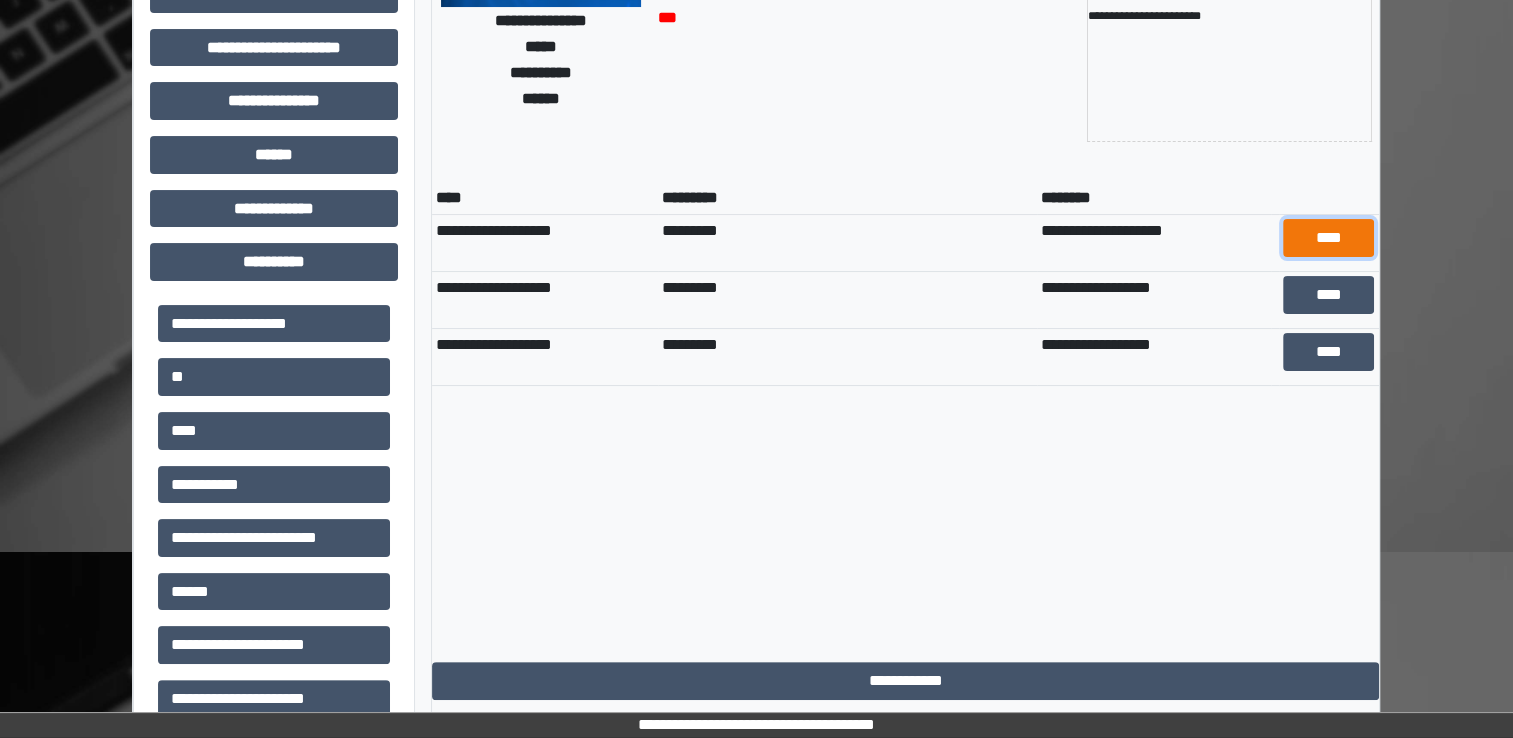 click on "****" at bounding box center [1328, 238] 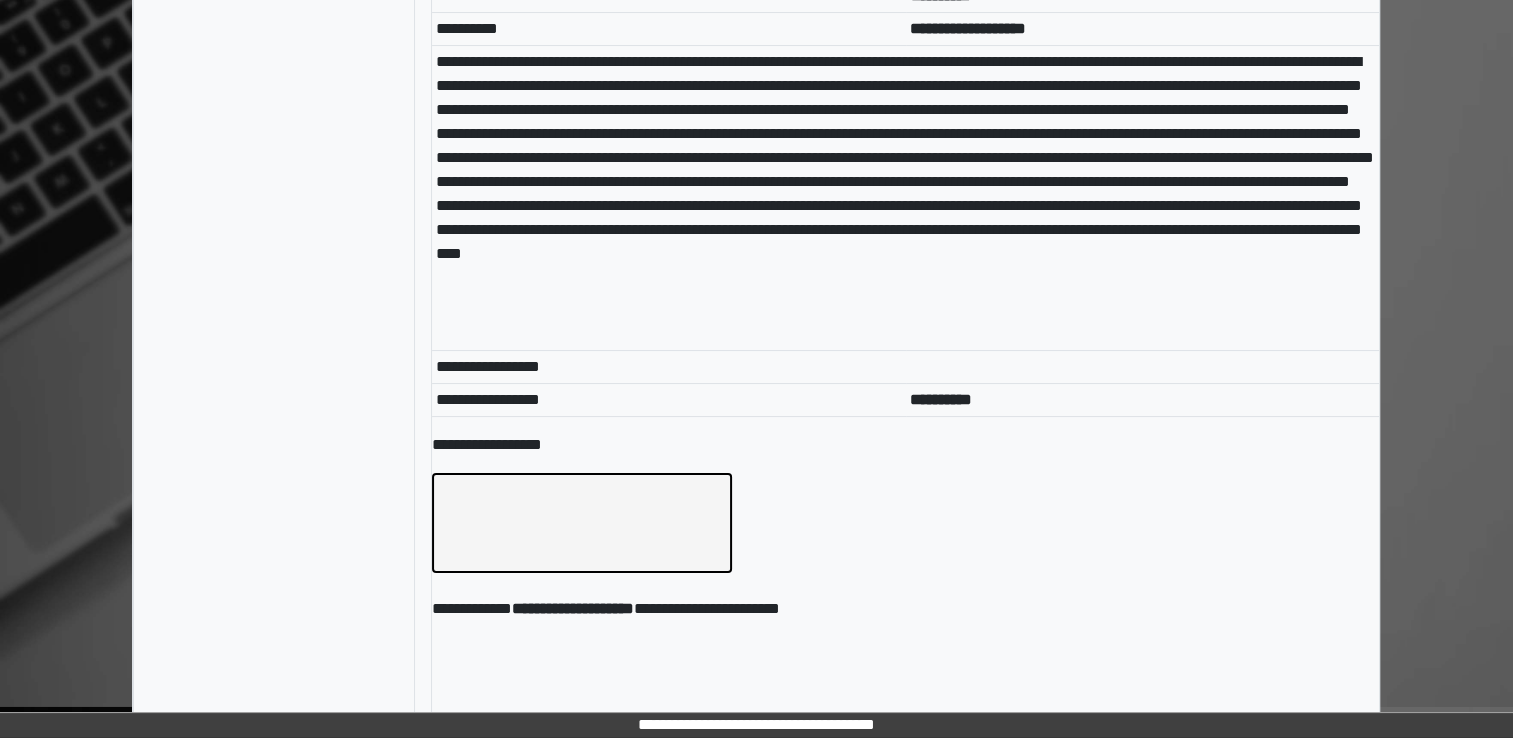 scroll, scrollTop: 7870, scrollLeft: 0, axis: vertical 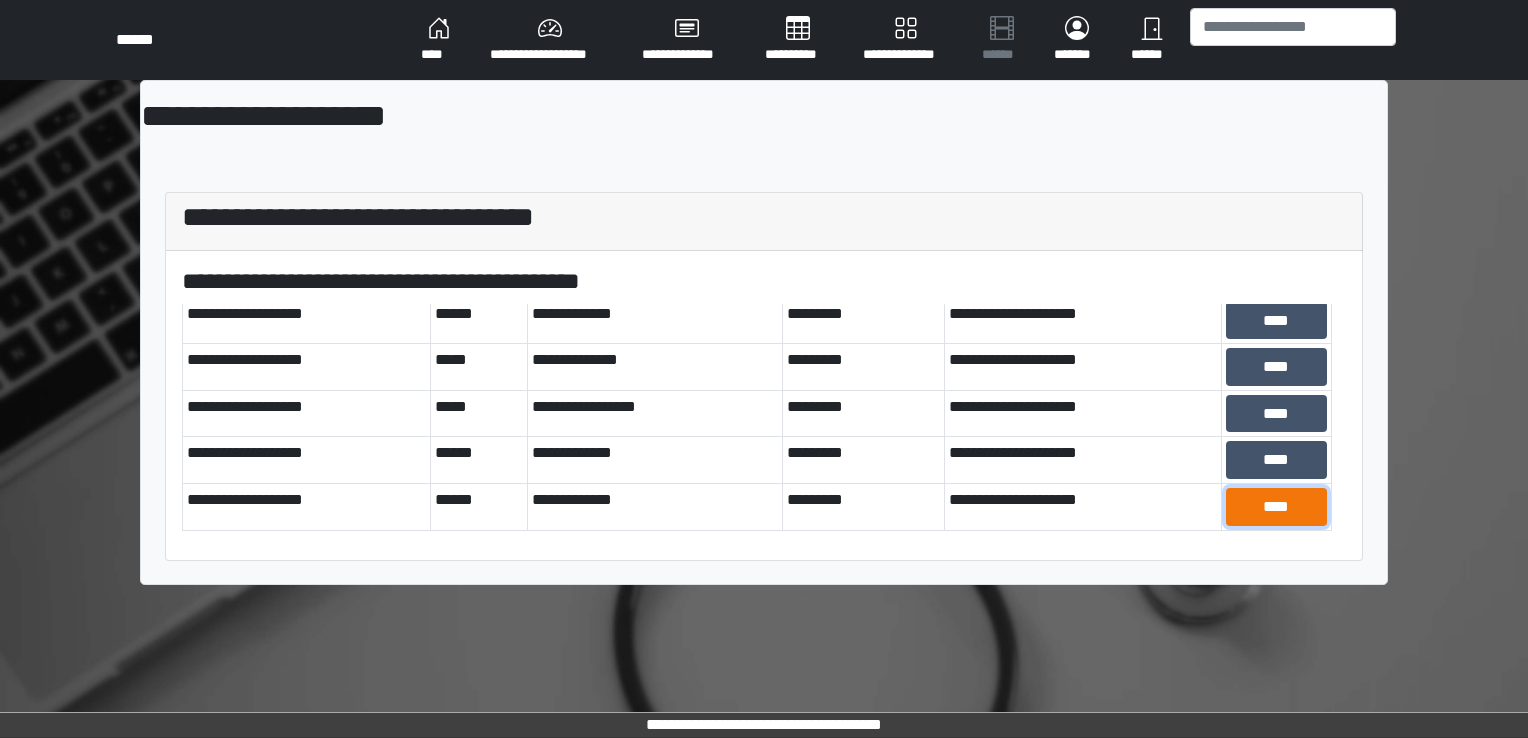 click on "****" at bounding box center [1276, 507] 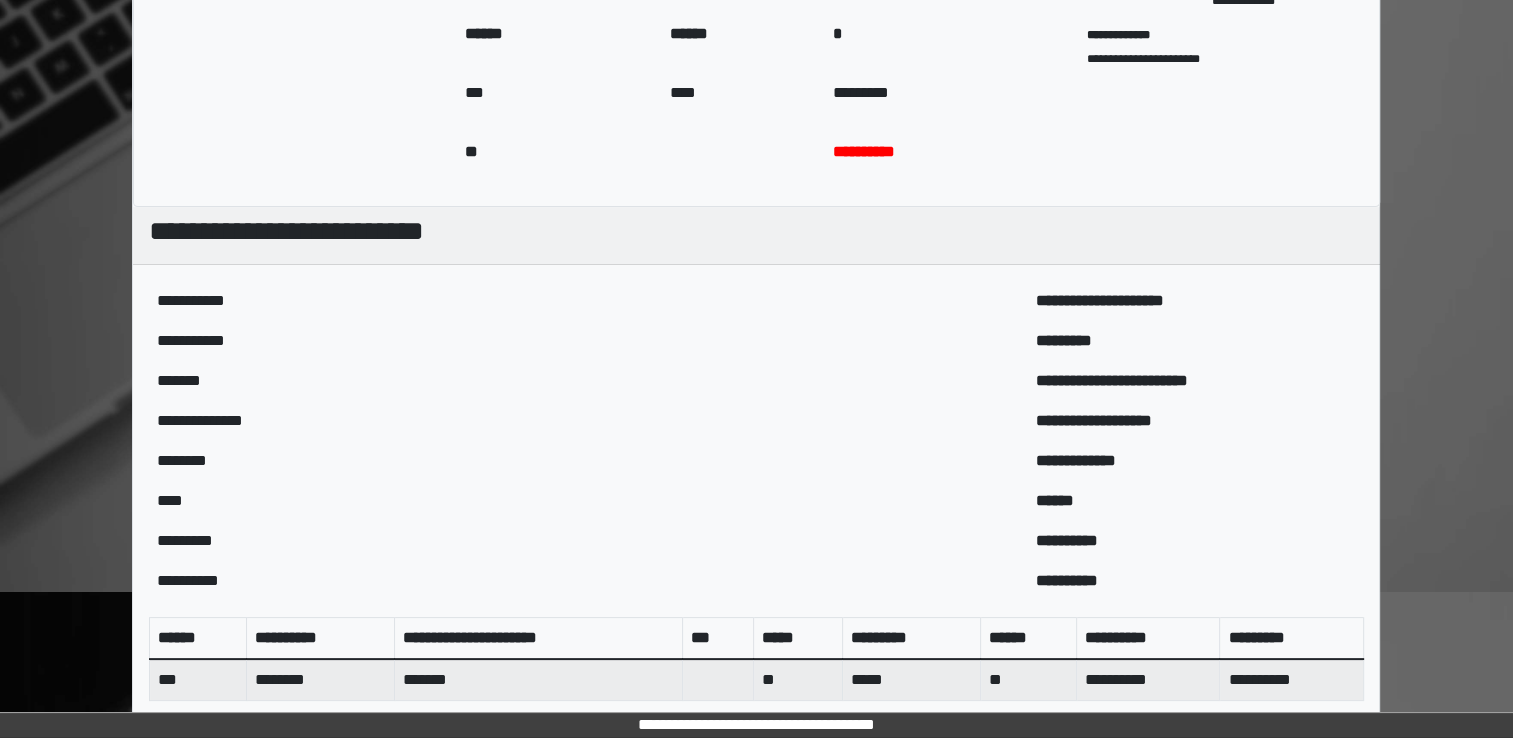scroll, scrollTop: 604, scrollLeft: 0, axis: vertical 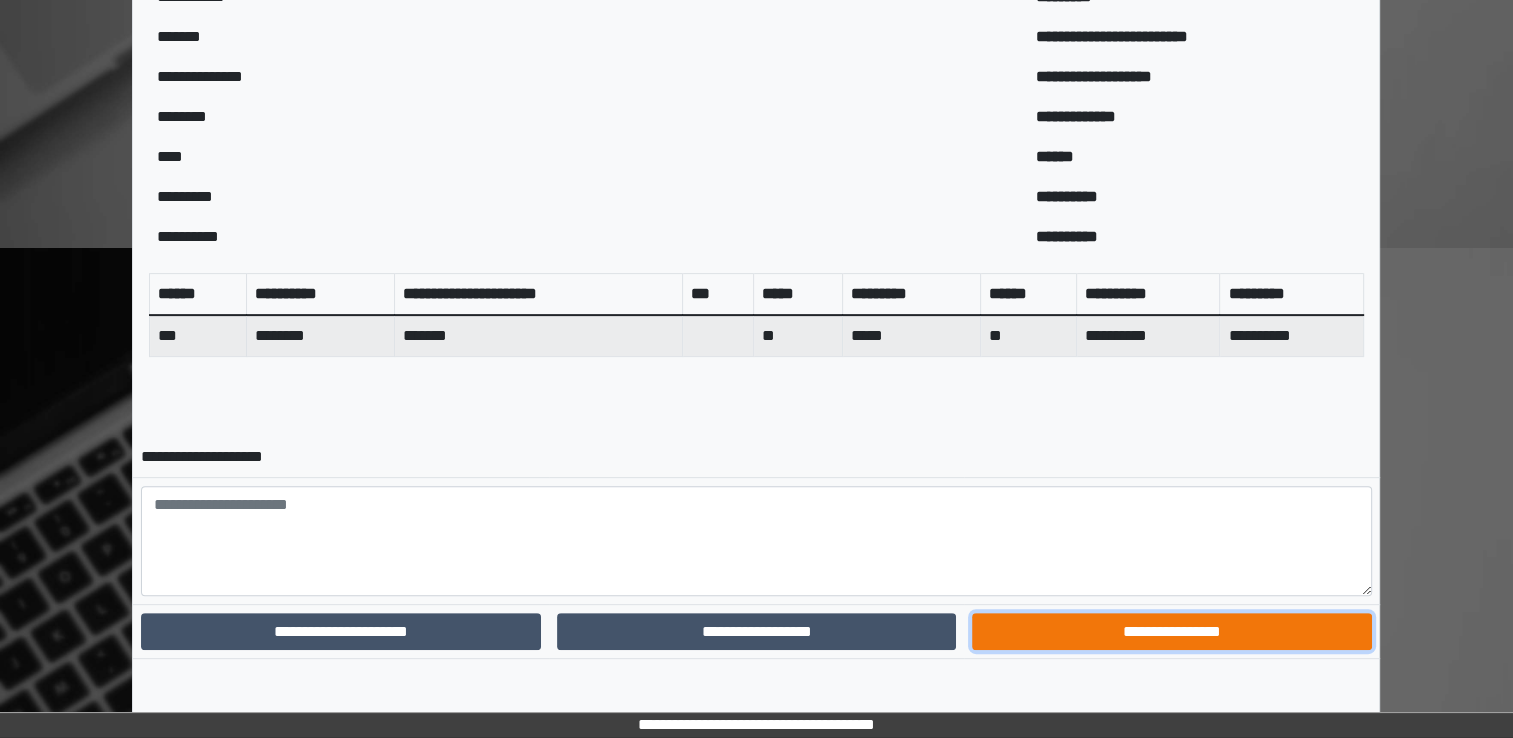 click on "**********" at bounding box center (1171, 632) 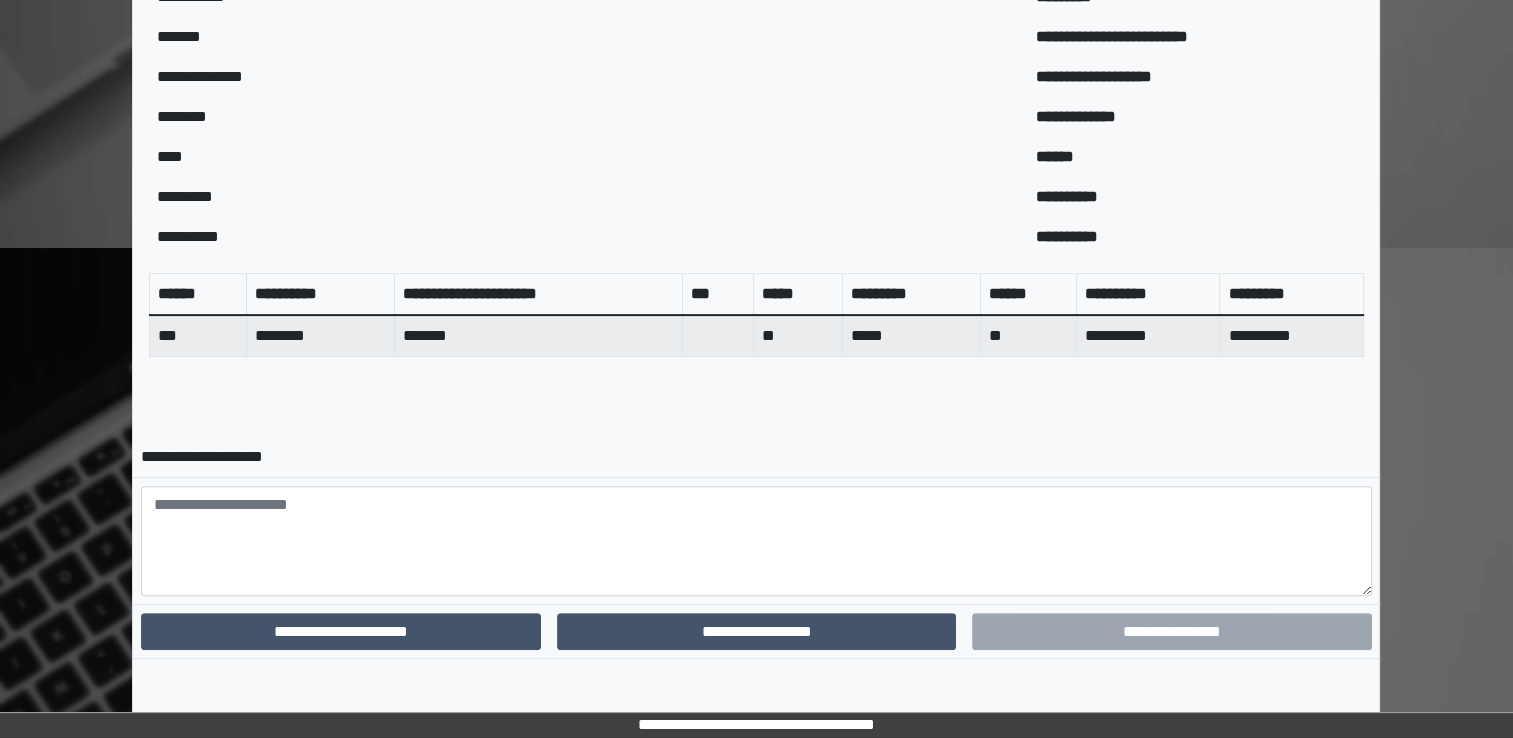 scroll, scrollTop: 519, scrollLeft: 0, axis: vertical 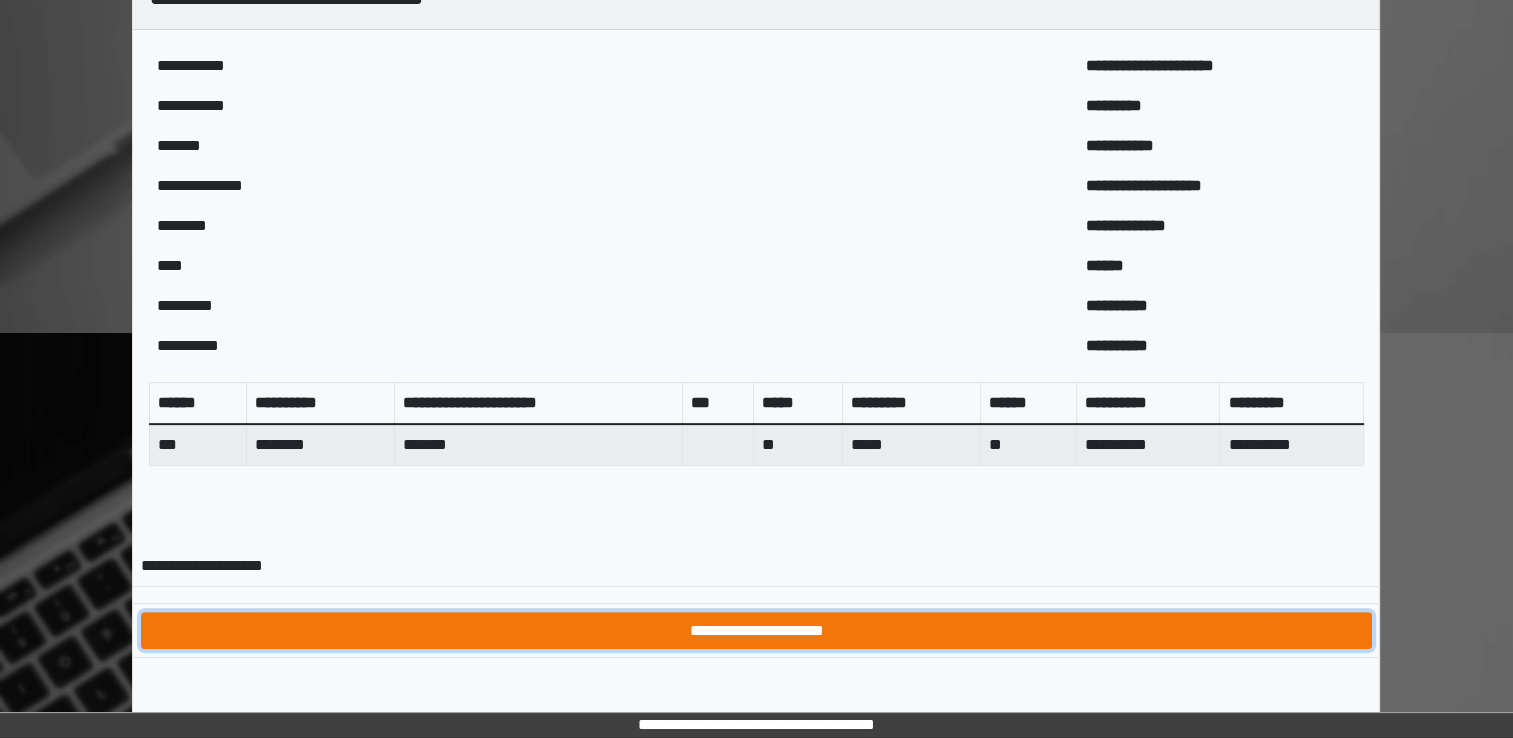click on "**********" at bounding box center [756, 631] 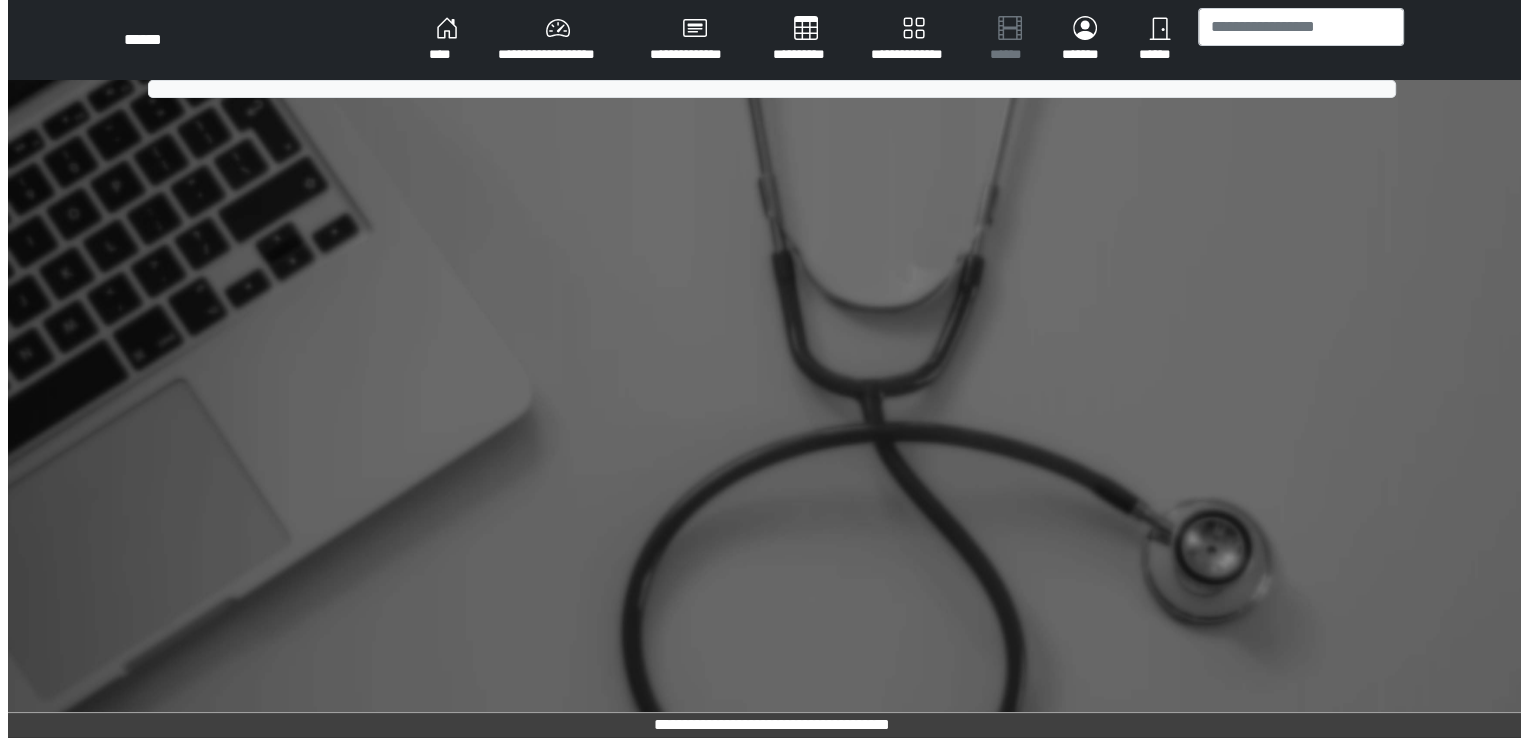 scroll, scrollTop: 0, scrollLeft: 0, axis: both 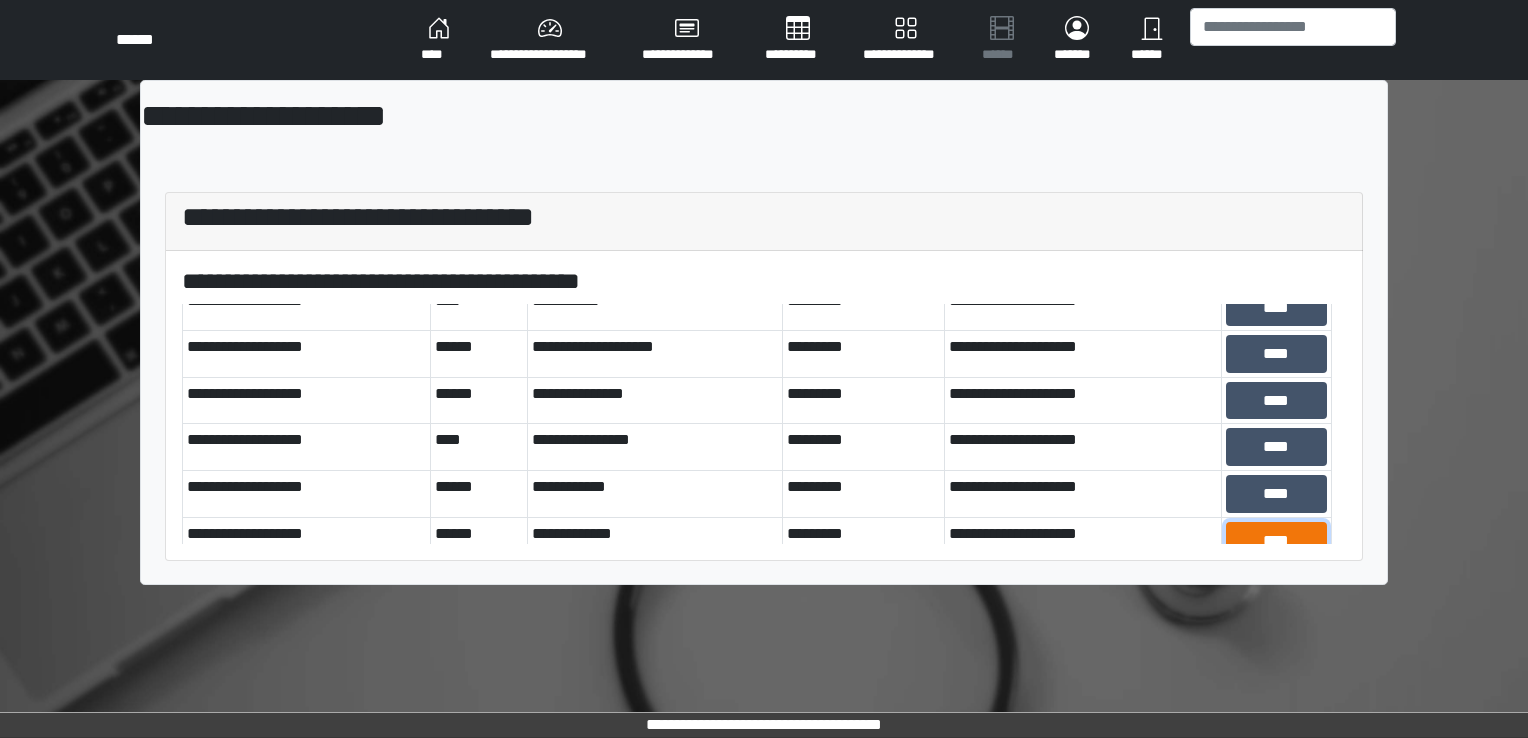 click on "****" at bounding box center [1276, 541] 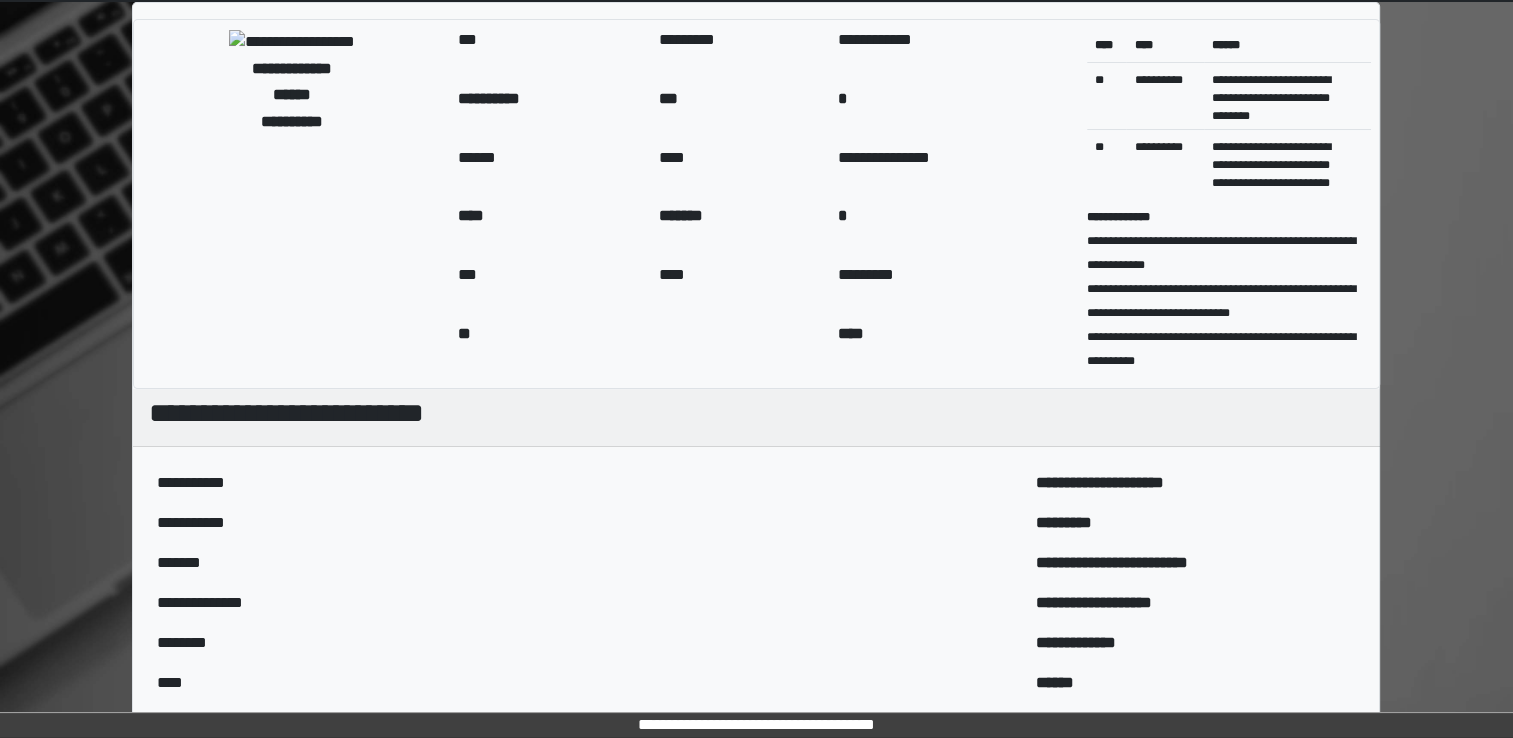 scroll, scrollTop: 645, scrollLeft: 0, axis: vertical 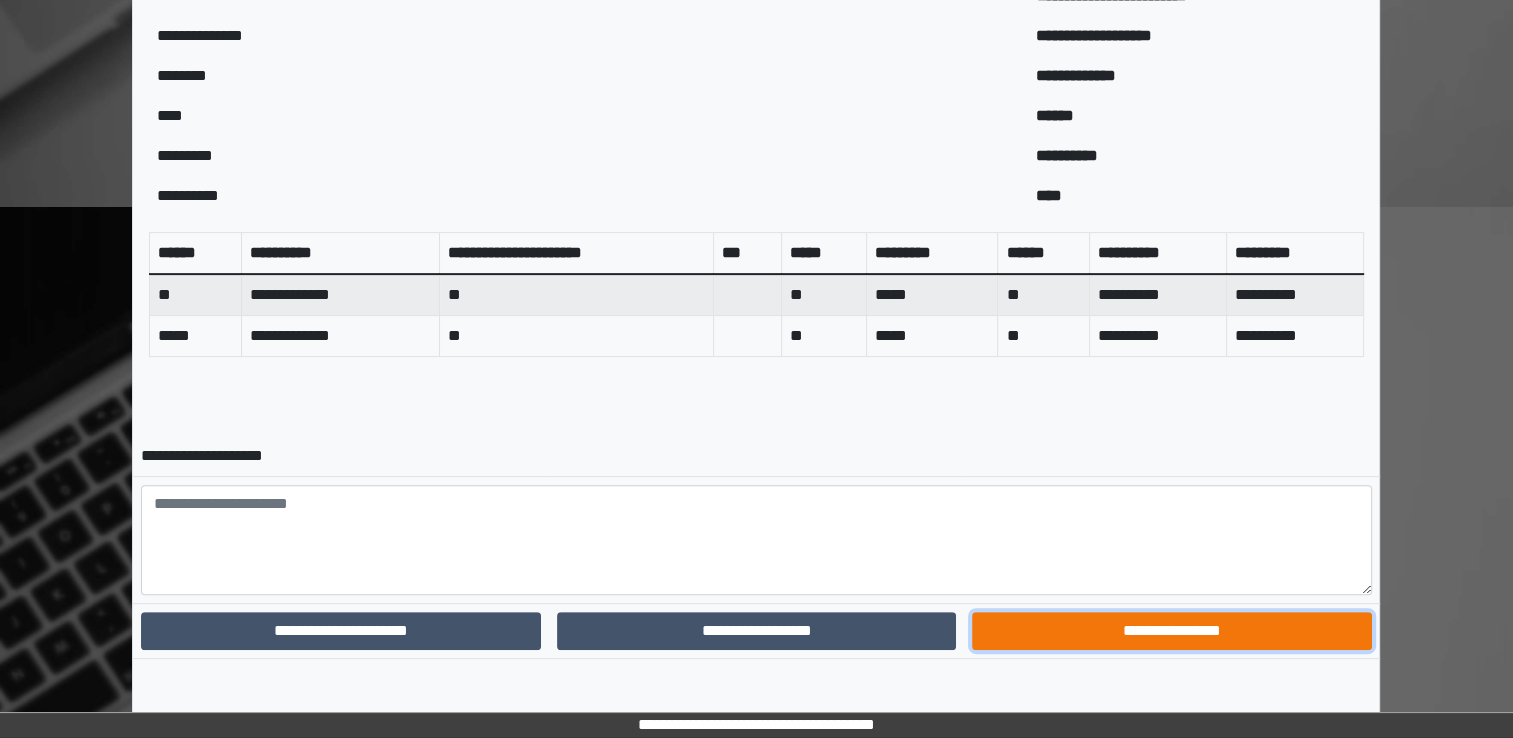click on "**********" at bounding box center (1171, 631) 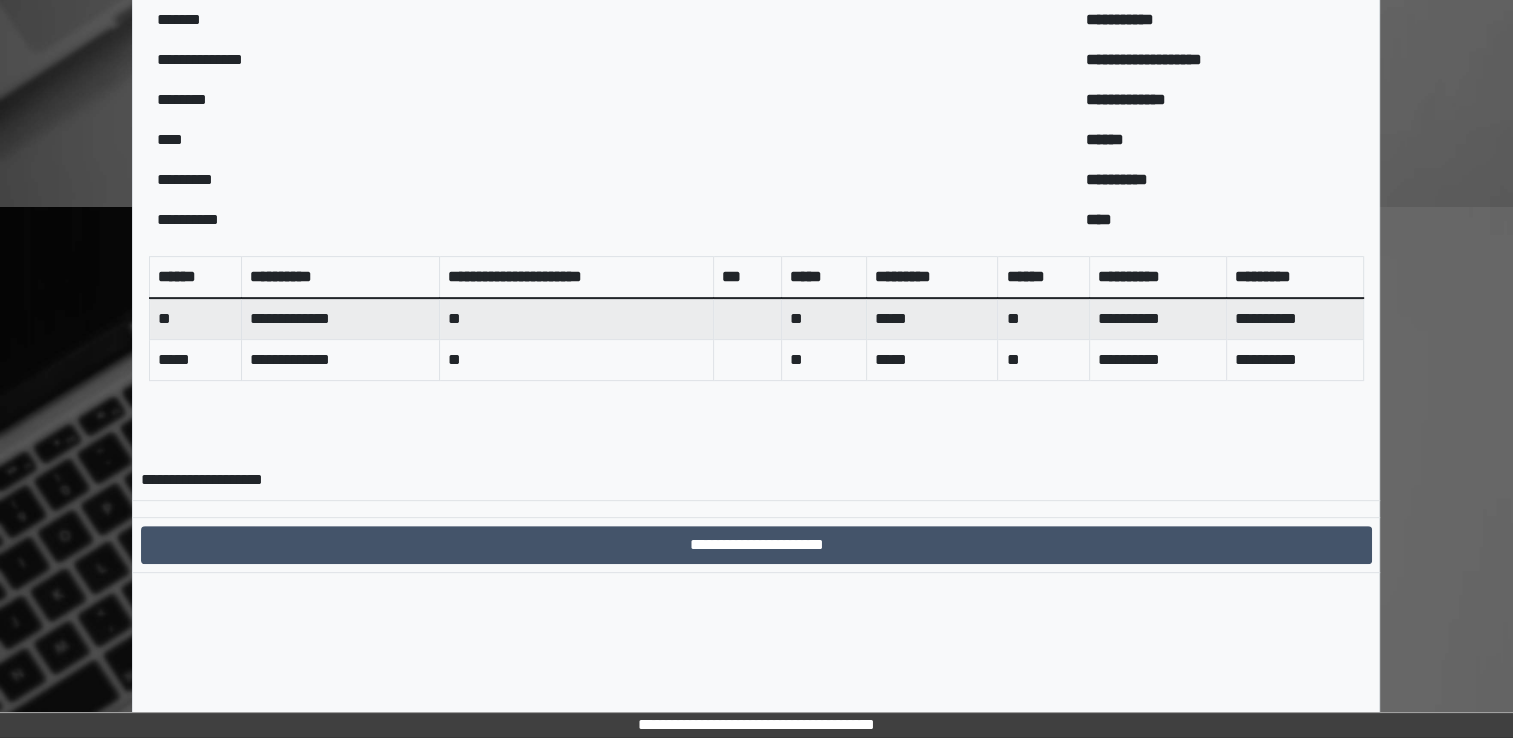 scroll, scrollTop: 560, scrollLeft: 0, axis: vertical 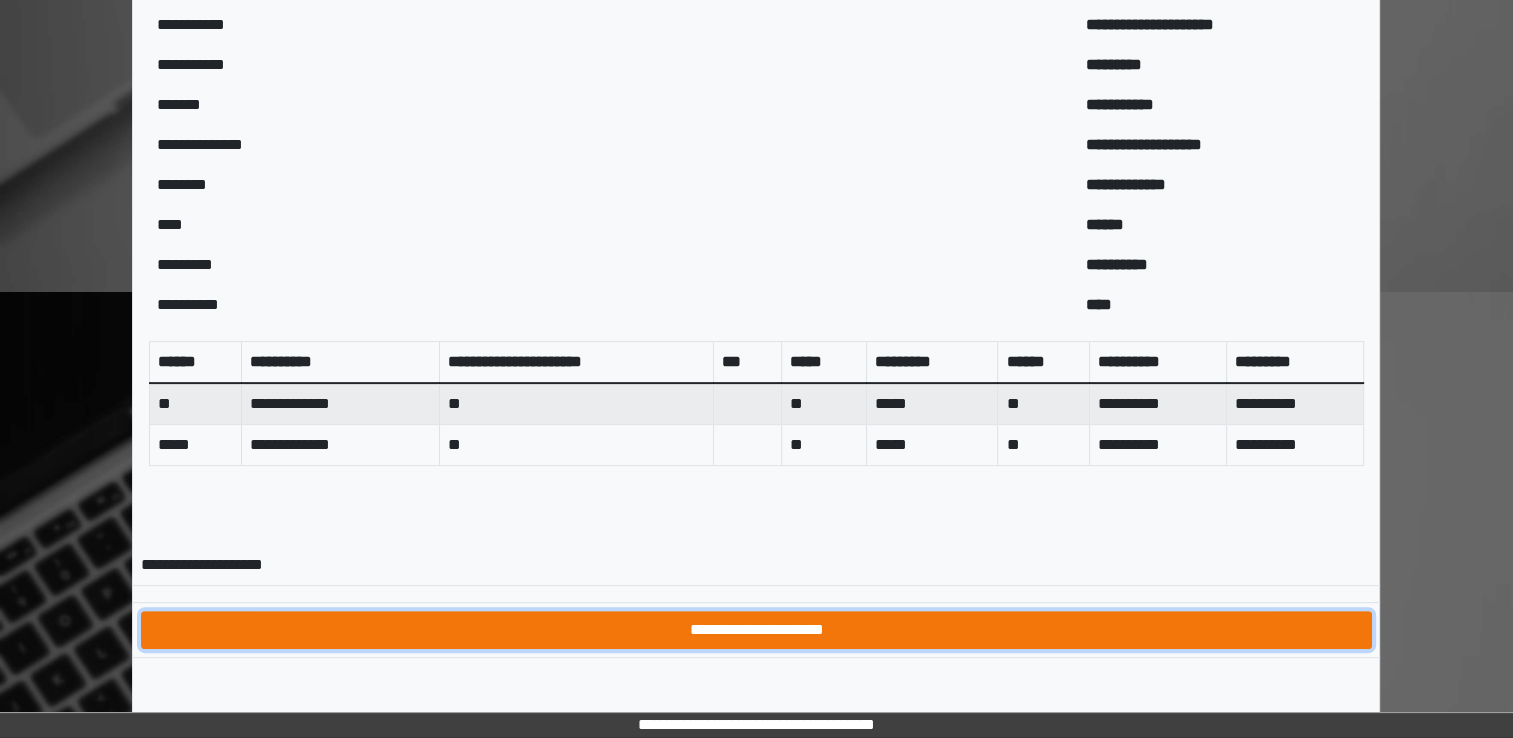 click on "**********" at bounding box center (756, 630) 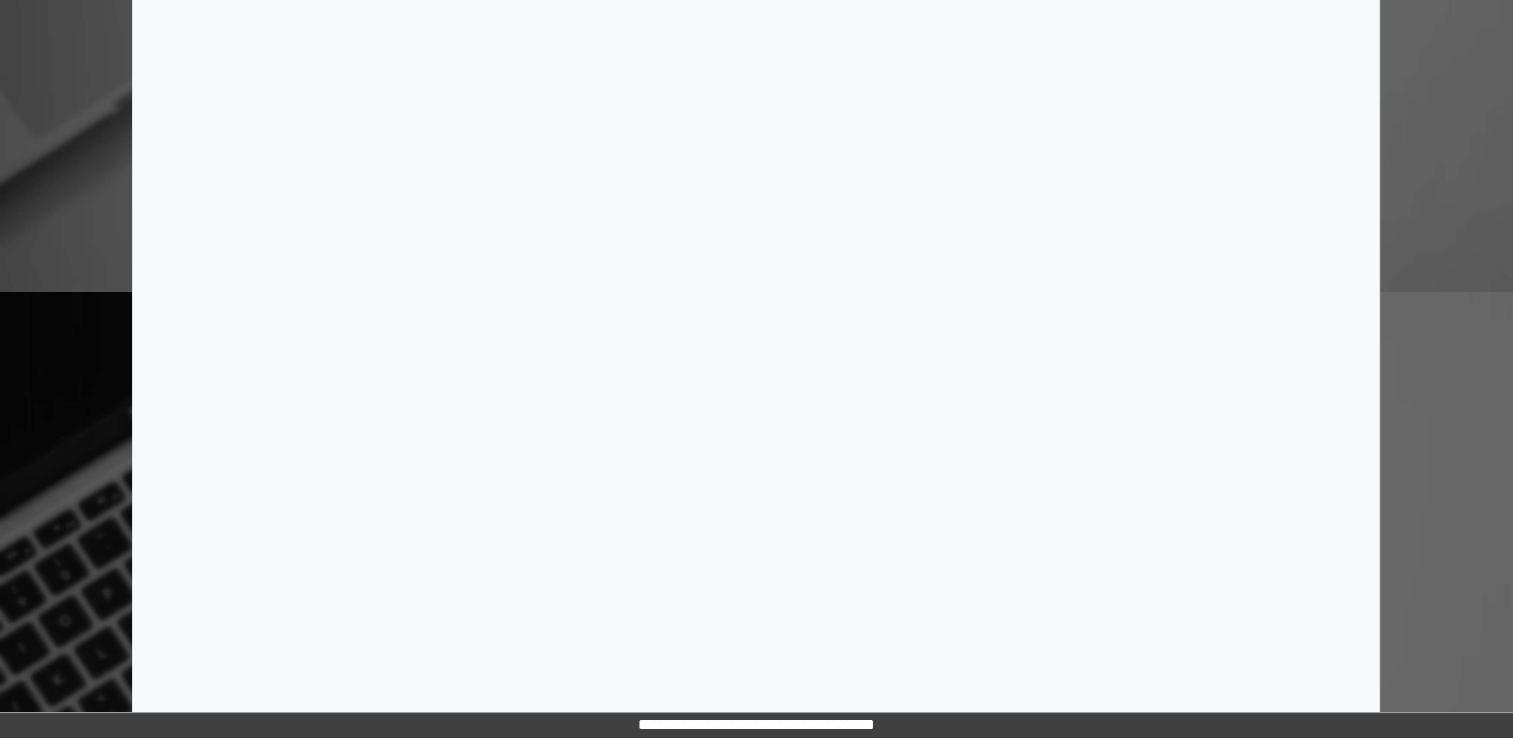 scroll, scrollTop: 0, scrollLeft: 0, axis: both 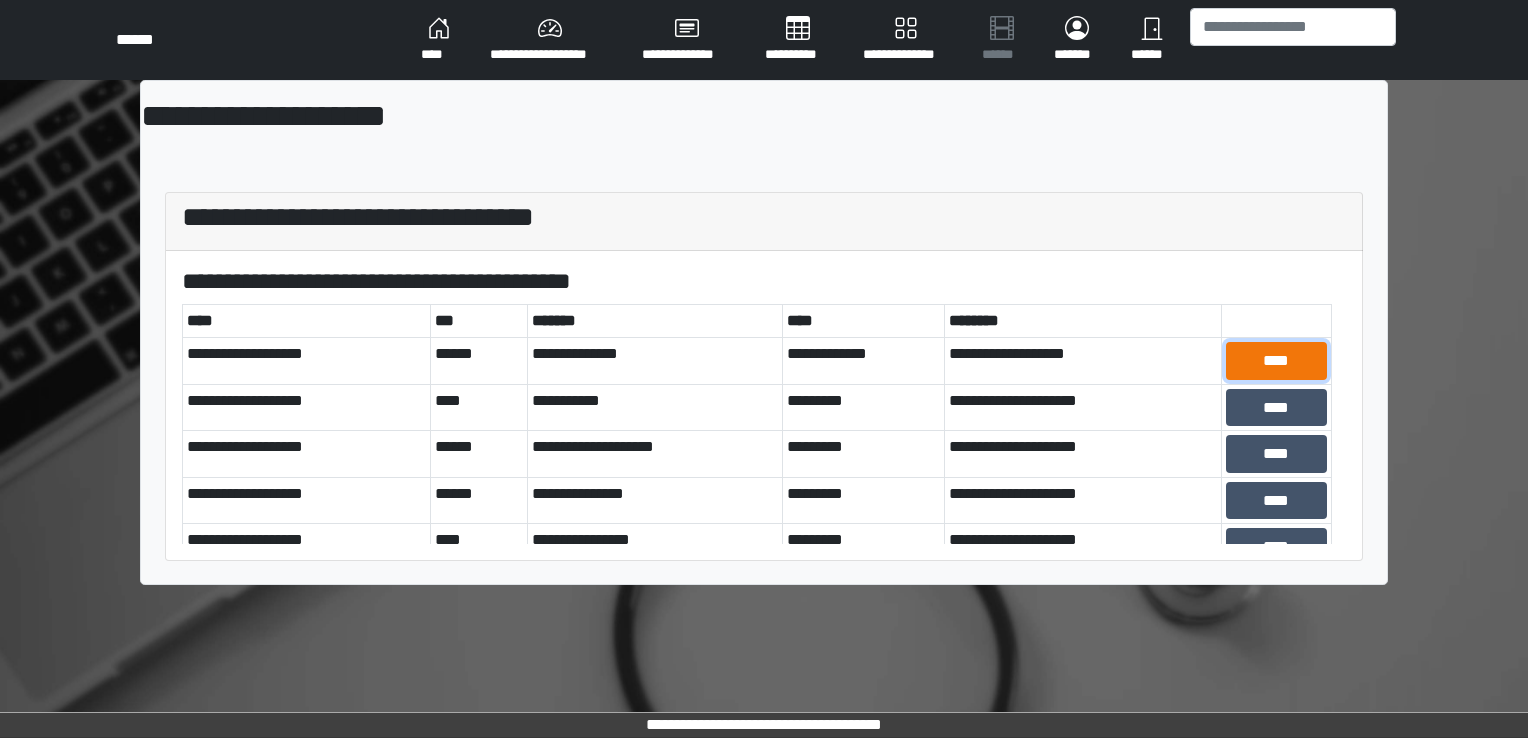 click on "****" at bounding box center [1276, 361] 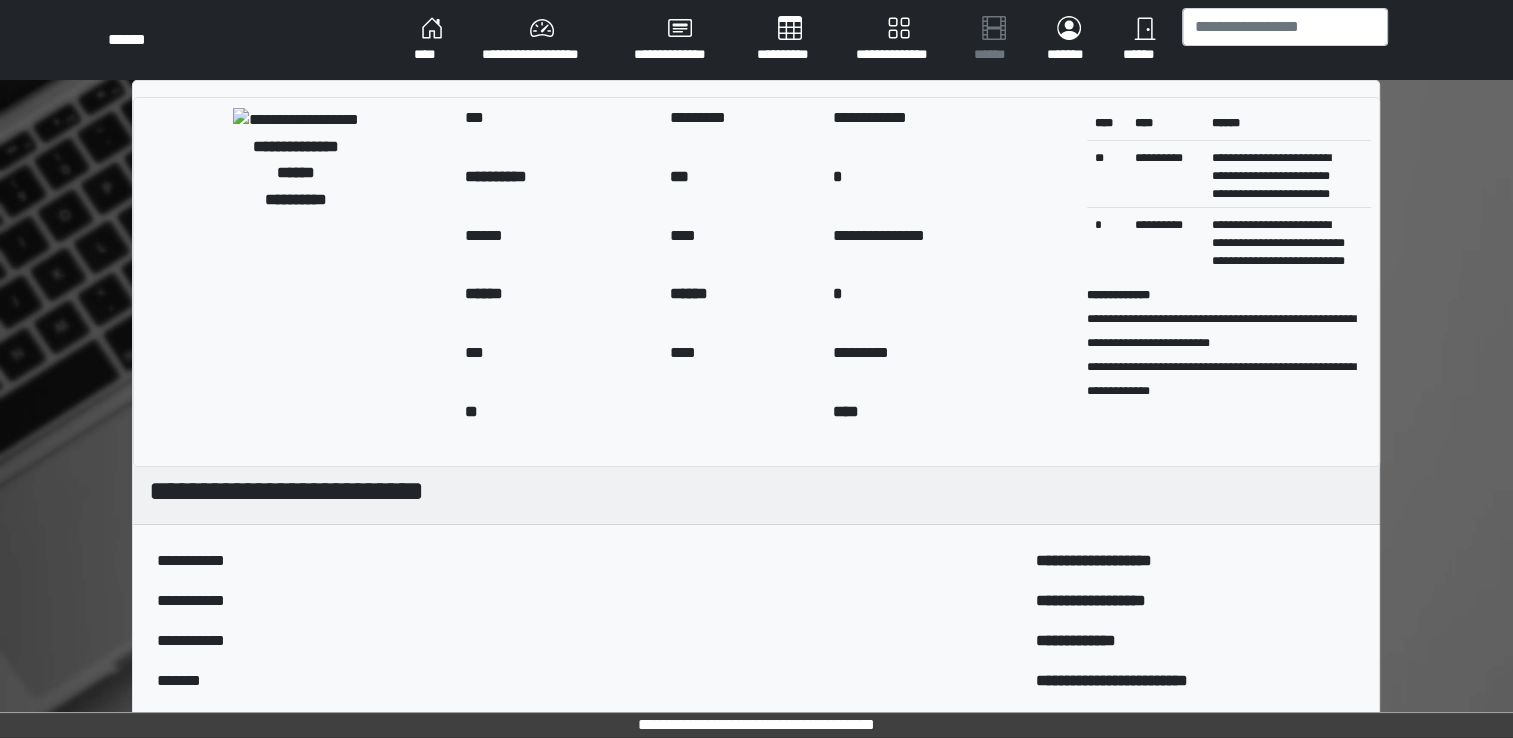 scroll, scrollTop: 644, scrollLeft: 0, axis: vertical 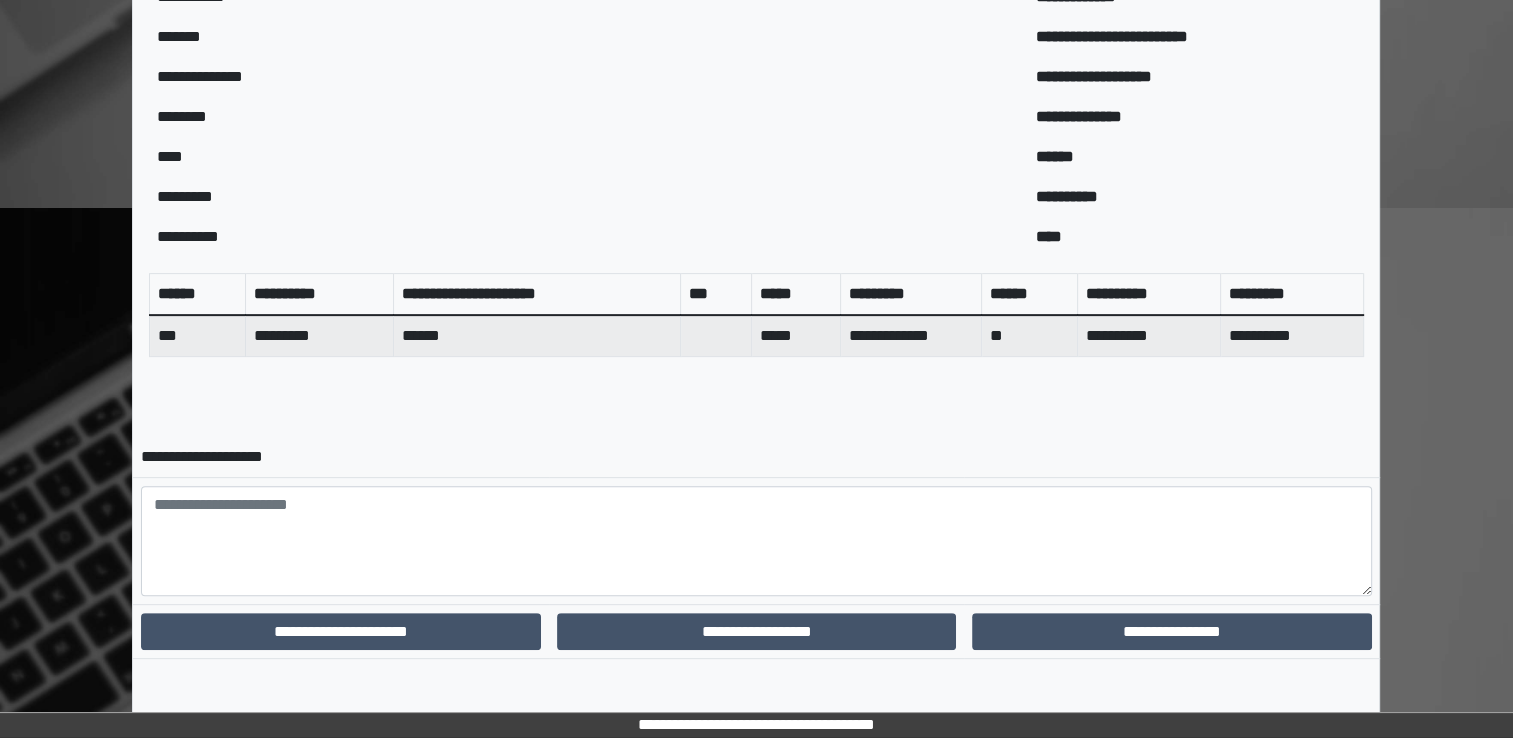 click on "**********" at bounding box center (1171, 631) 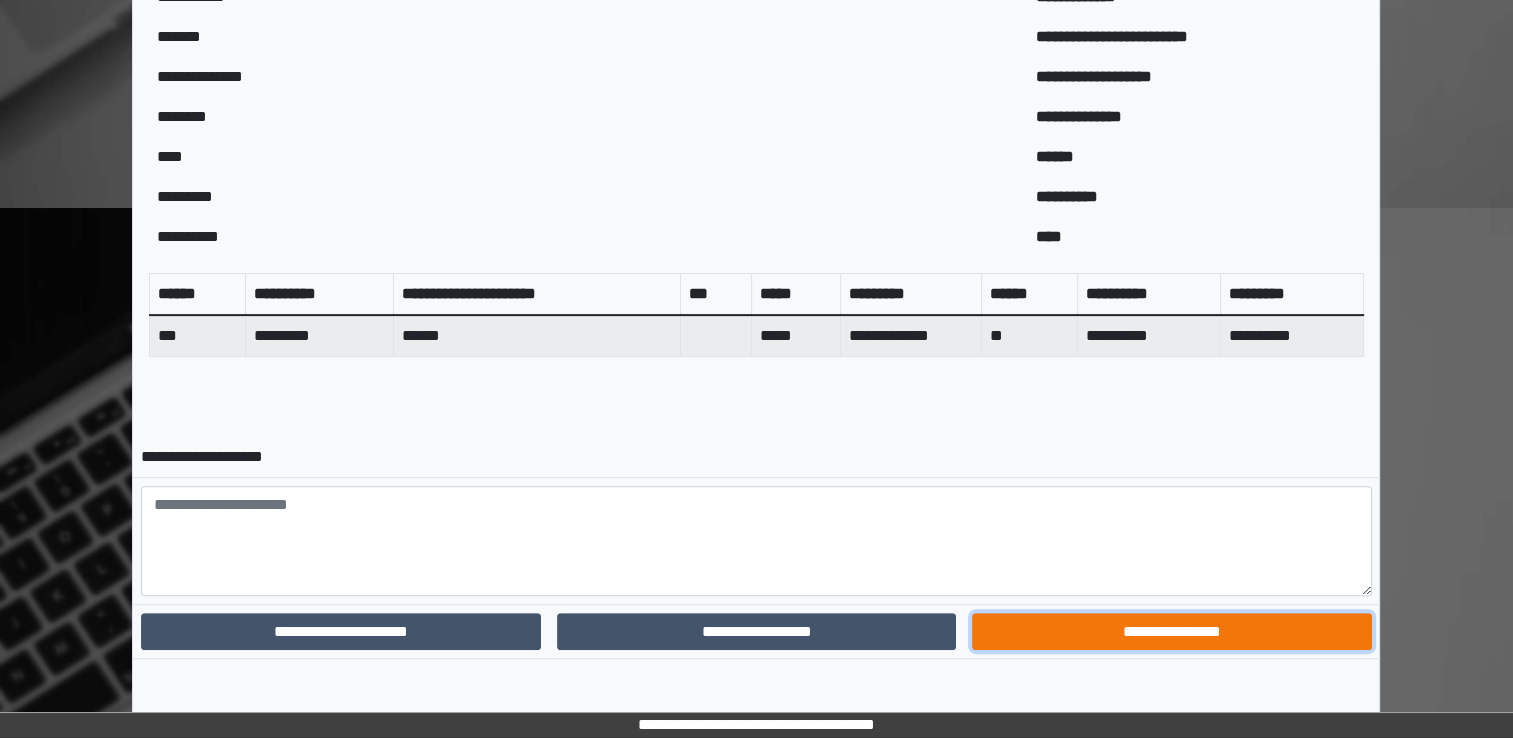 click on "**********" at bounding box center (1171, 632) 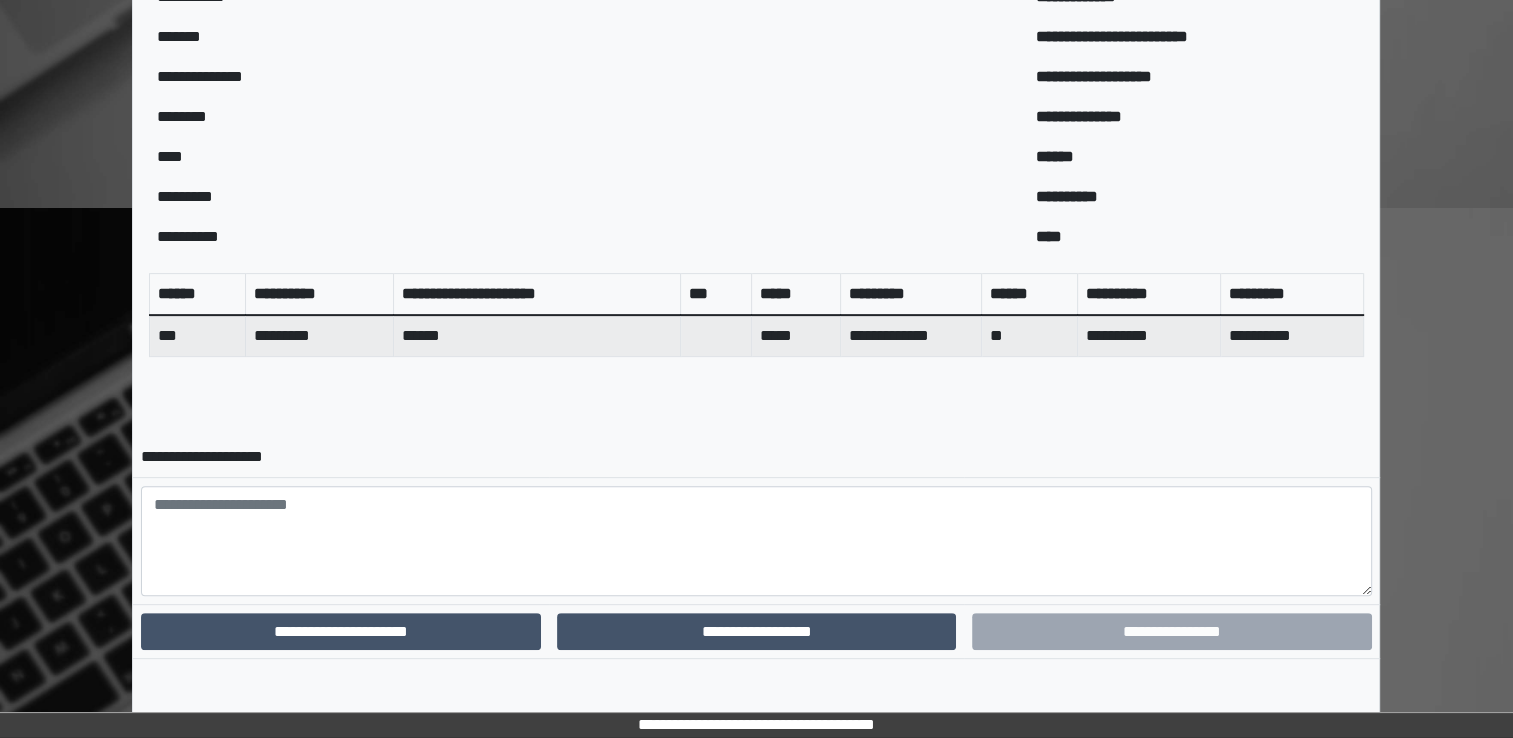 scroll, scrollTop: 559, scrollLeft: 0, axis: vertical 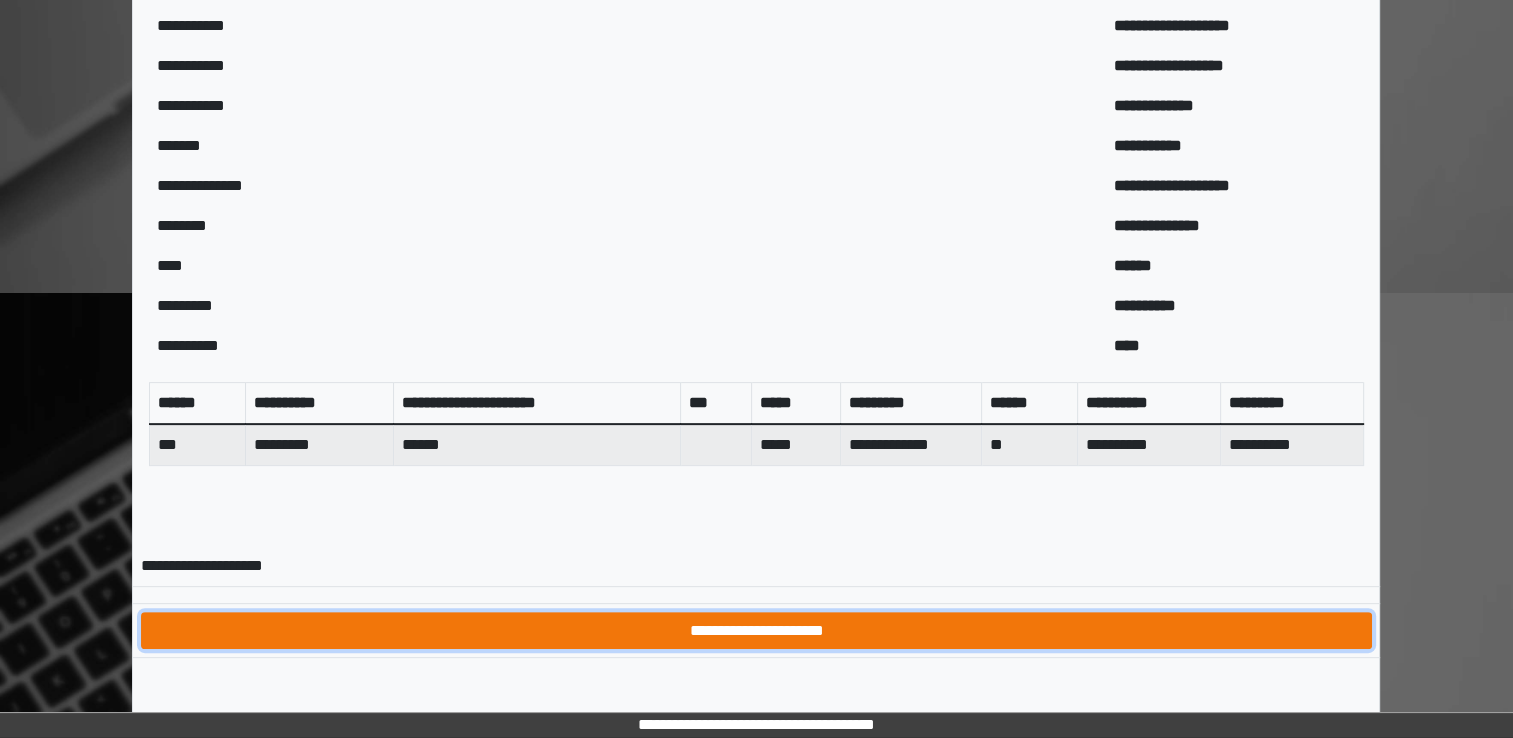 click on "**********" at bounding box center (756, 631) 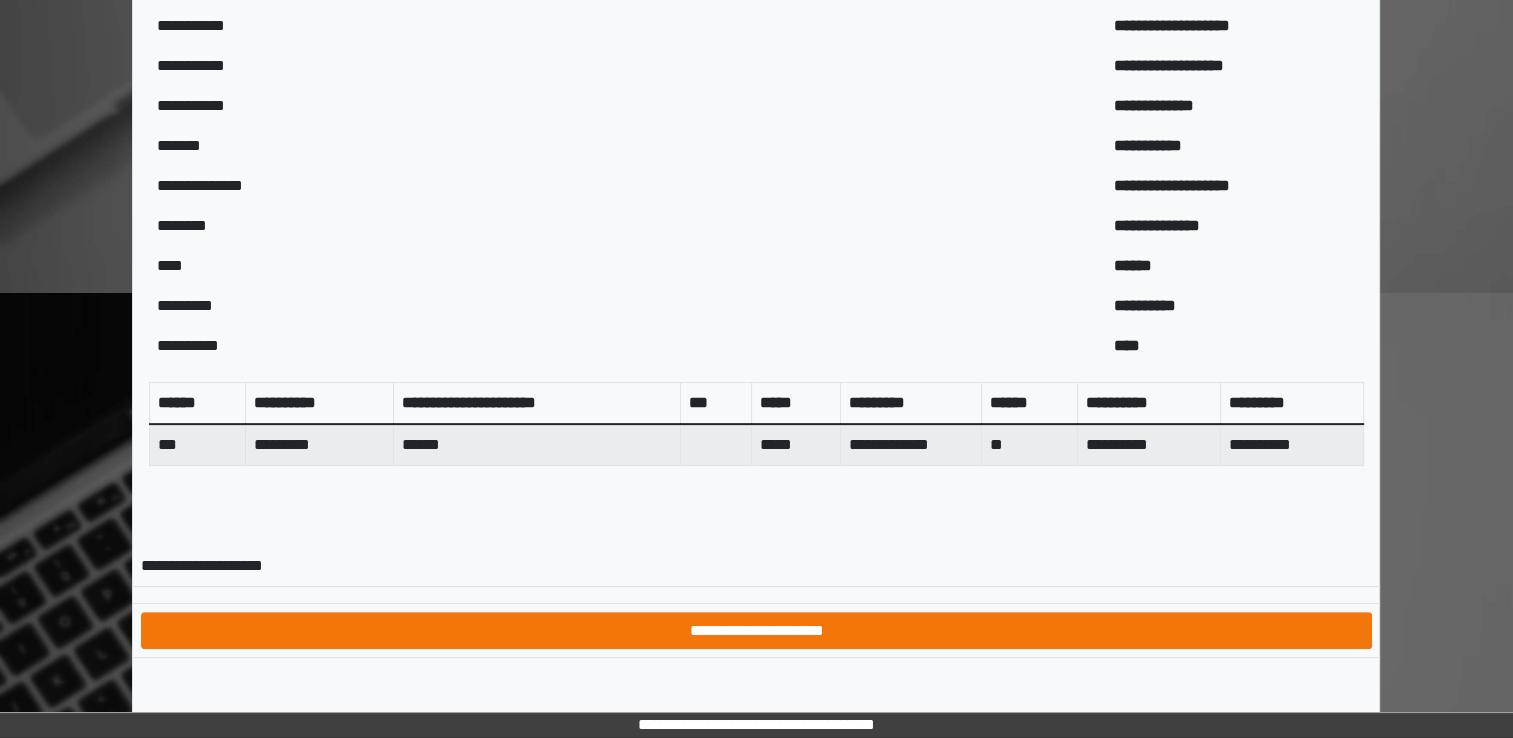 scroll, scrollTop: 0, scrollLeft: 0, axis: both 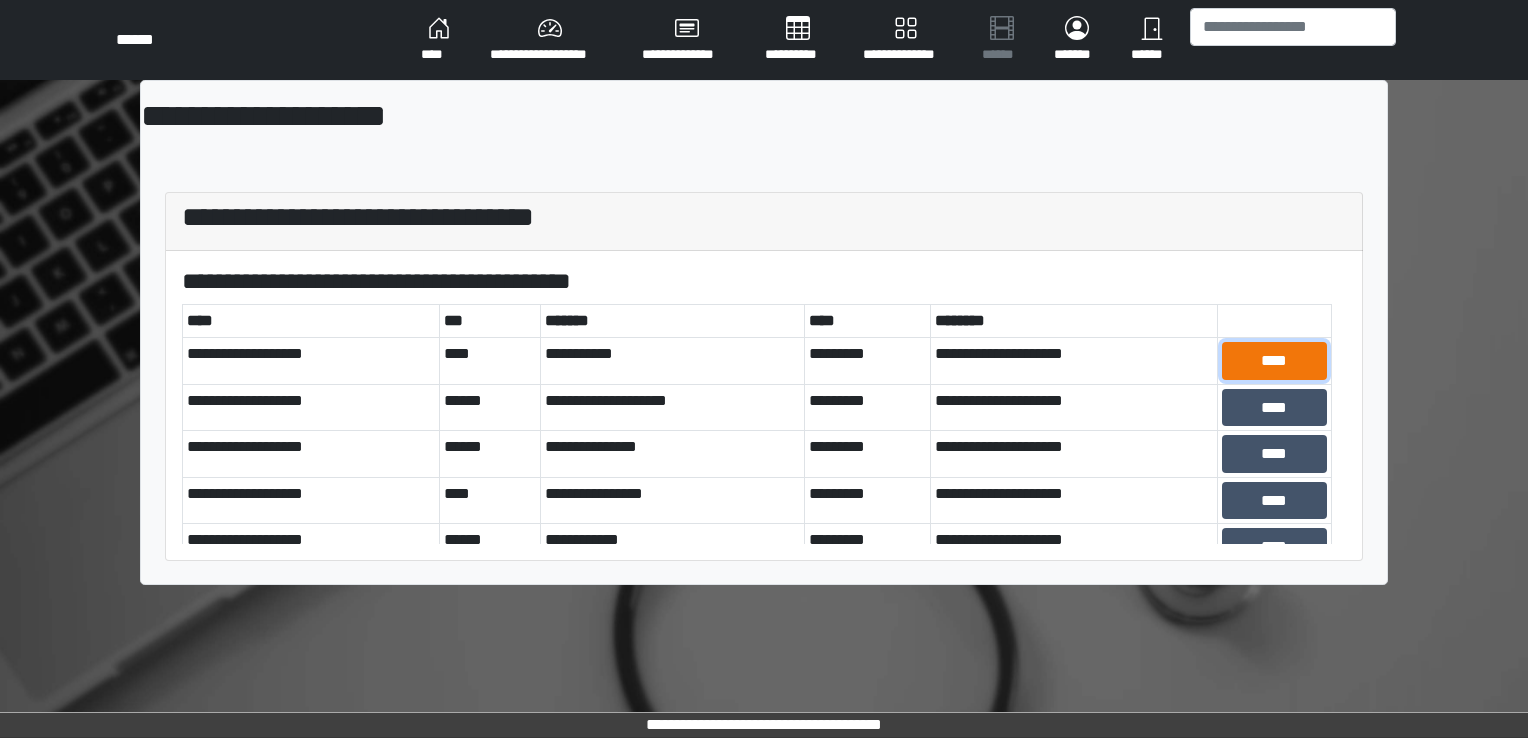 click on "****" at bounding box center [1274, 361] 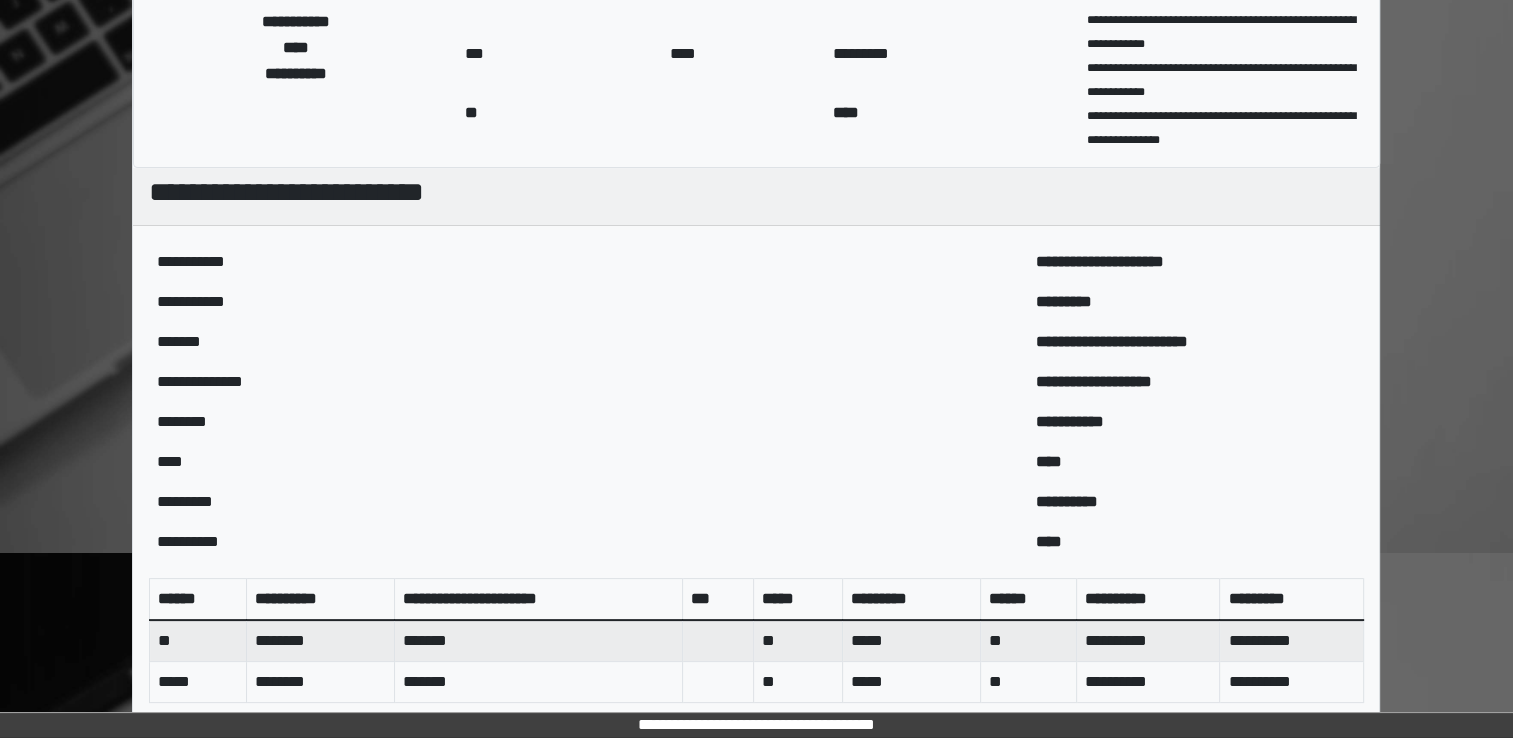 scroll, scrollTop: 645, scrollLeft: 0, axis: vertical 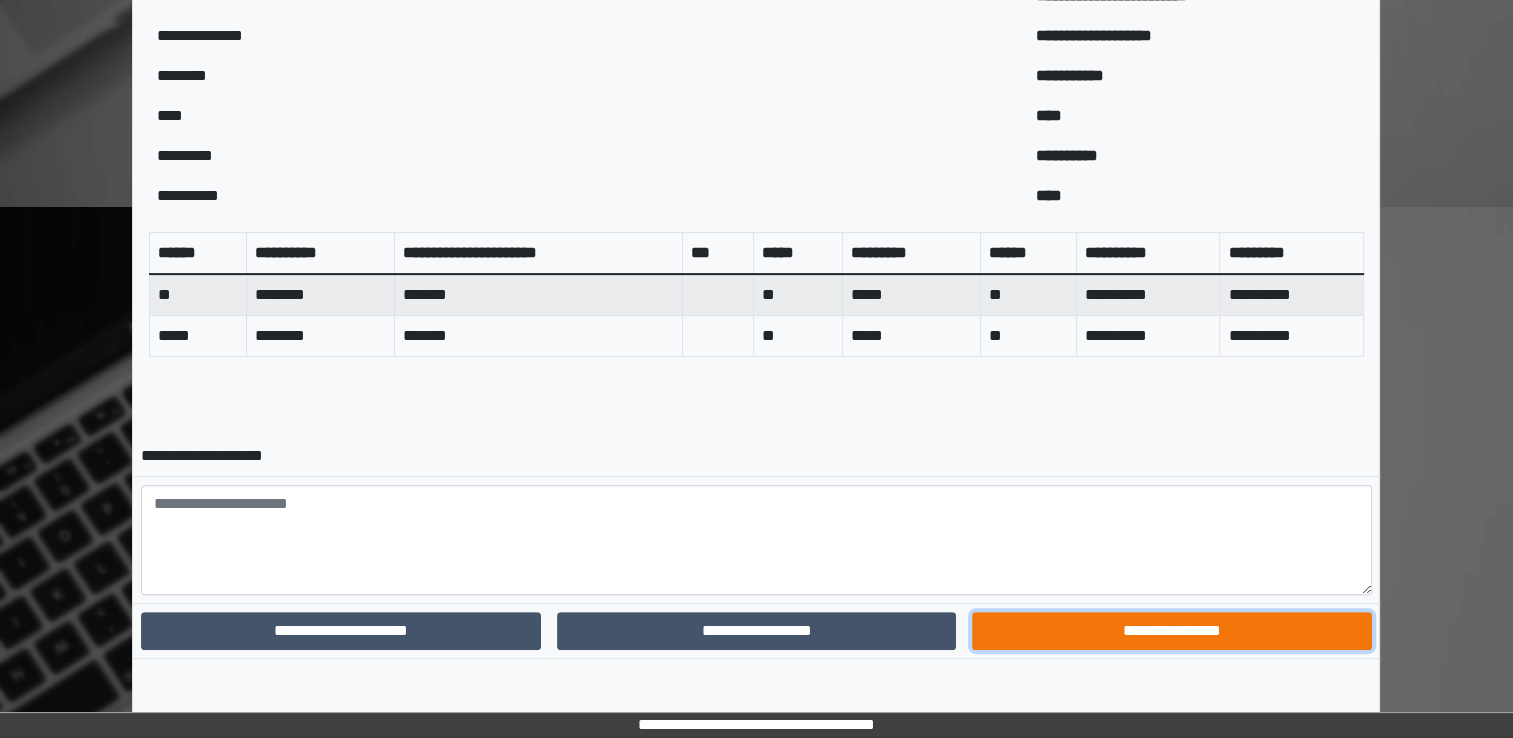 click on "**********" at bounding box center (1171, 631) 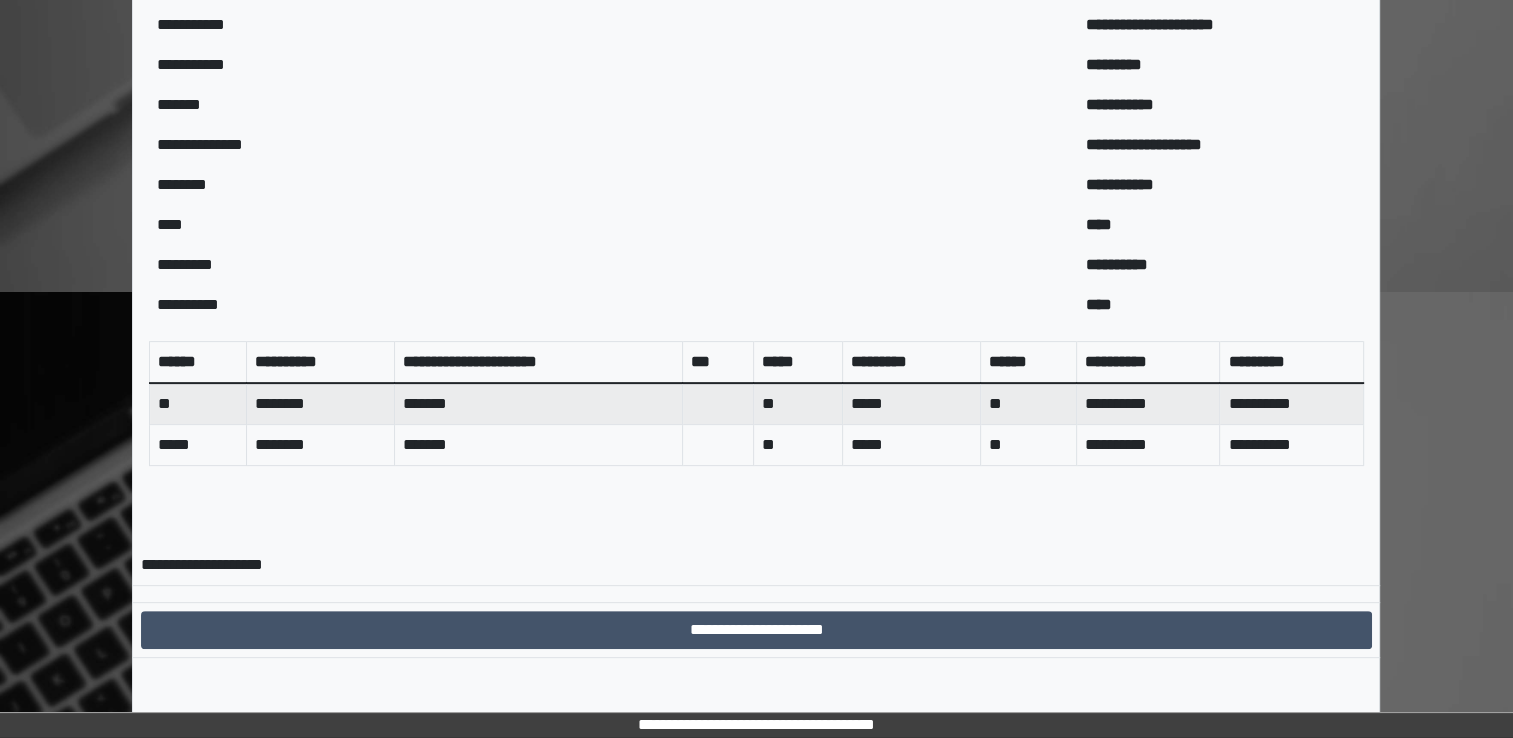 scroll, scrollTop: 560, scrollLeft: 0, axis: vertical 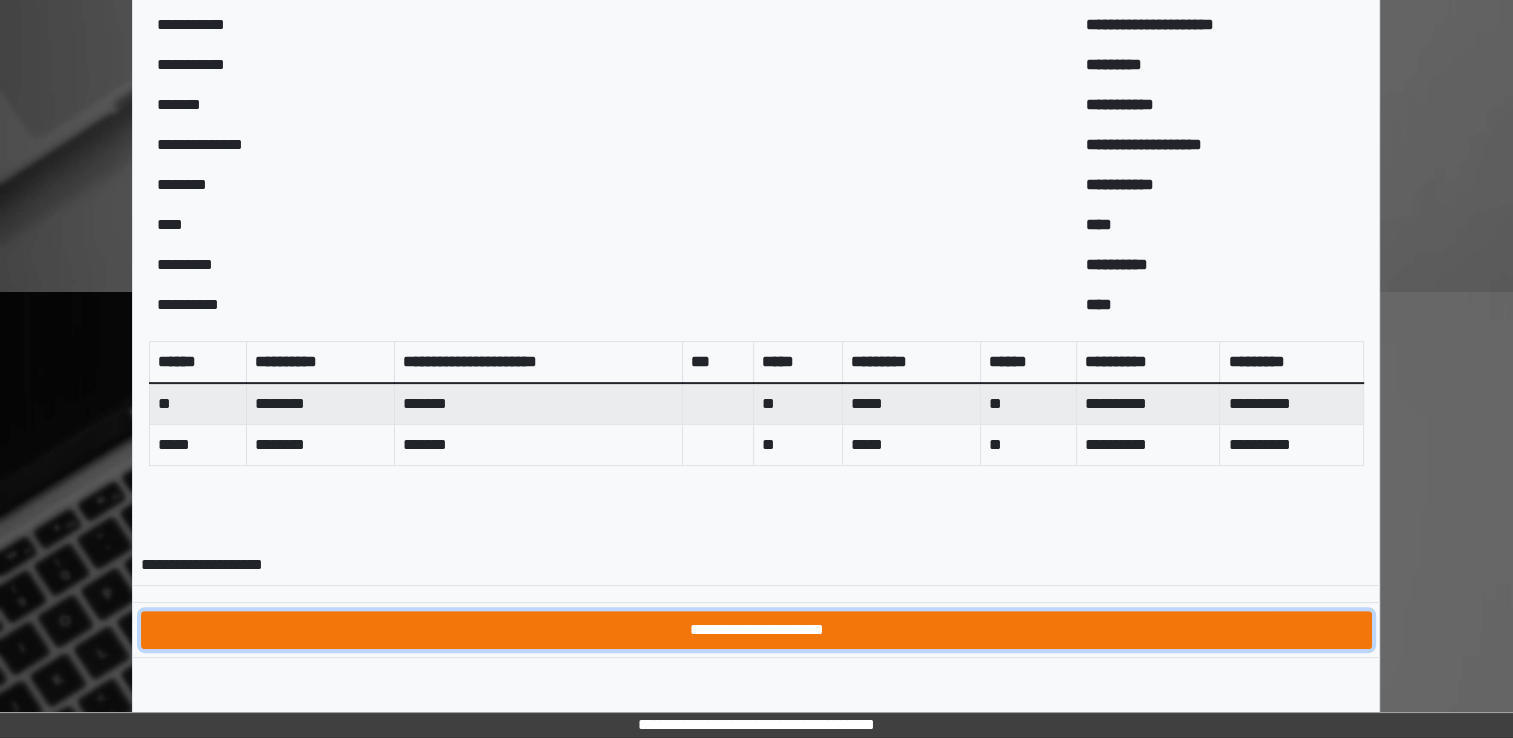 click on "**********" at bounding box center [756, 630] 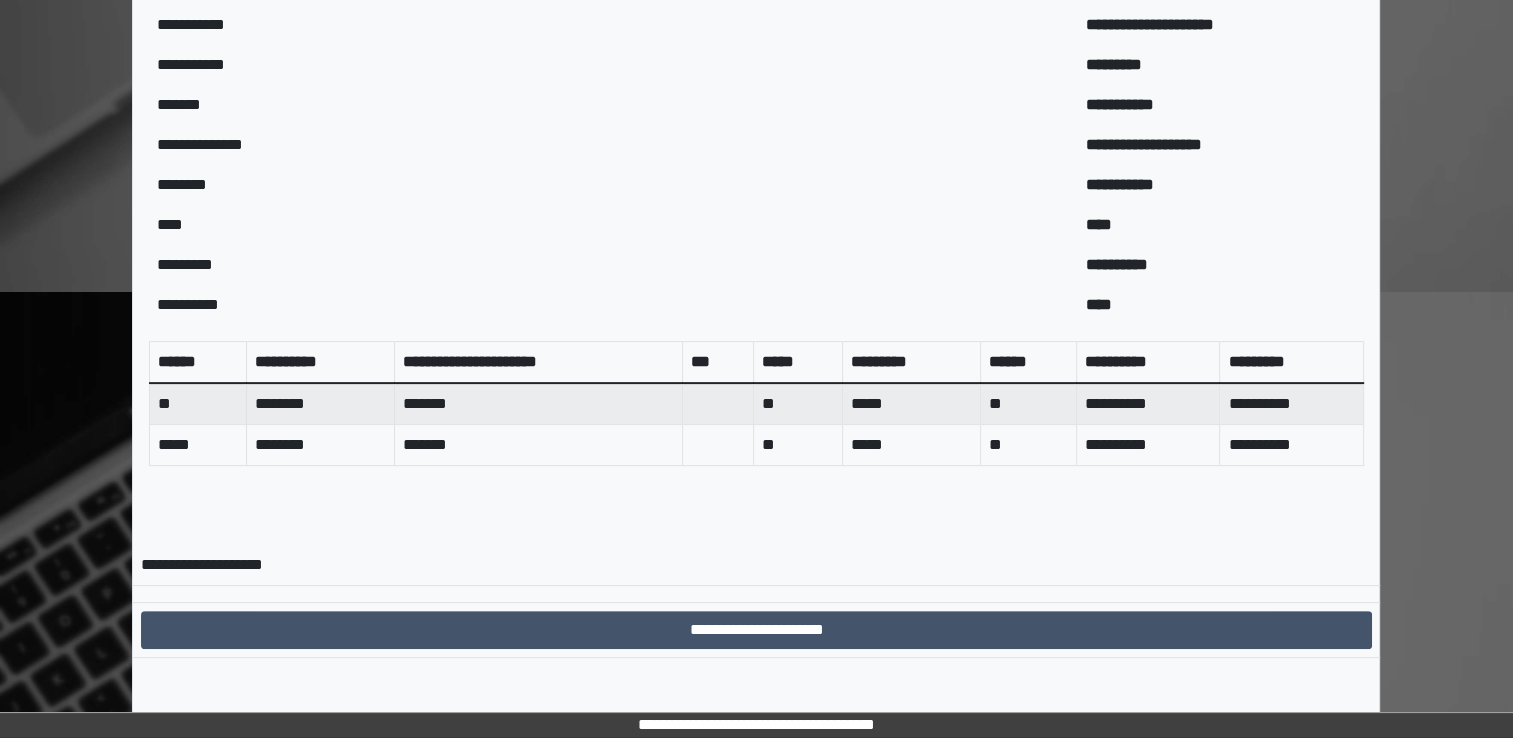 scroll, scrollTop: 0, scrollLeft: 0, axis: both 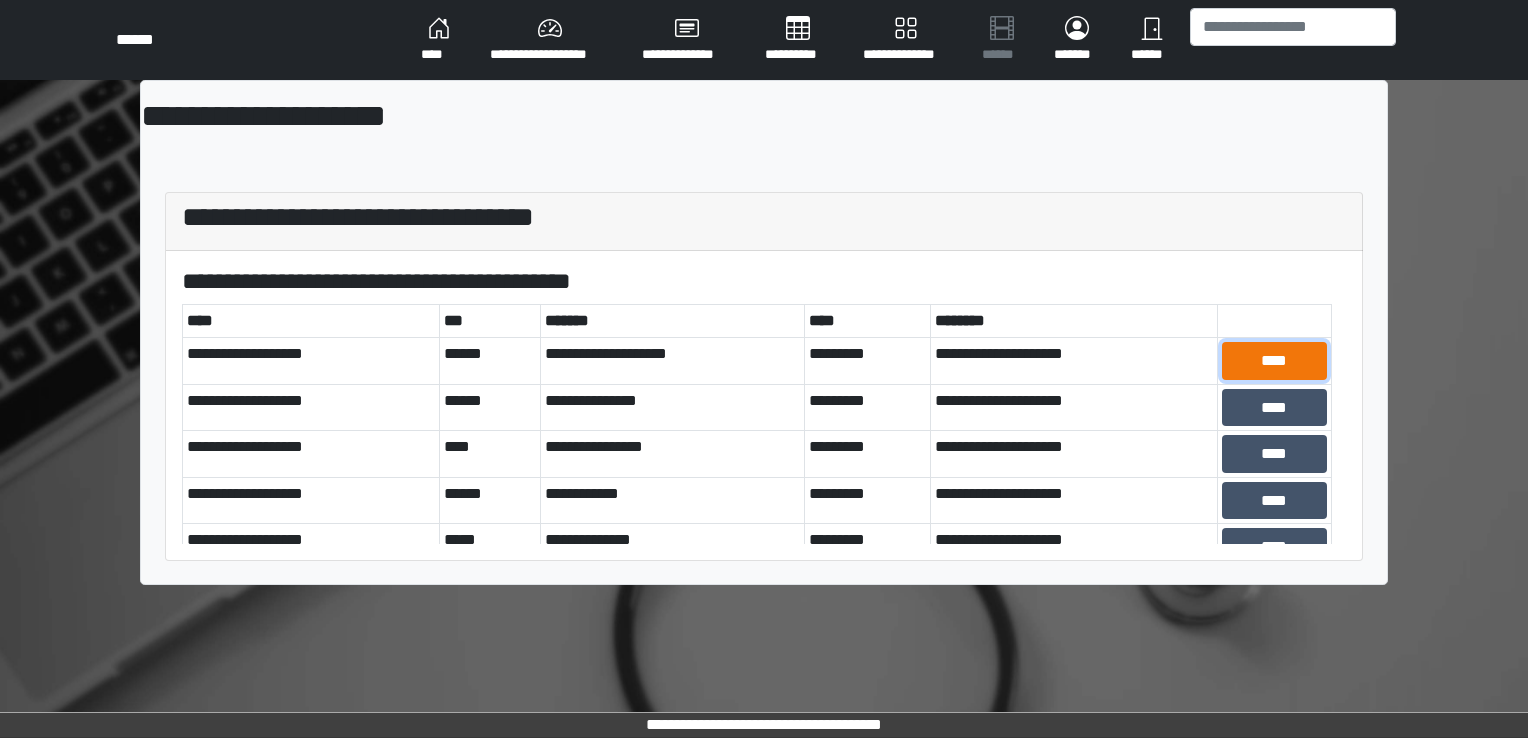 click on "****" at bounding box center [1274, 361] 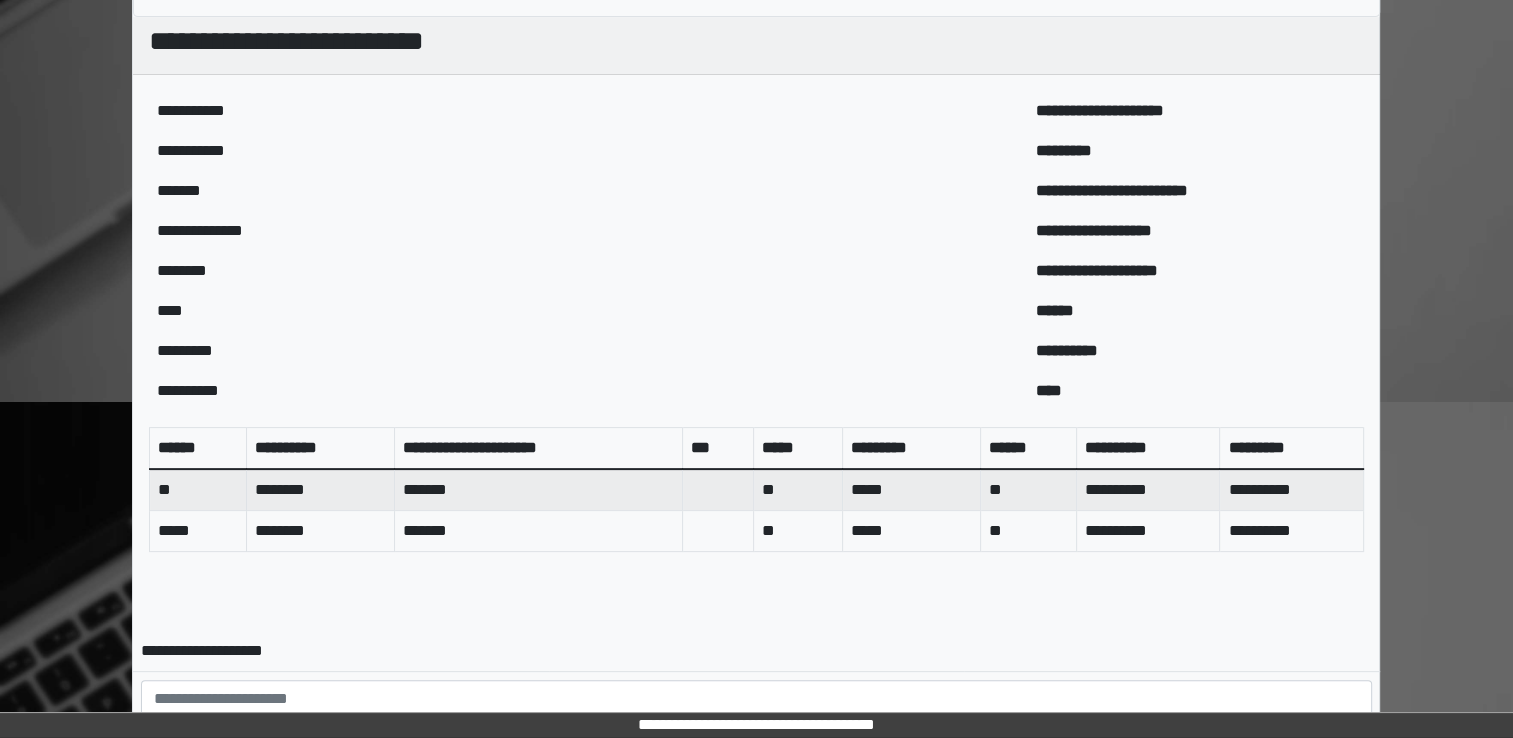 scroll, scrollTop: 645, scrollLeft: 0, axis: vertical 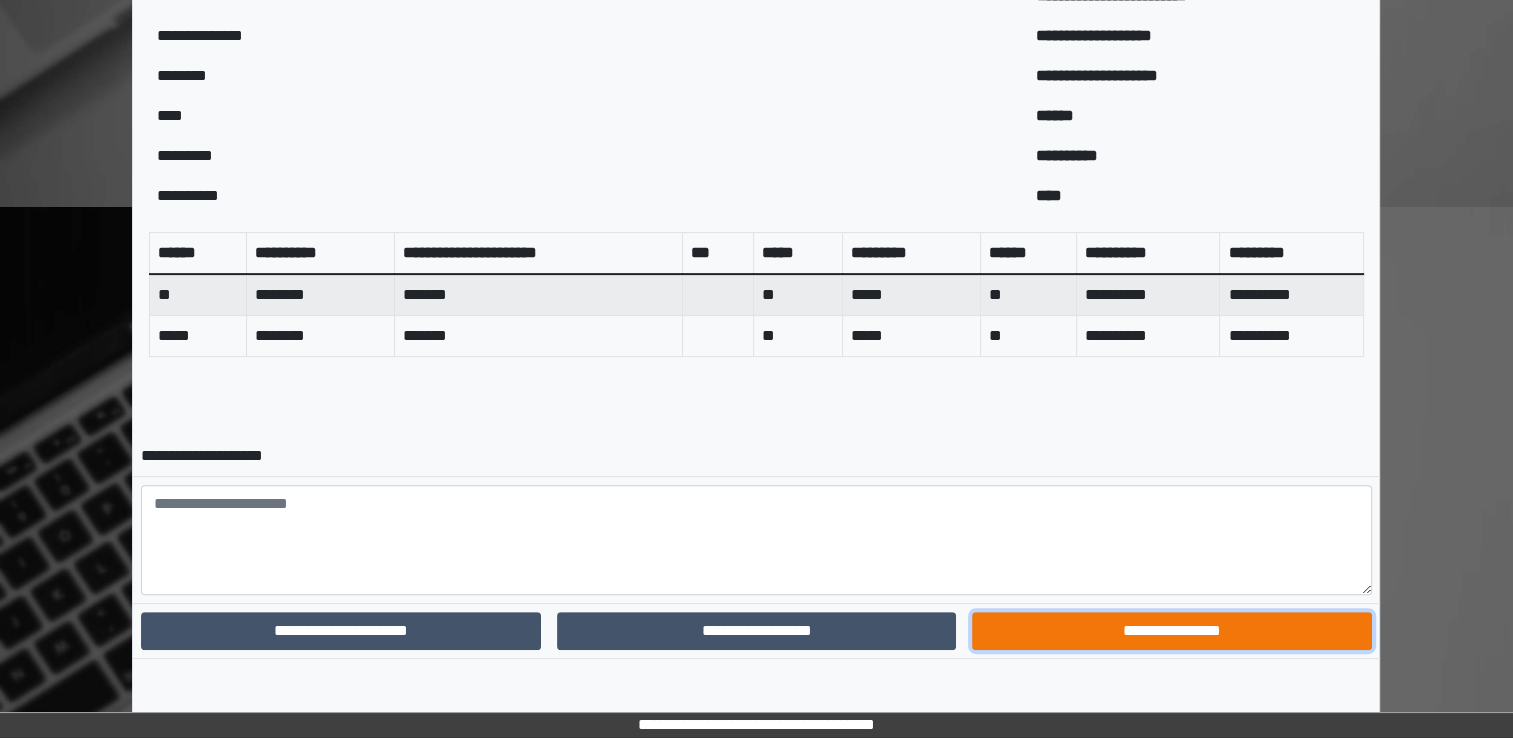 click on "**********" at bounding box center (1171, 631) 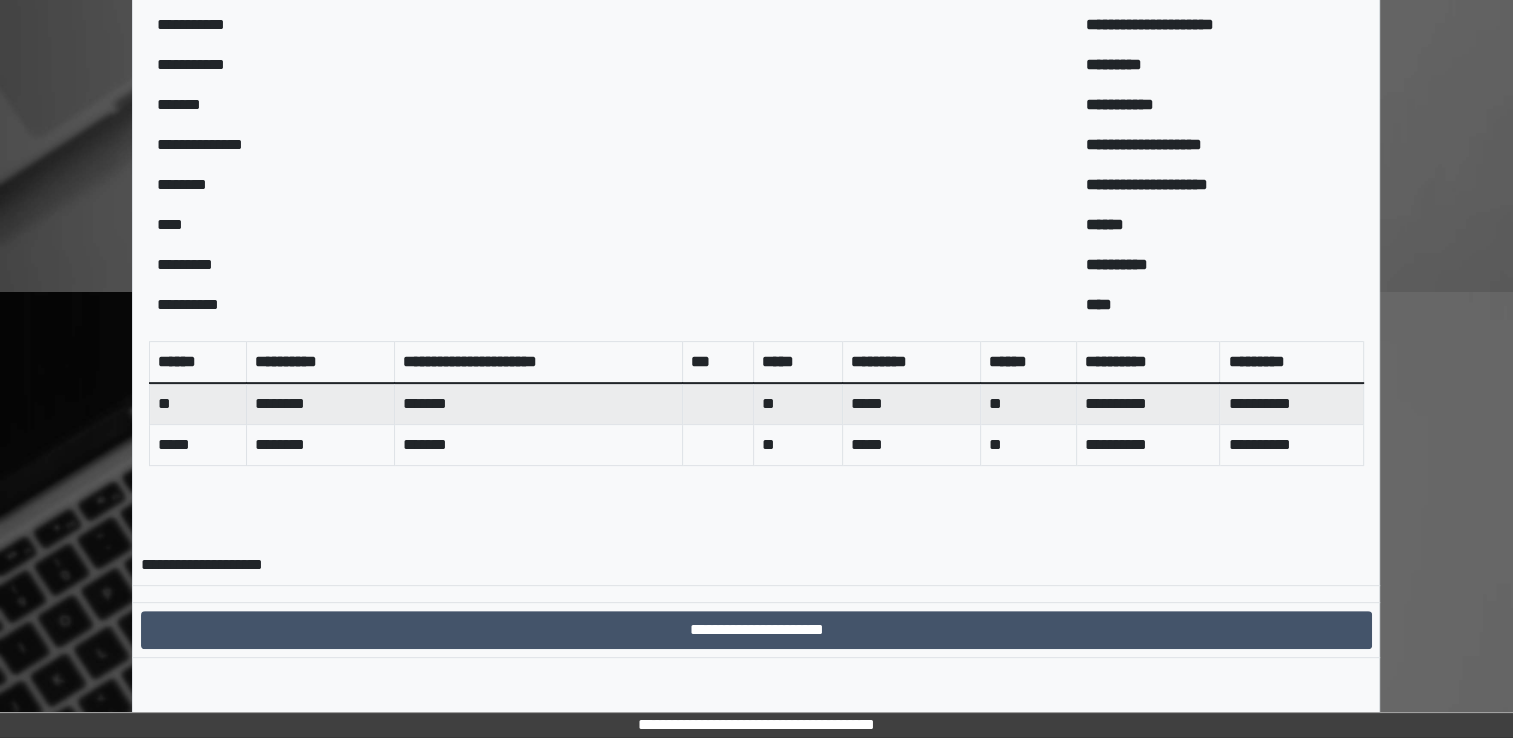 scroll, scrollTop: 560, scrollLeft: 0, axis: vertical 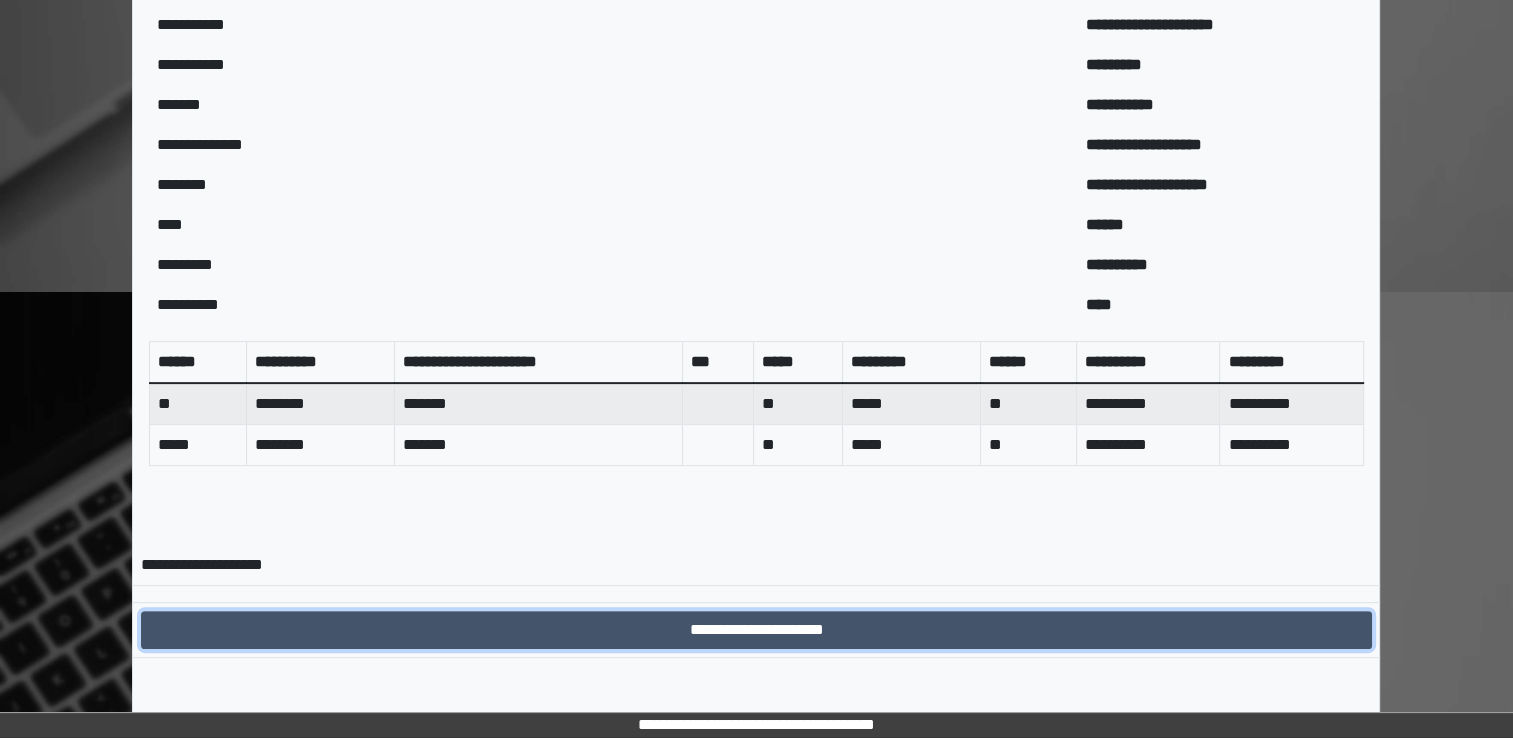 click on "**********" at bounding box center (756, 630) 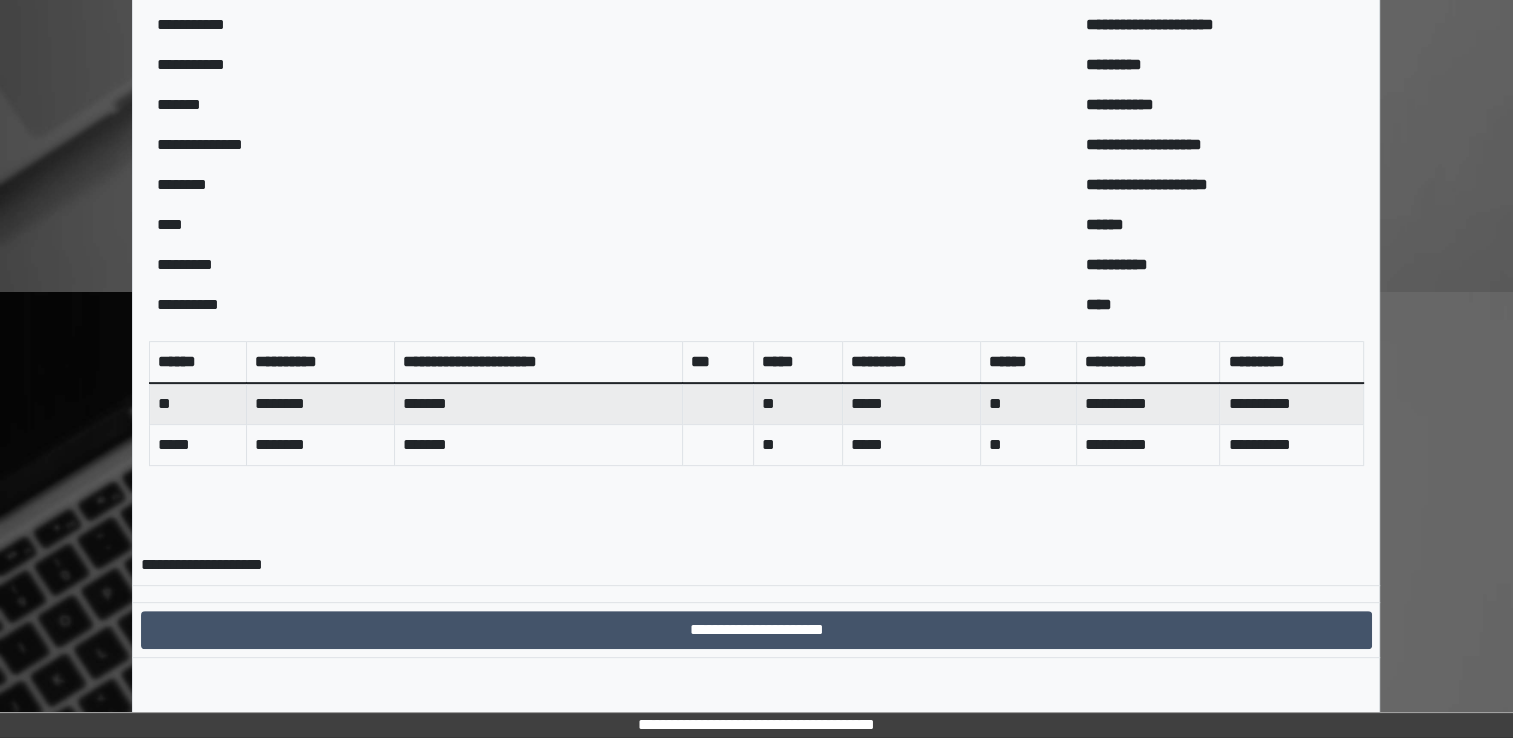 scroll, scrollTop: 0, scrollLeft: 0, axis: both 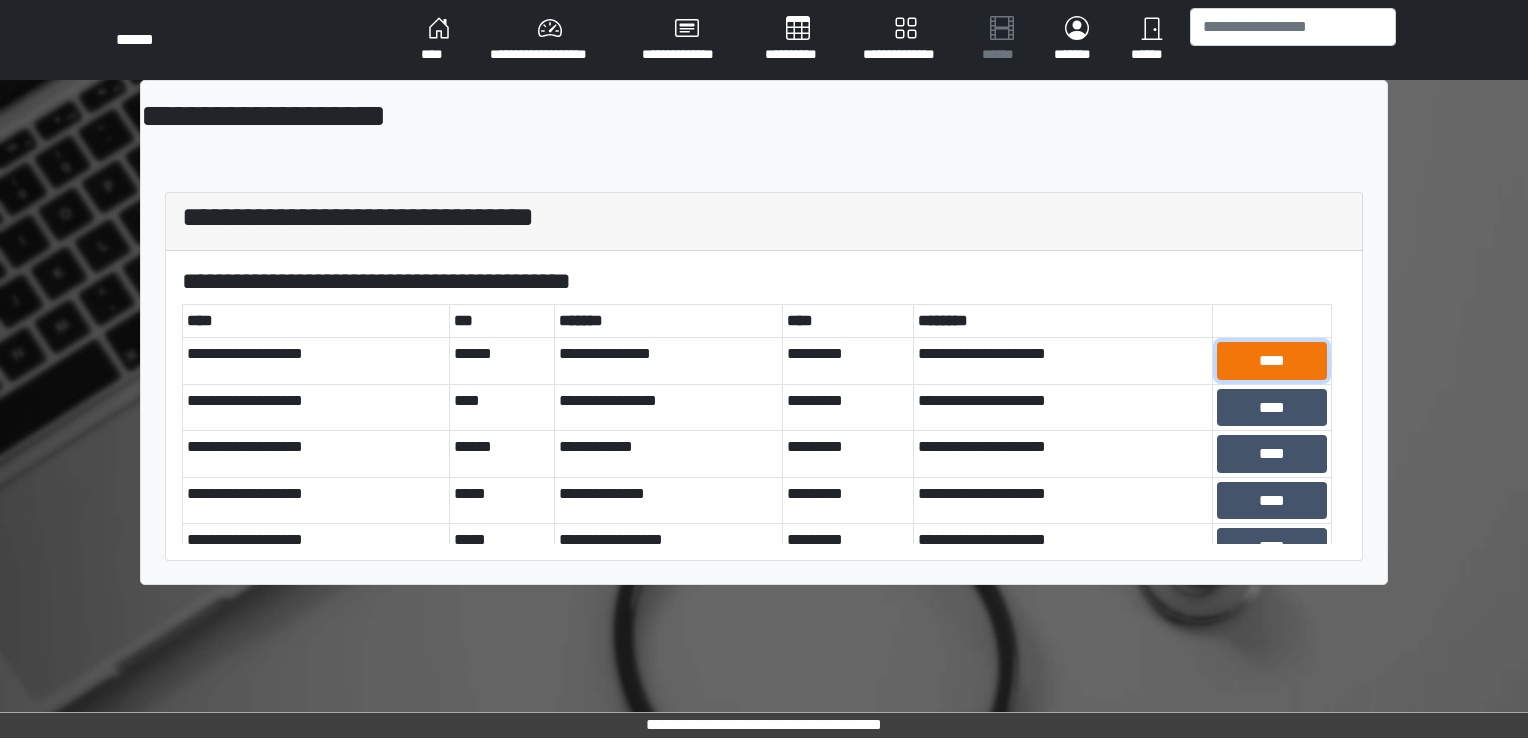 click on "****" at bounding box center (1272, 361) 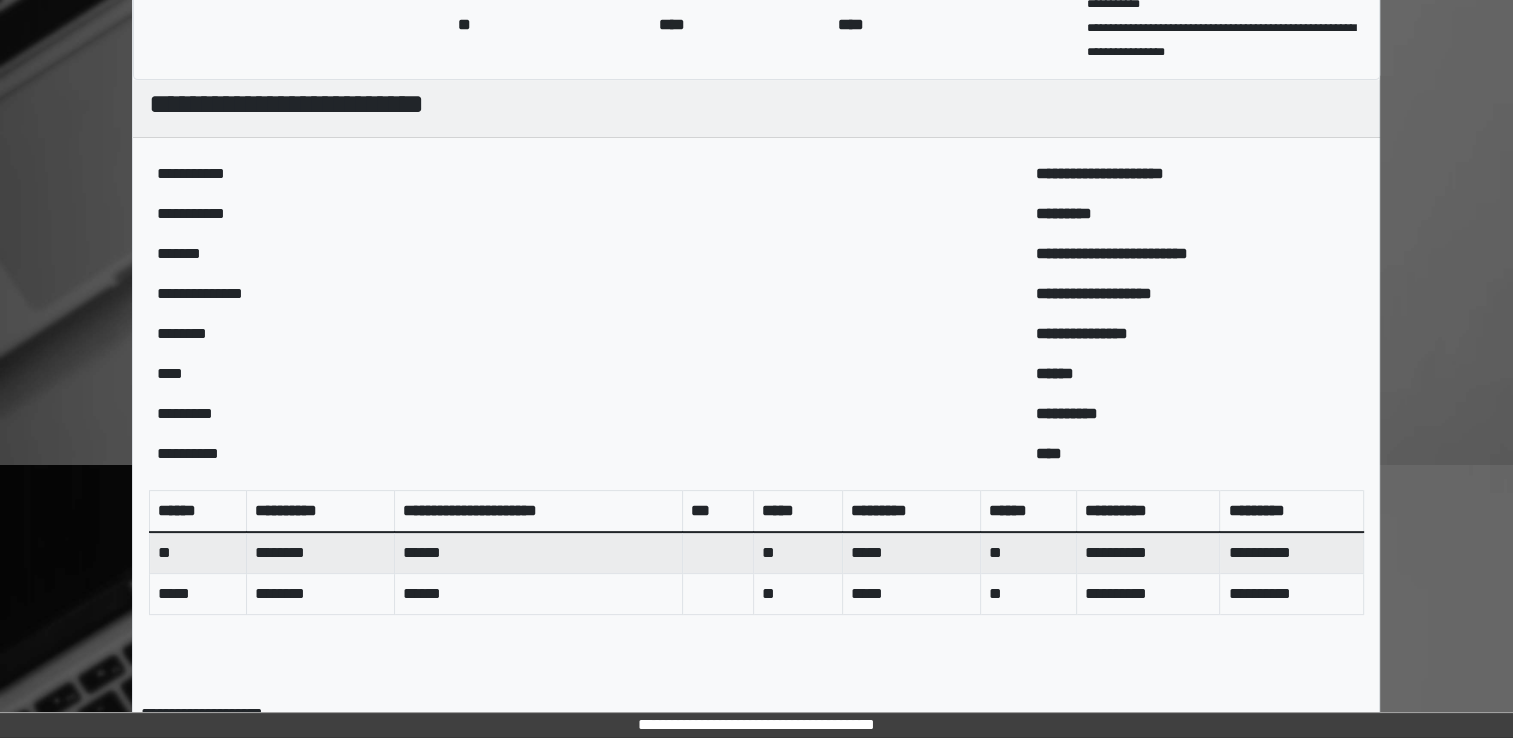 scroll, scrollTop: 645, scrollLeft: 0, axis: vertical 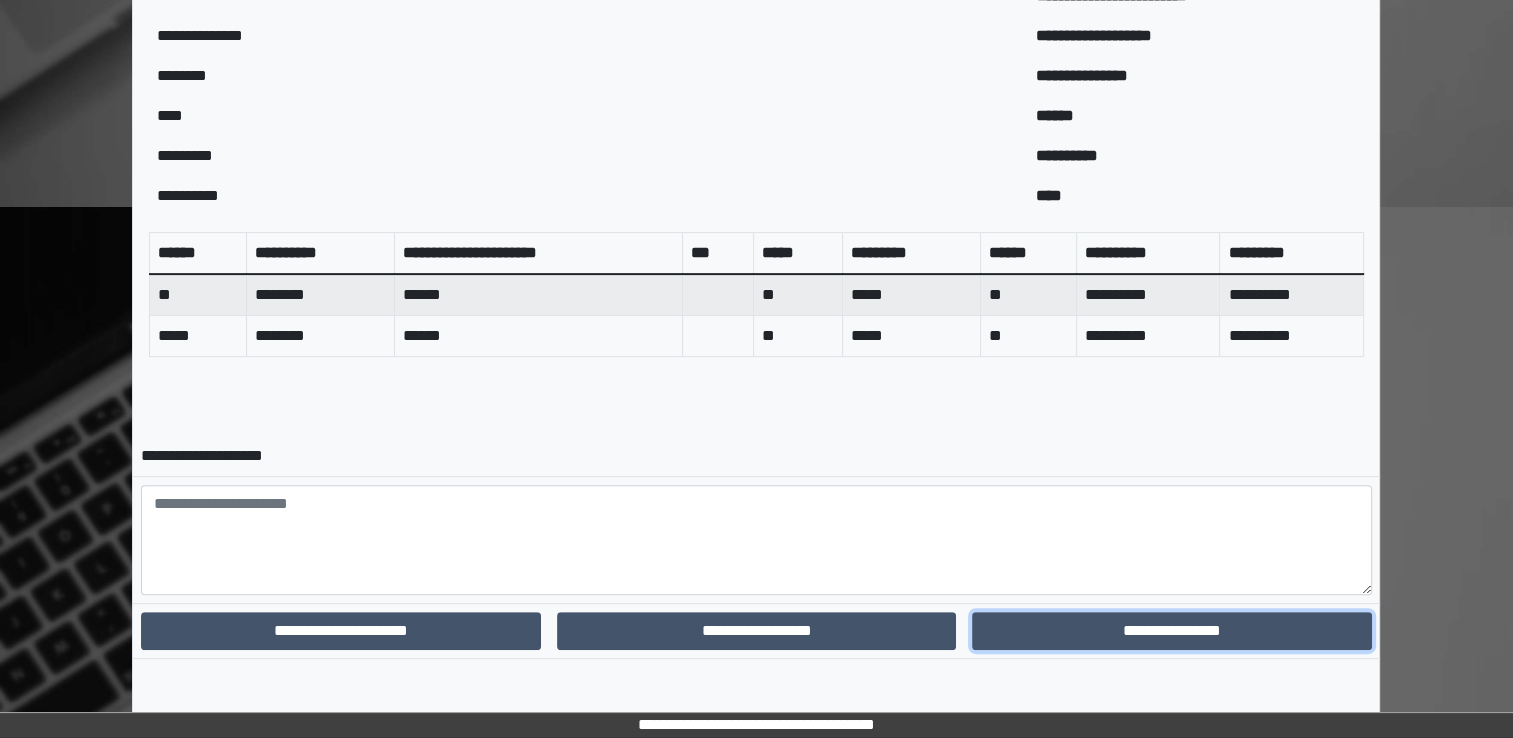 click on "**********" at bounding box center [1171, 631] 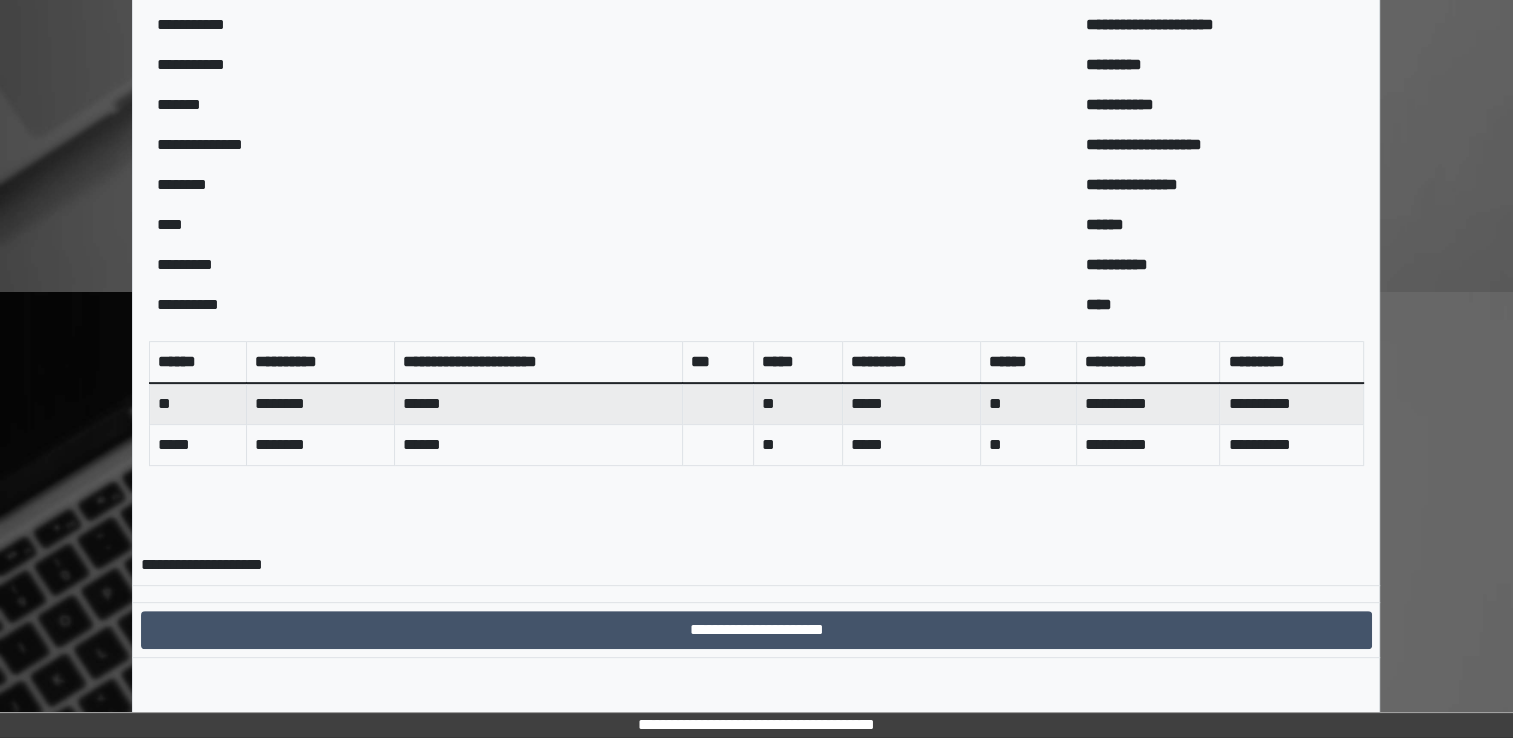 scroll, scrollTop: 560, scrollLeft: 0, axis: vertical 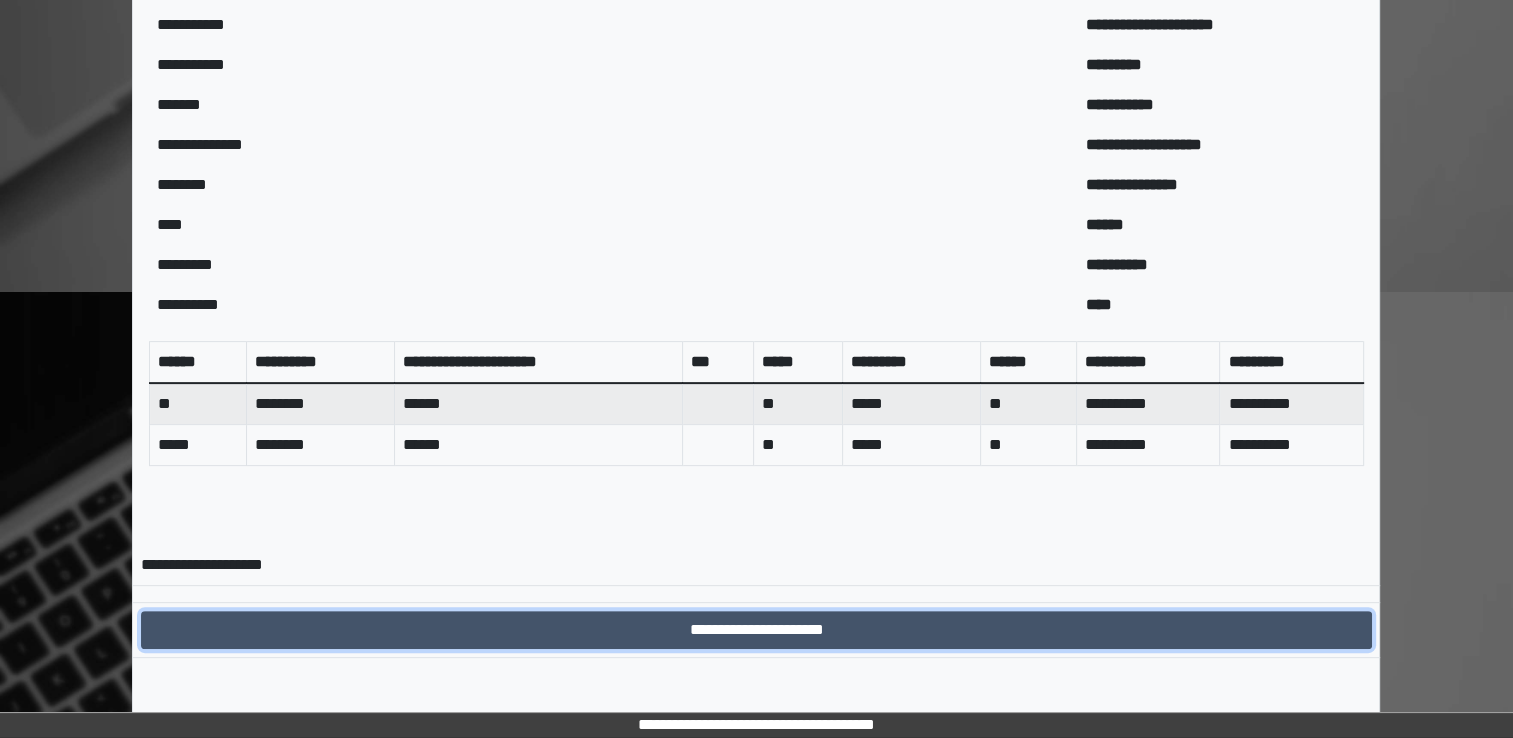 click on "**********" at bounding box center (756, 630) 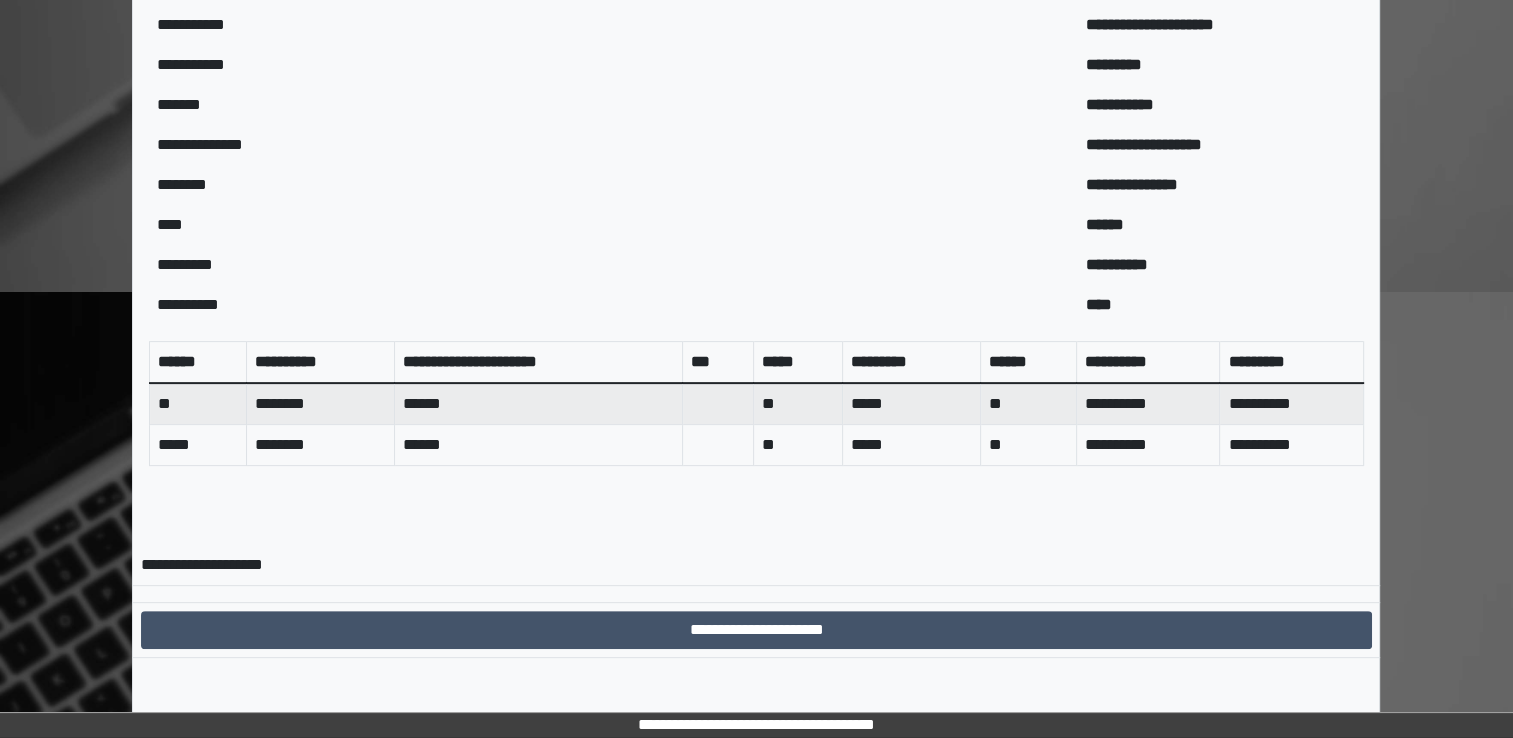 scroll, scrollTop: 0, scrollLeft: 0, axis: both 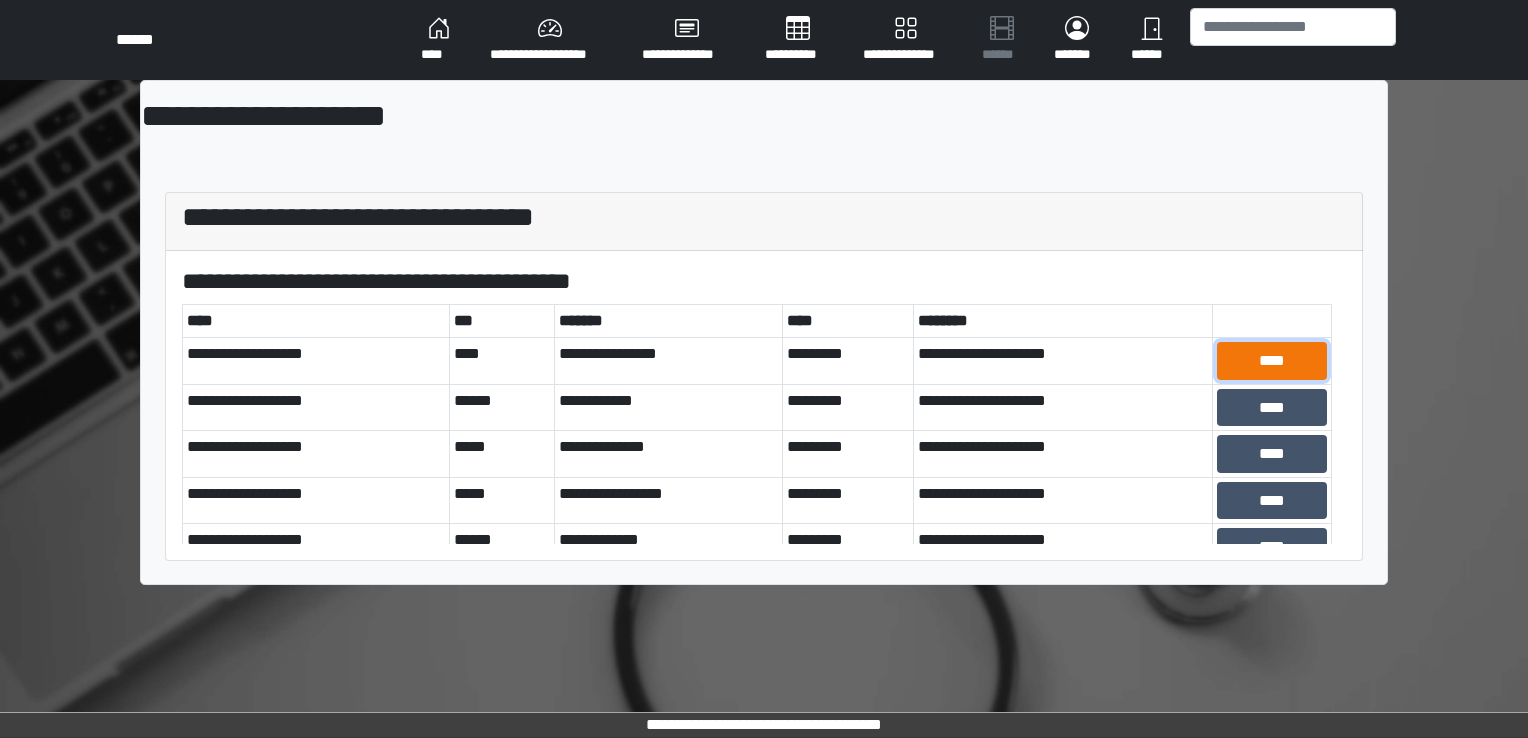 click on "****" at bounding box center (1272, 361) 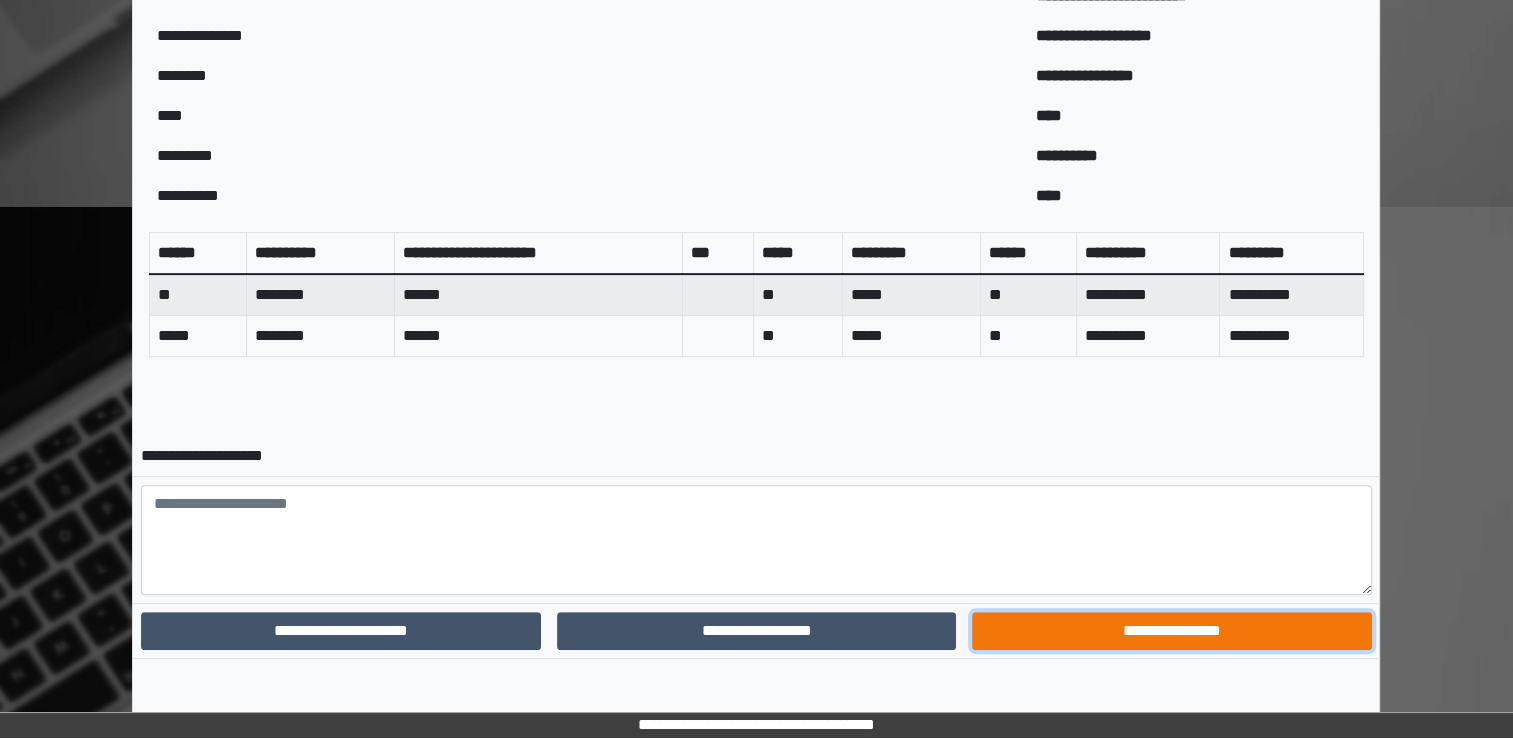 click on "**********" at bounding box center (1171, 631) 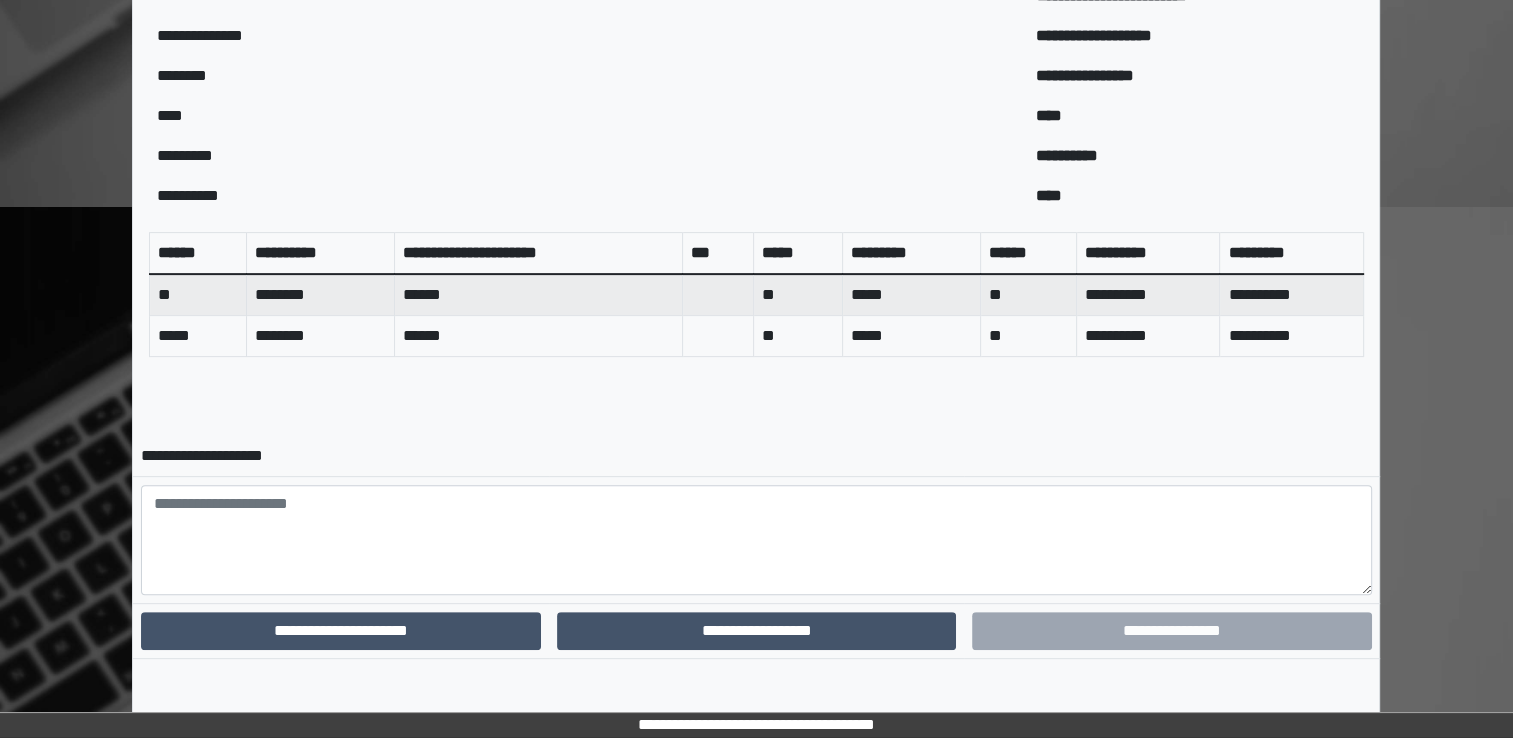 scroll, scrollTop: 560, scrollLeft: 0, axis: vertical 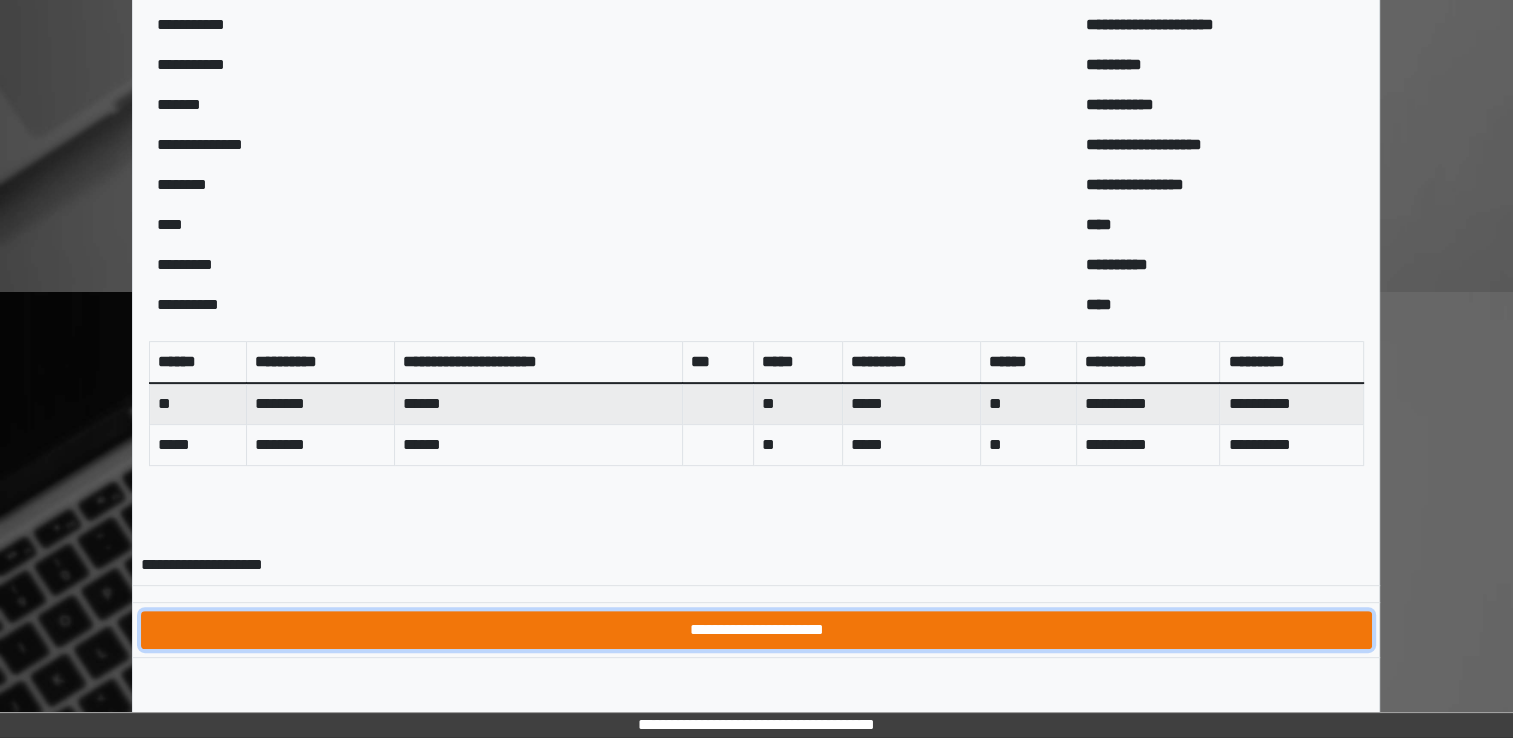 click on "**********" at bounding box center [756, 630] 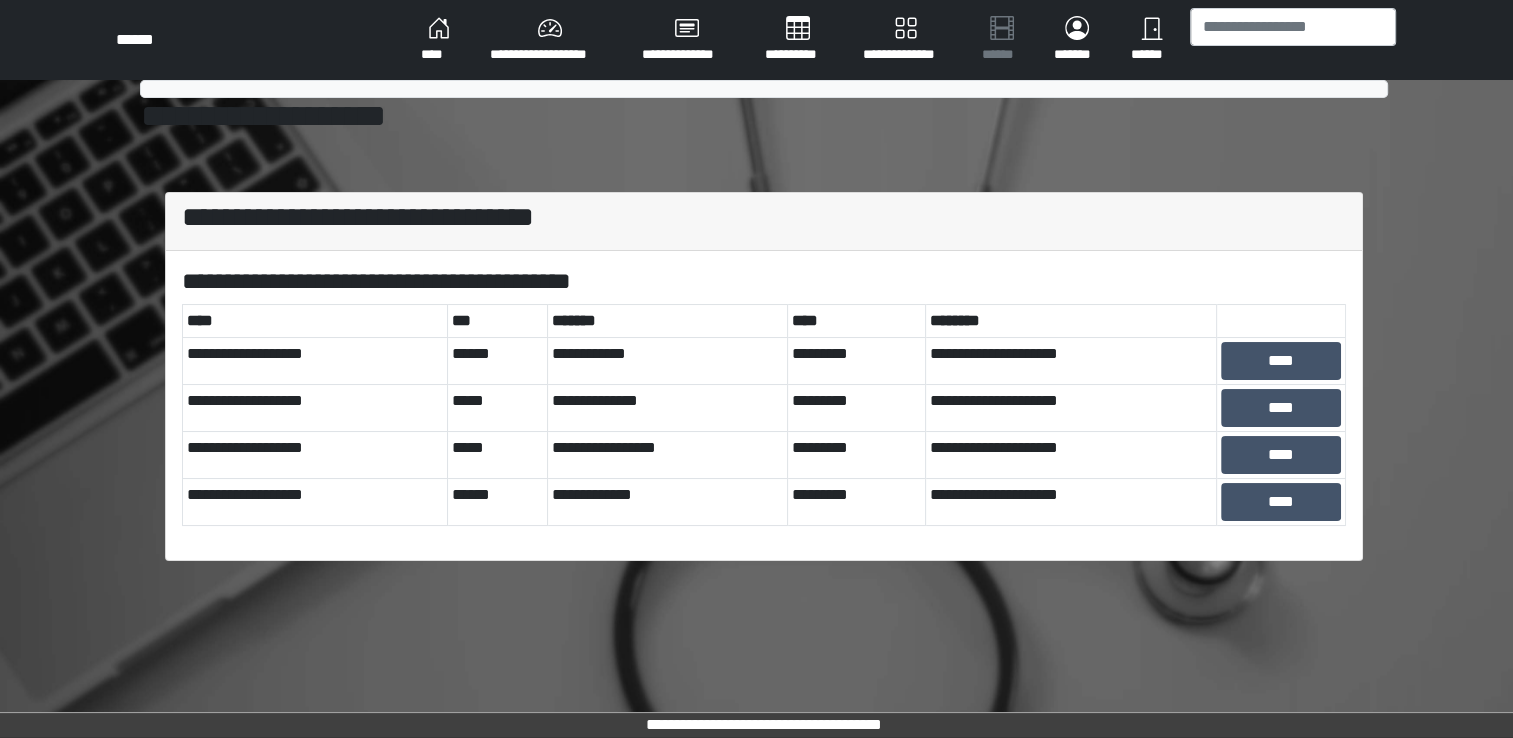 scroll, scrollTop: 0, scrollLeft: 0, axis: both 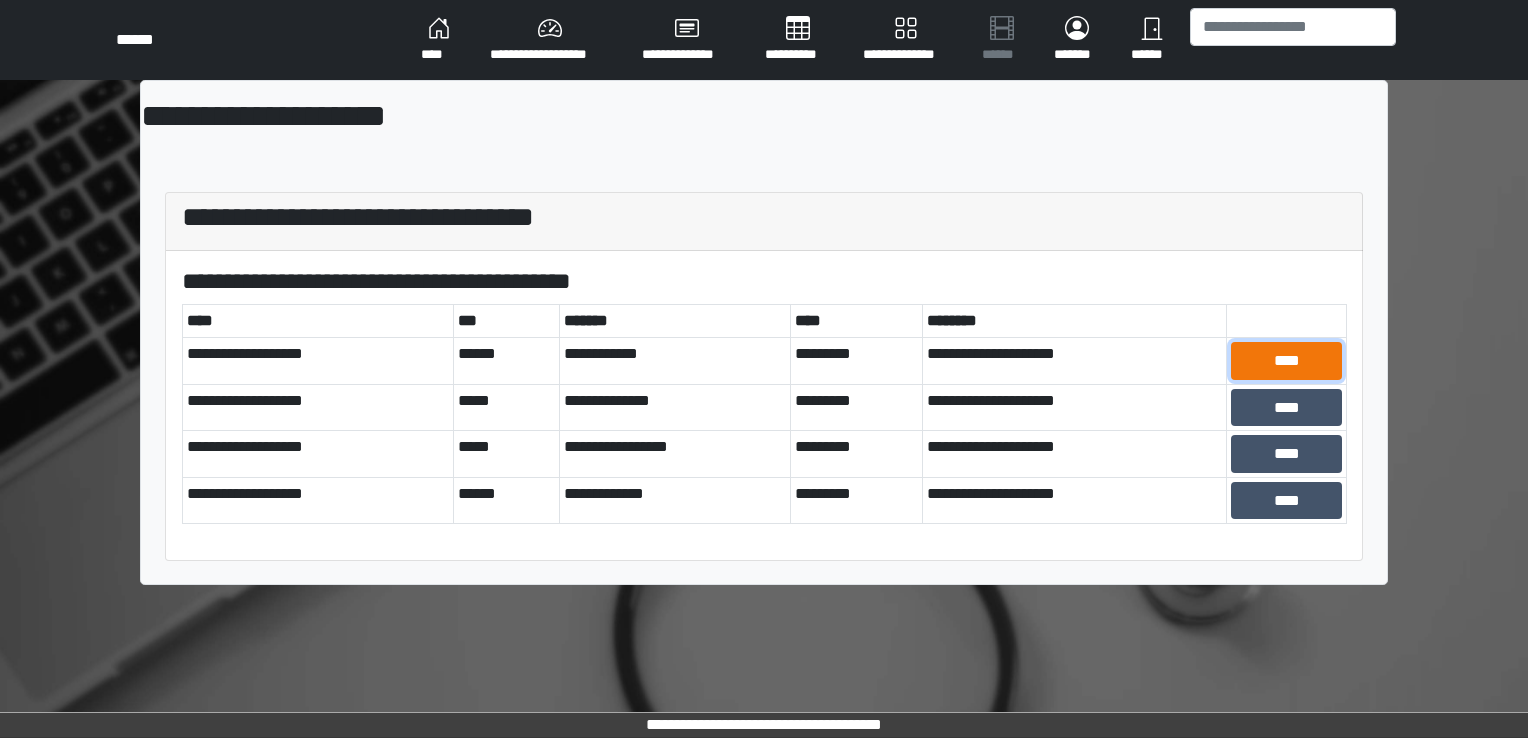 click on "****" at bounding box center (1286, 361) 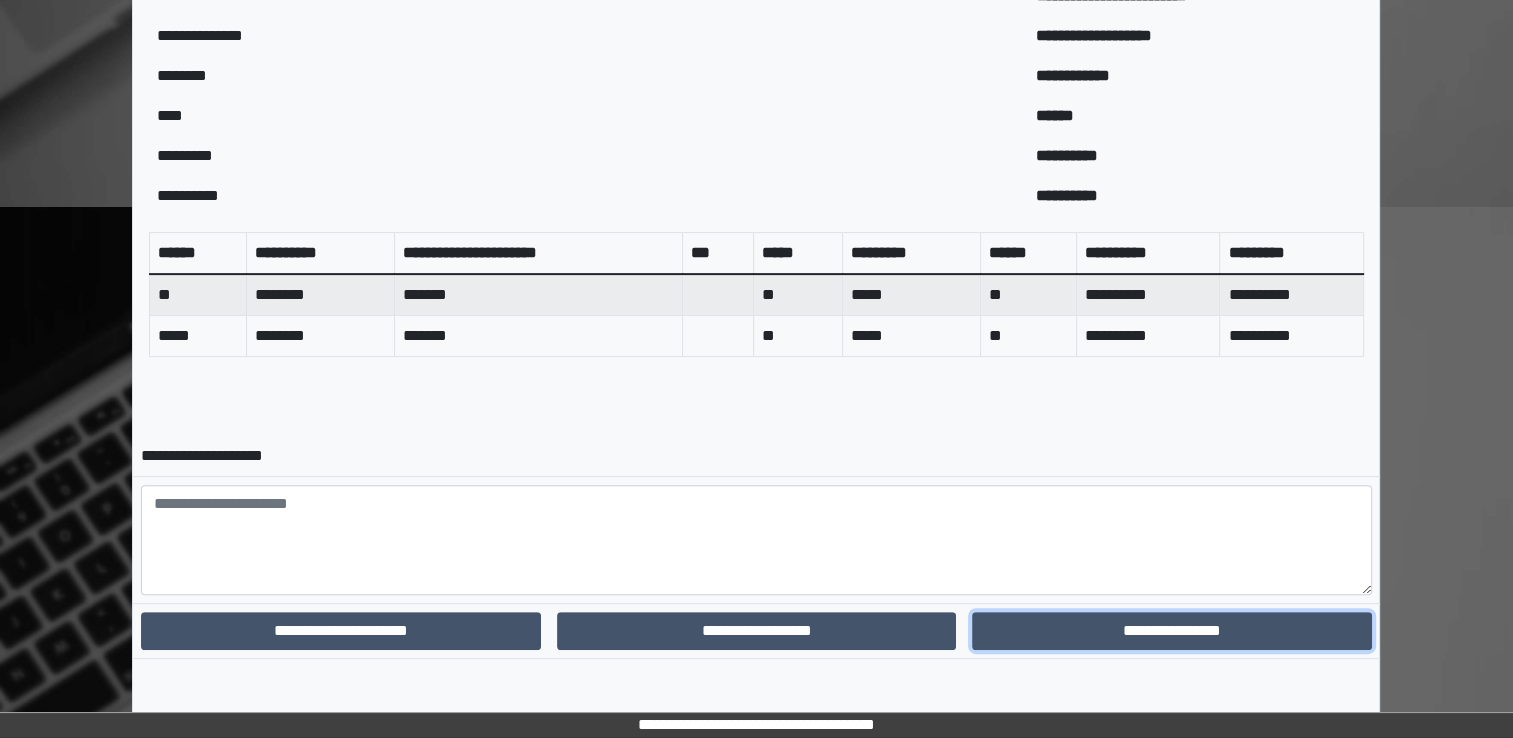 click on "**********" at bounding box center (1171, 631) 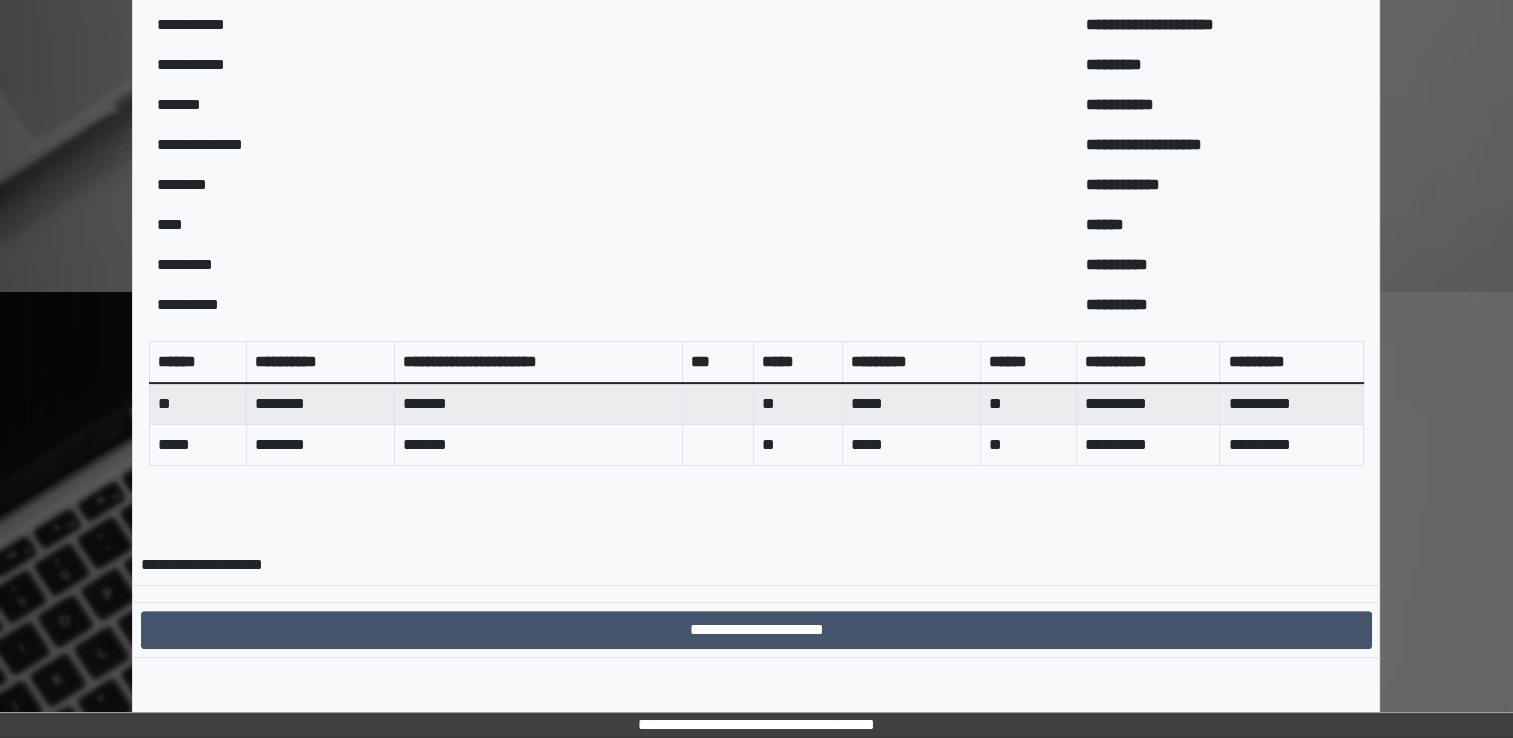 scroll, scrollTop: 560, scrollLeft: 0, axis: vertical 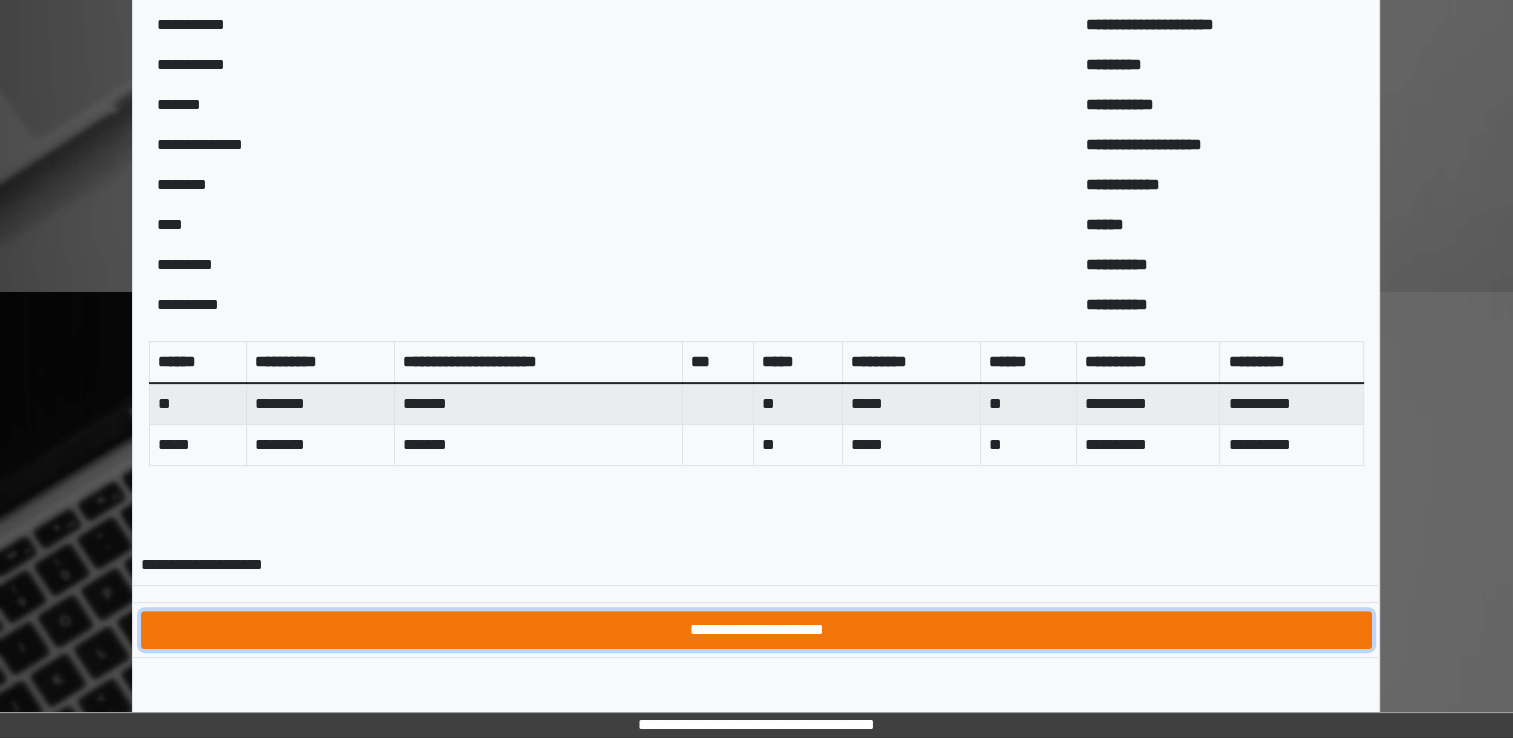 click on "**********" at bounding box center (756, 630) 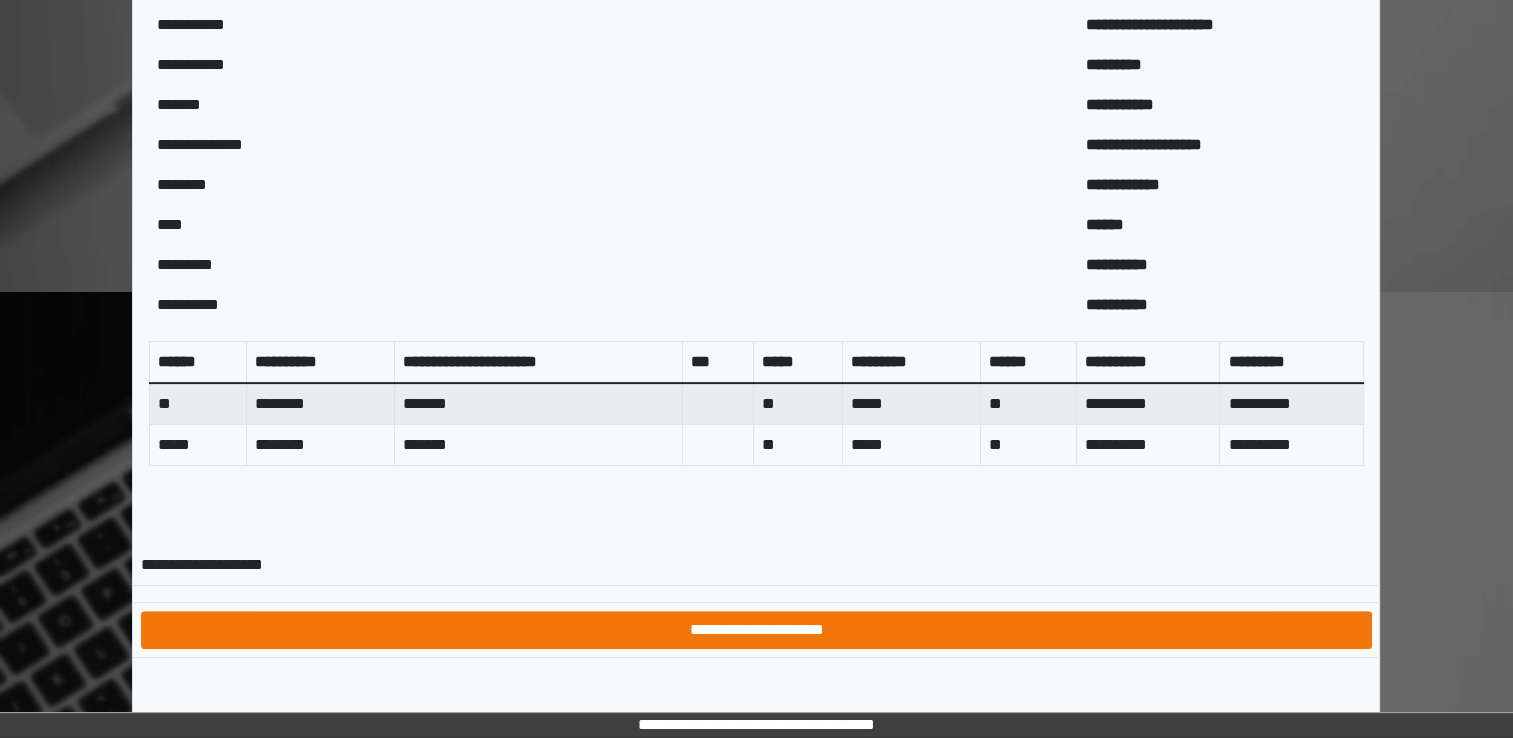 scroll, scrollTop: 0, scrollLeft: 0, axis: both 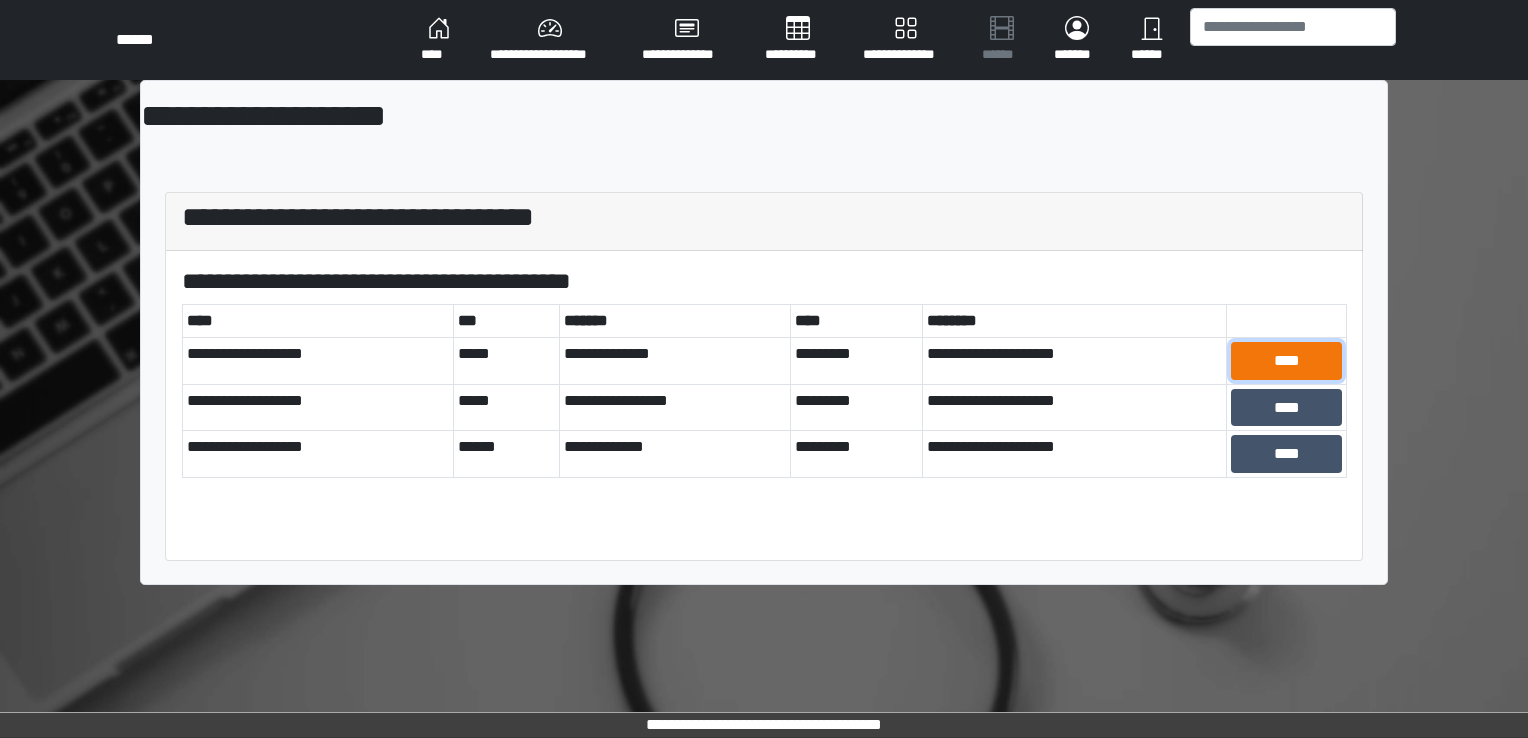 click on "****" at bounding box center (1286, 361) 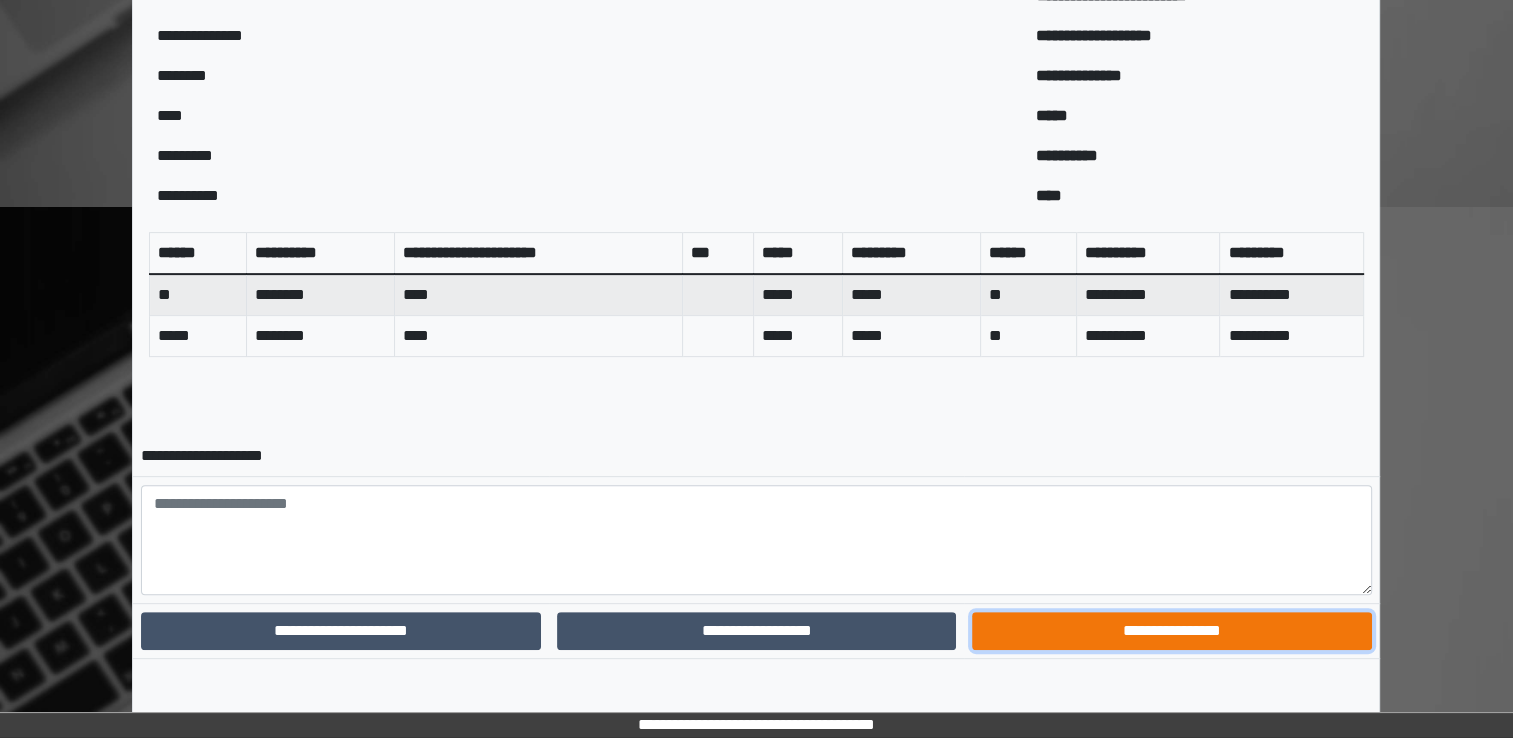 click on "**********" at bounding box center [1171, 631] 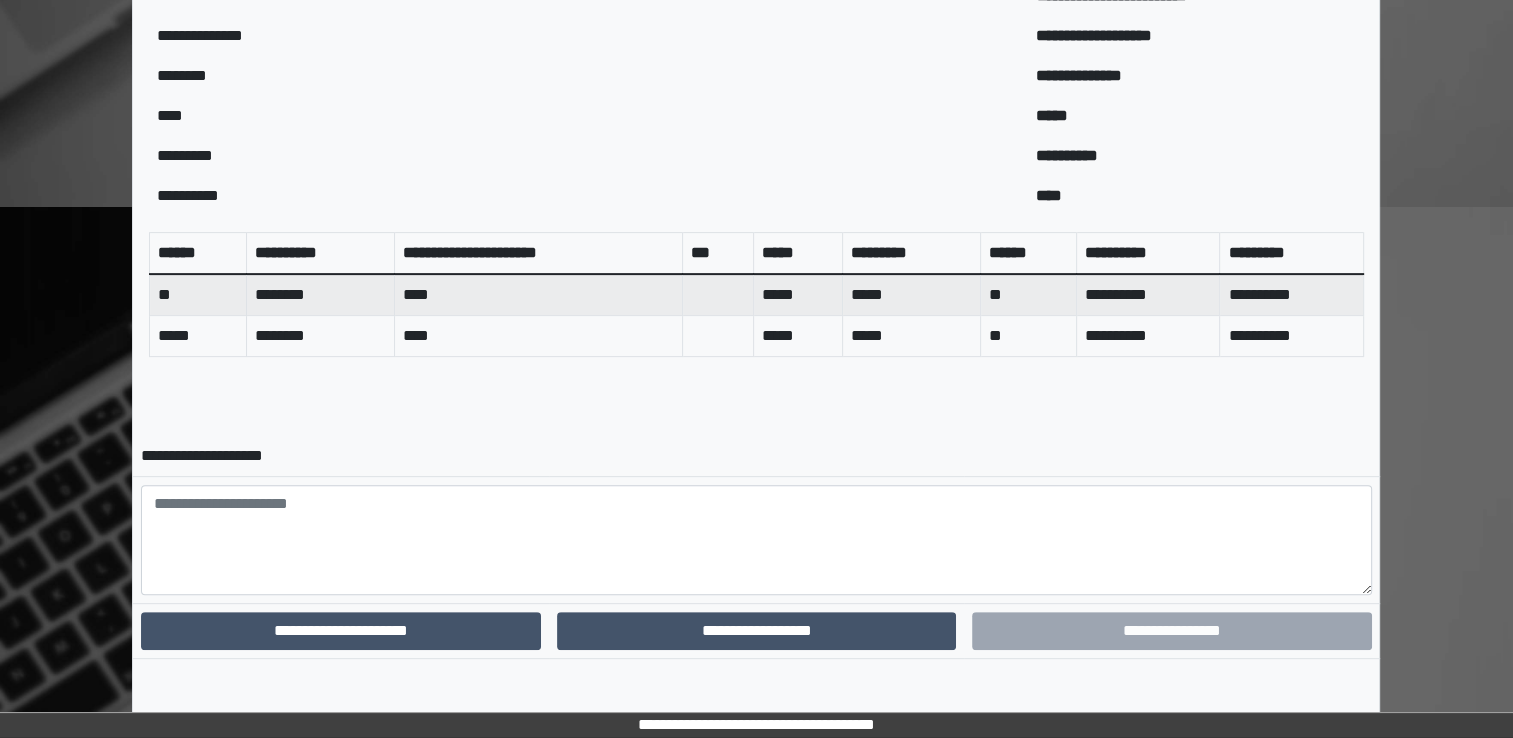 scroll, scrollTop: 560, scrollLeft: 0, axis: vertical 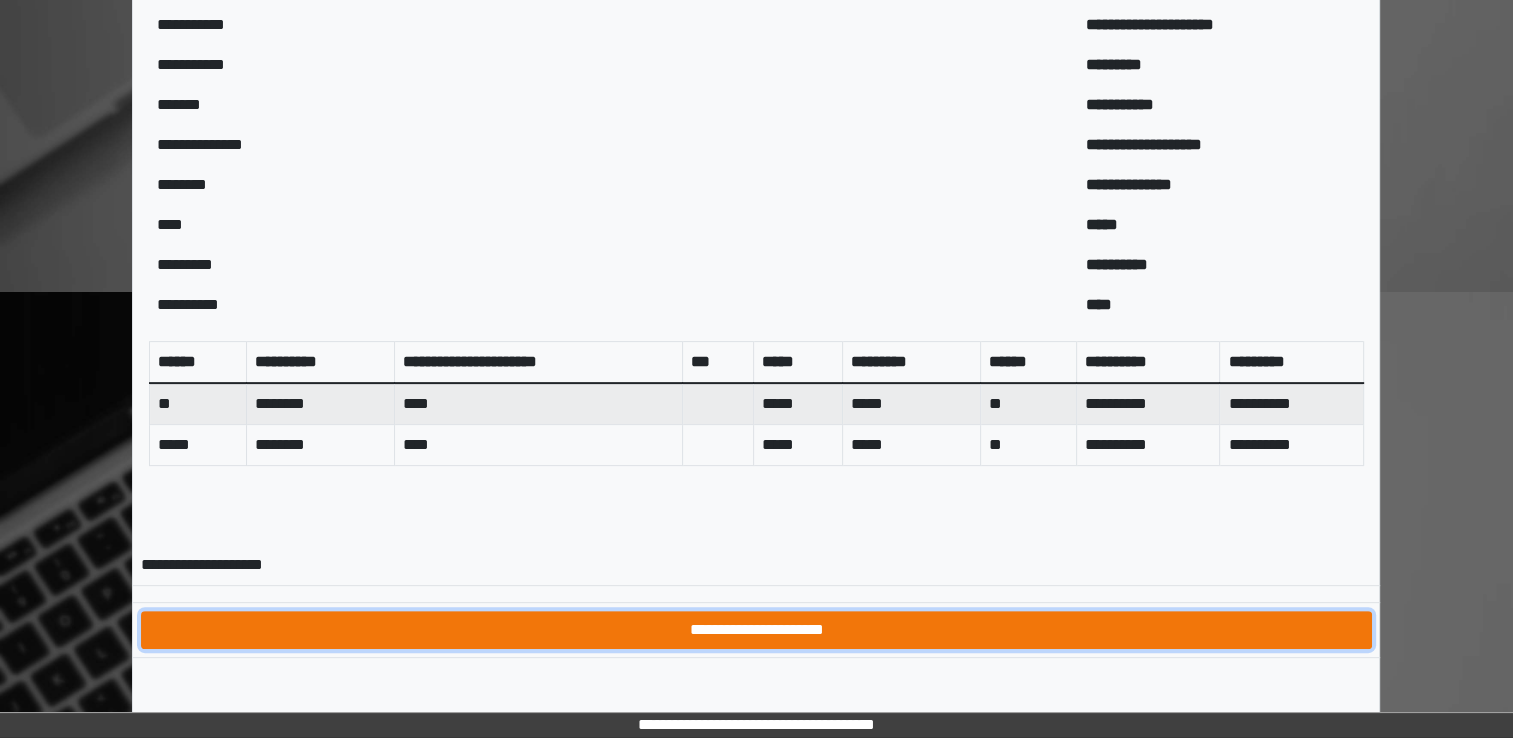 click on "**********" at bounding box center [756, 630] 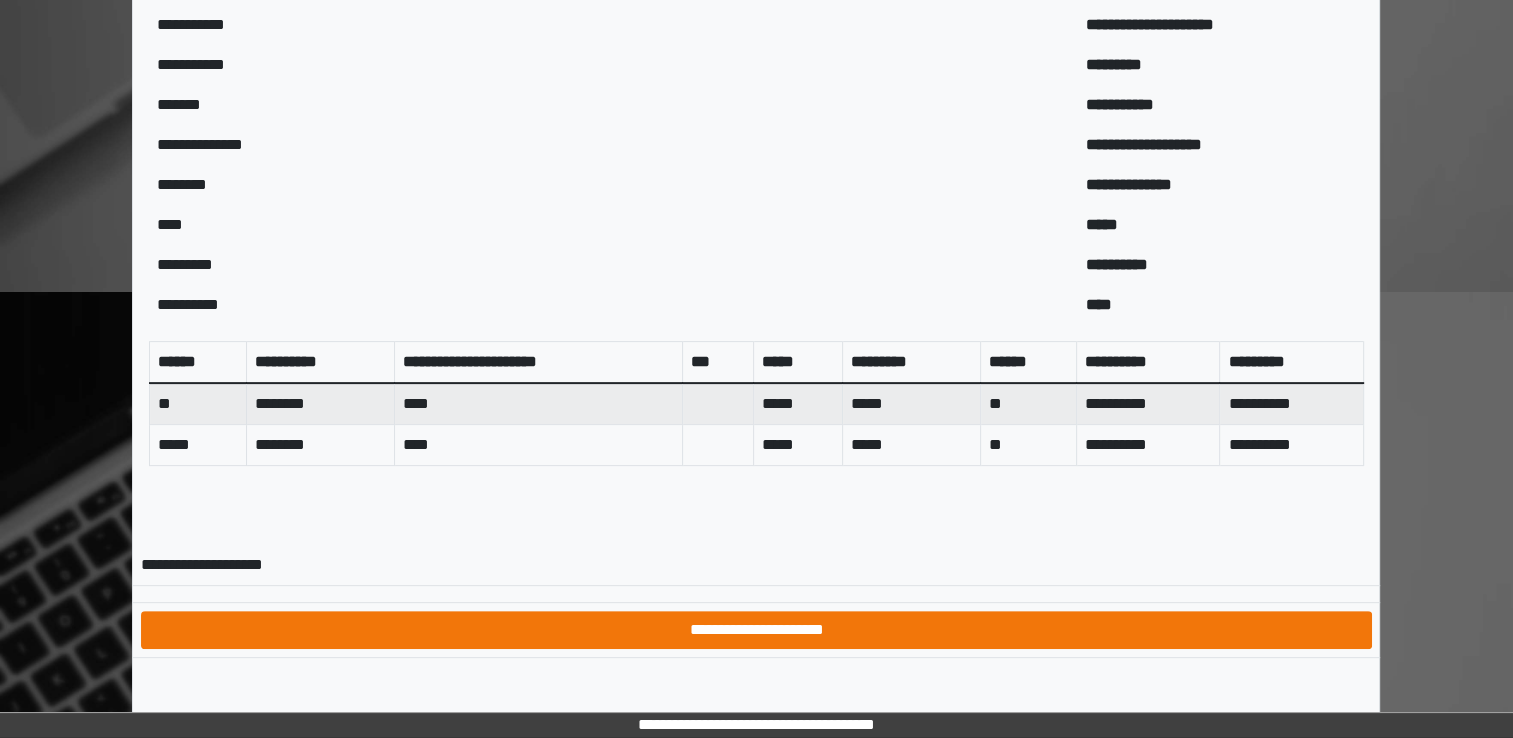 scroll, scrollTop: 0, scrollLeft: 0, axis: both 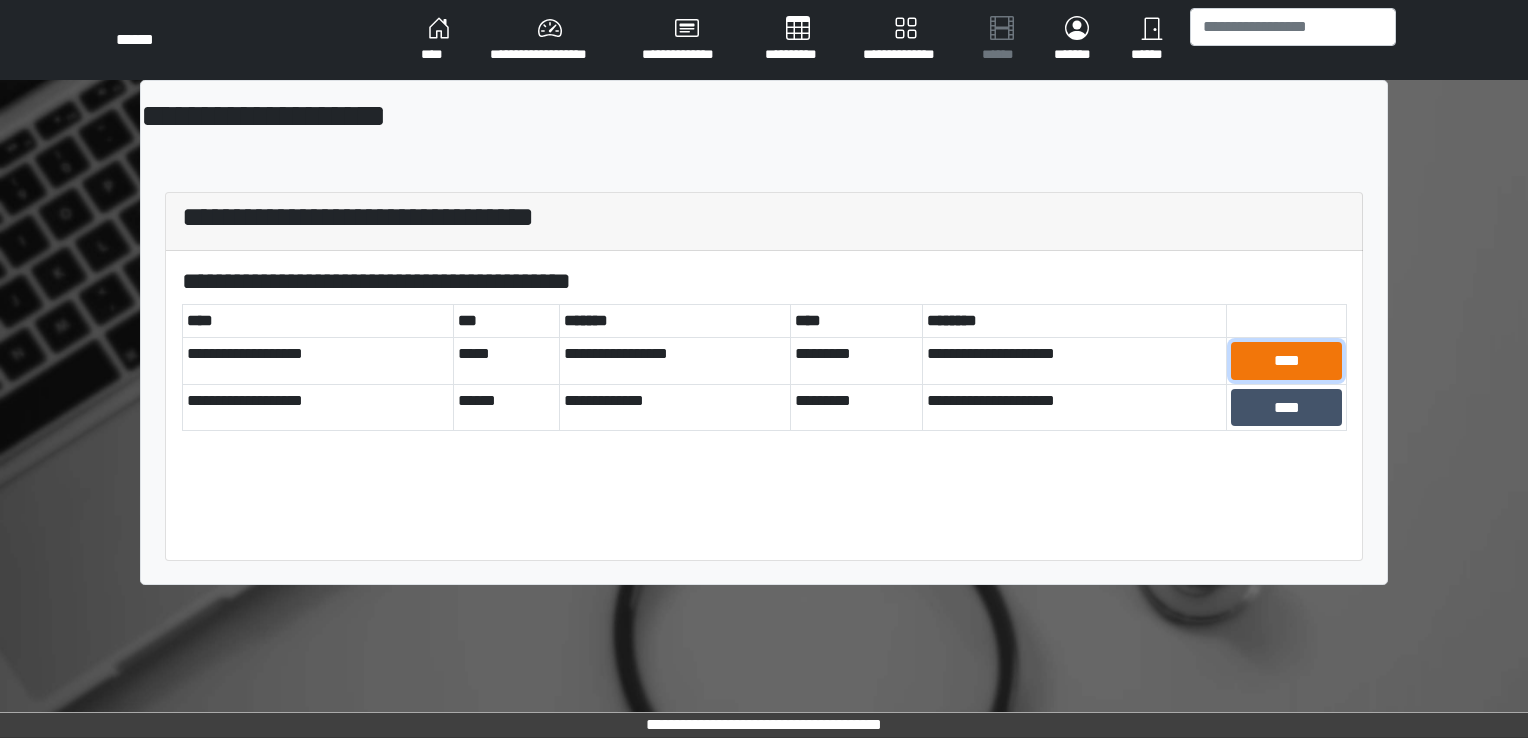 click on "****" at bounding box center (1286, 361) 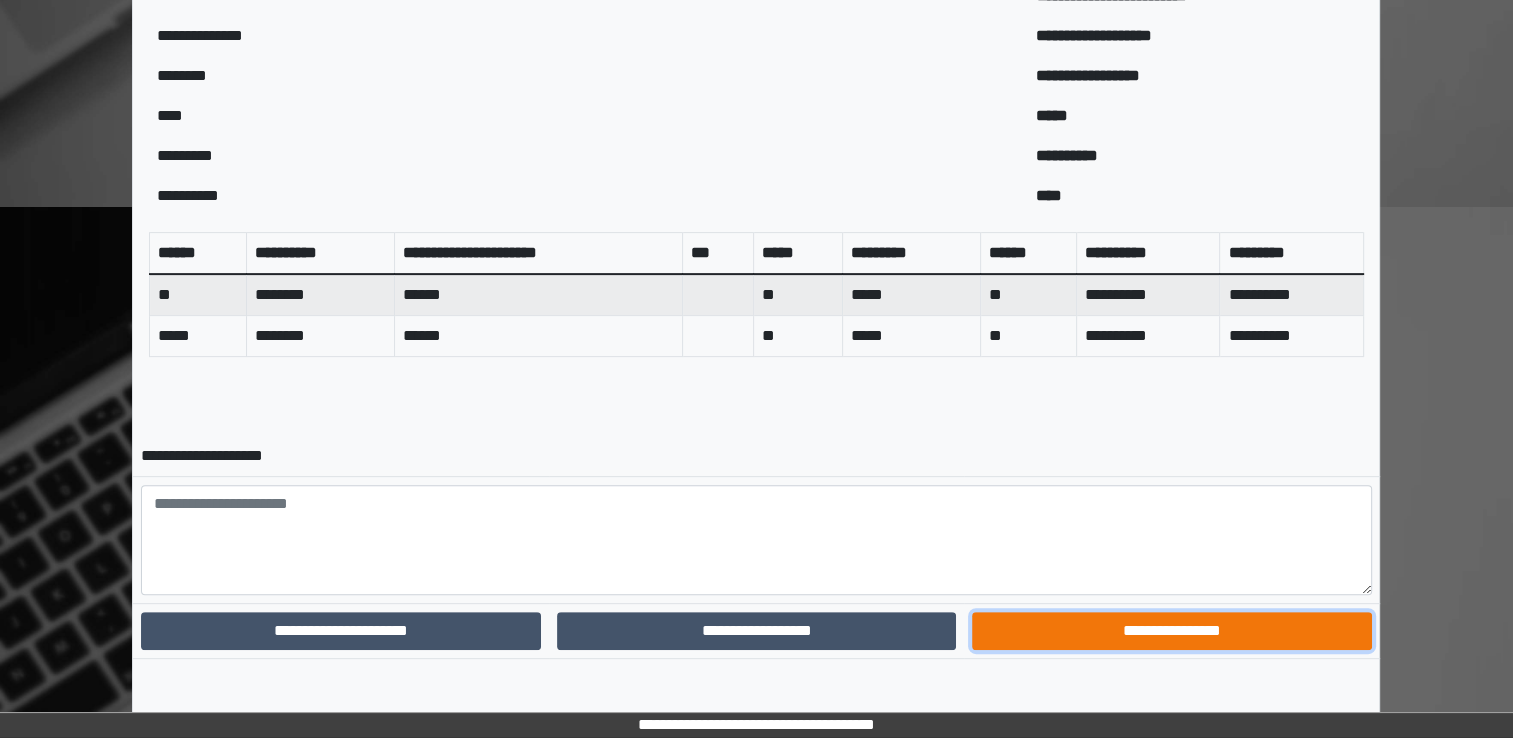 click on "**********" at bounding box center (1171, 631) 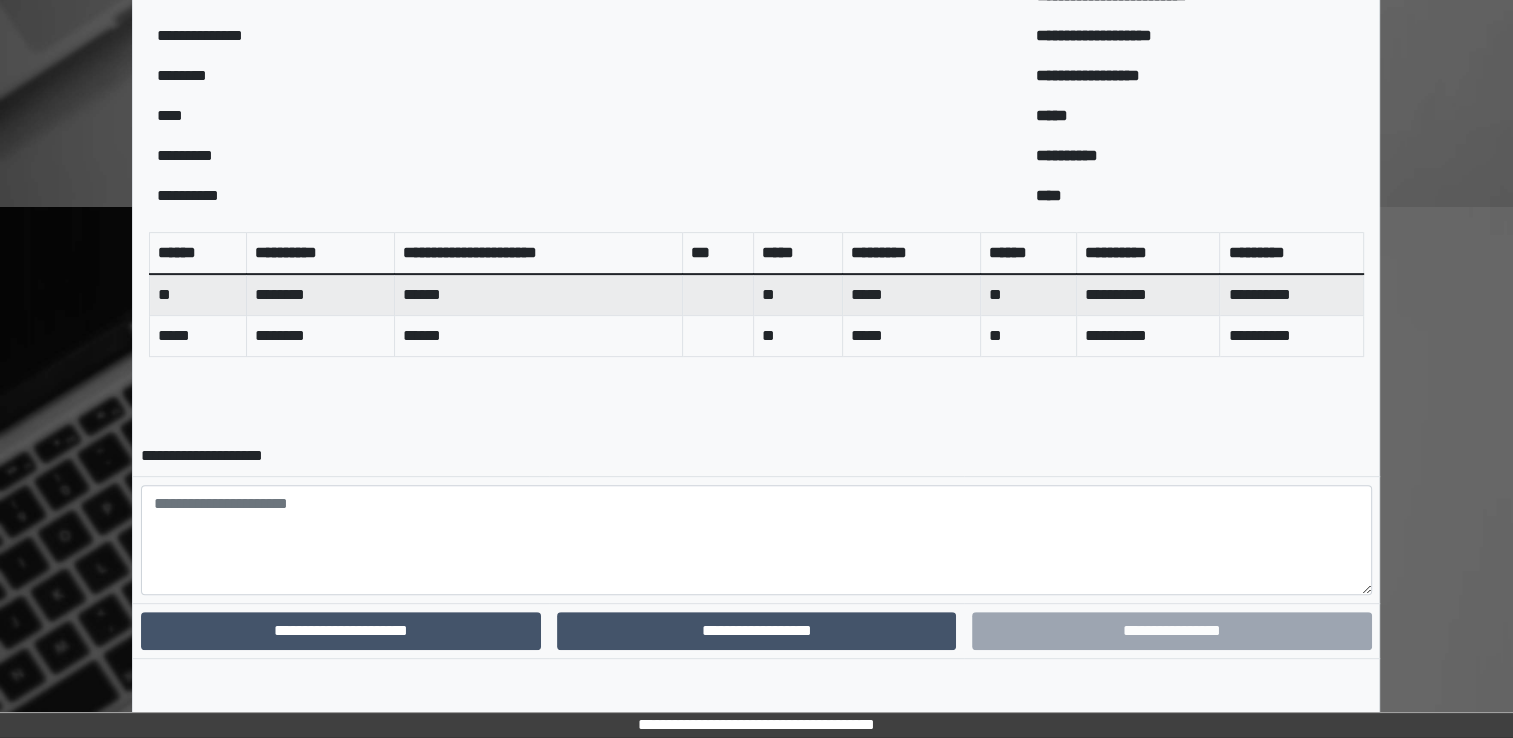 scroll, scrollTop: 560, scrollLeft: 0, axis: vertical 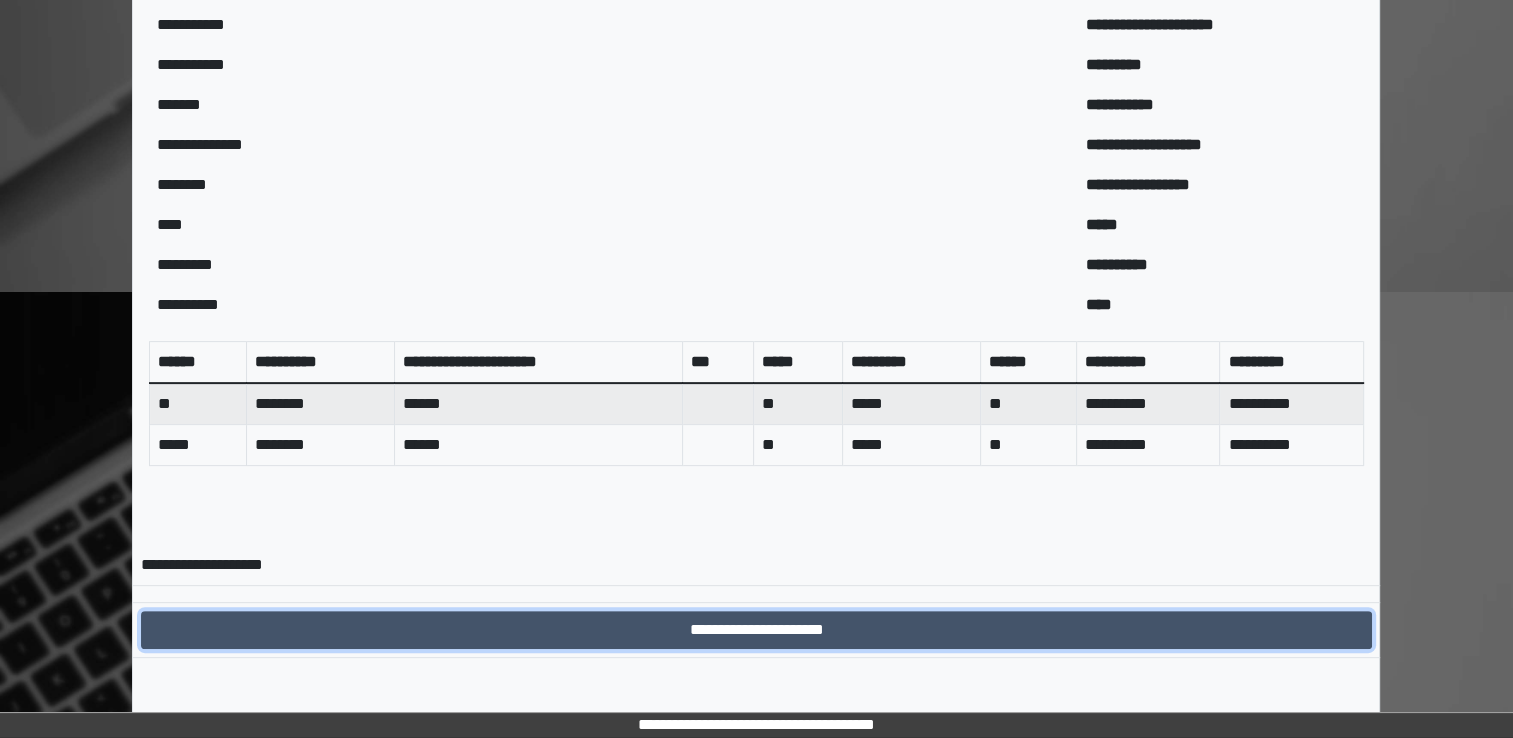click on "**********" at bounding box center (756, 630) 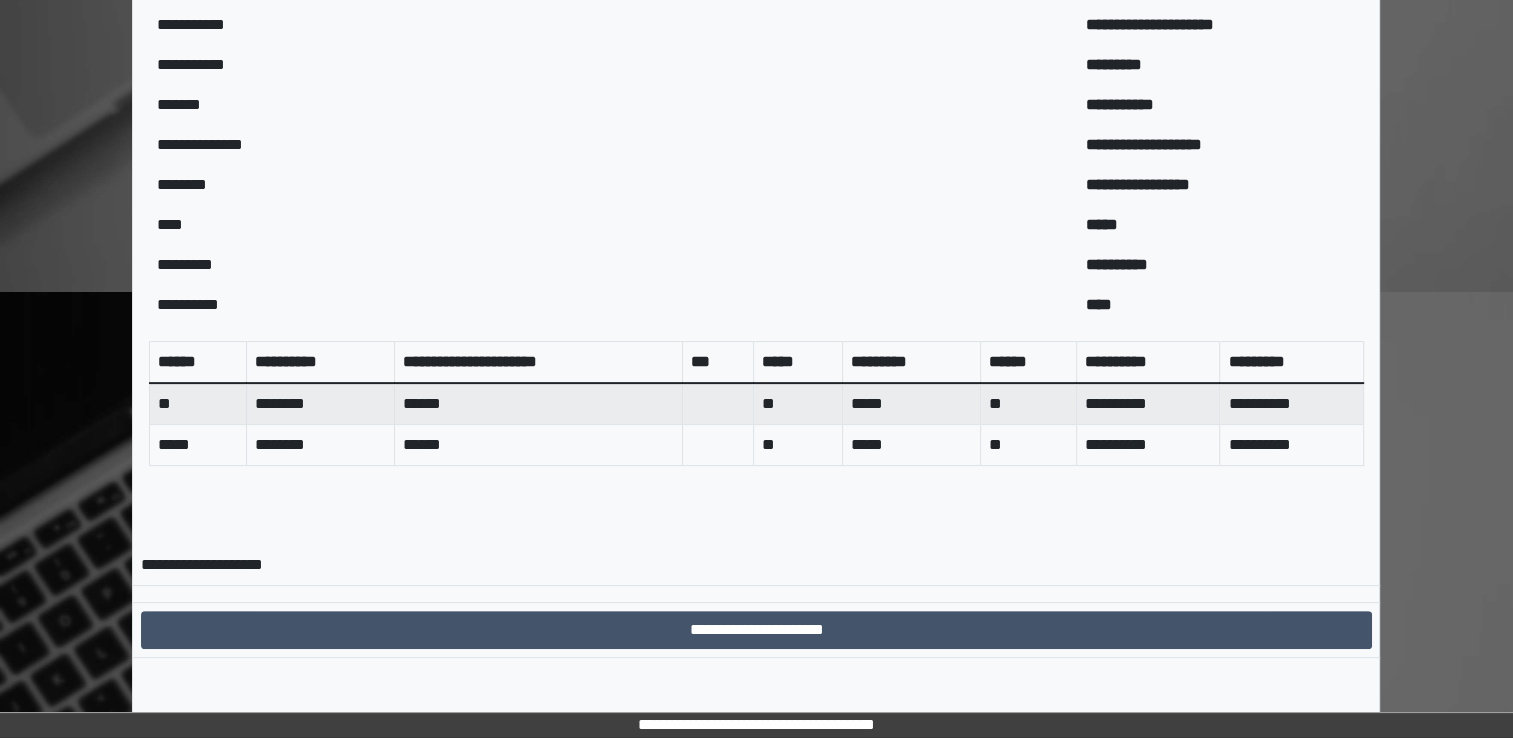 scroll, scrollTop: 0, scrollLeft: 0, axis: both 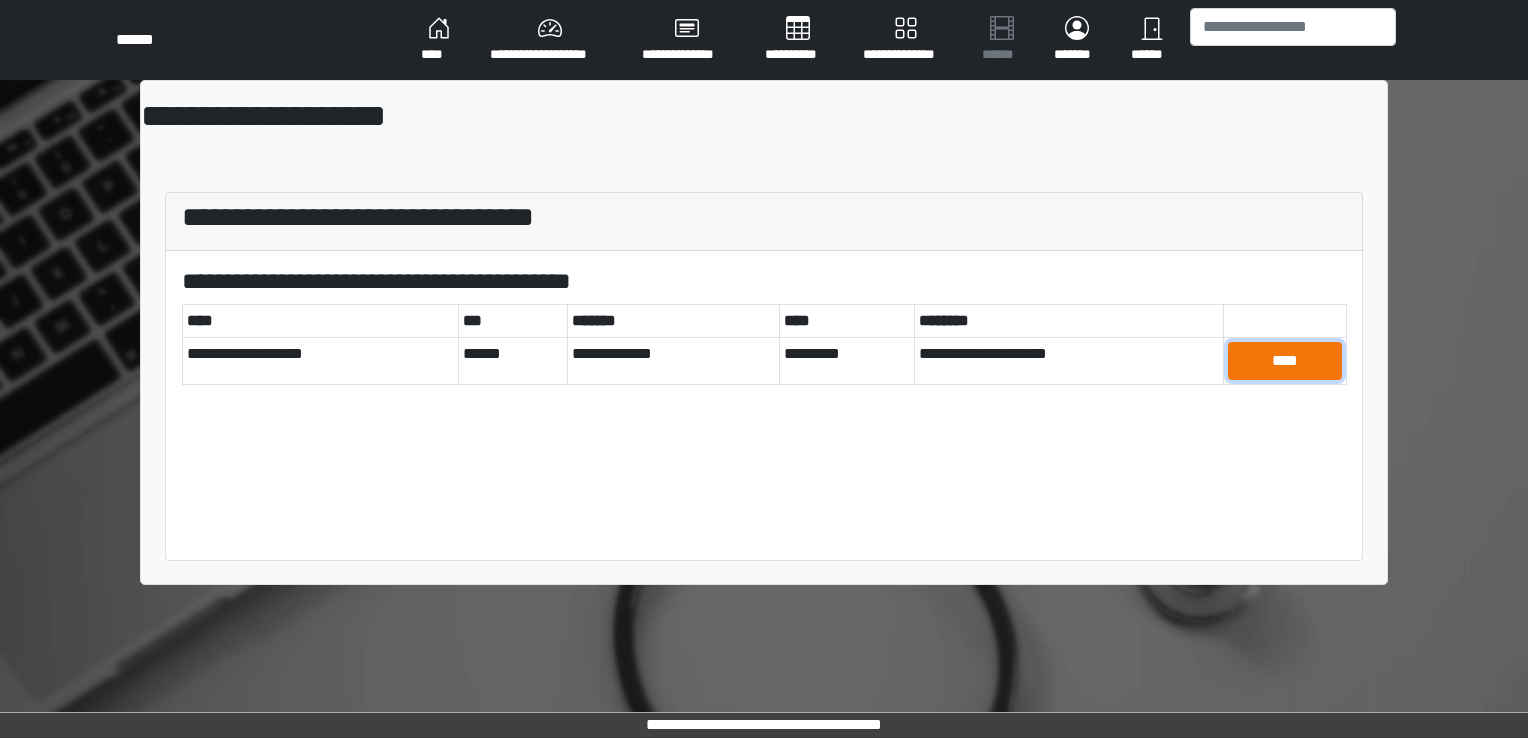 click on "****" at bounding box center (1285, 361) 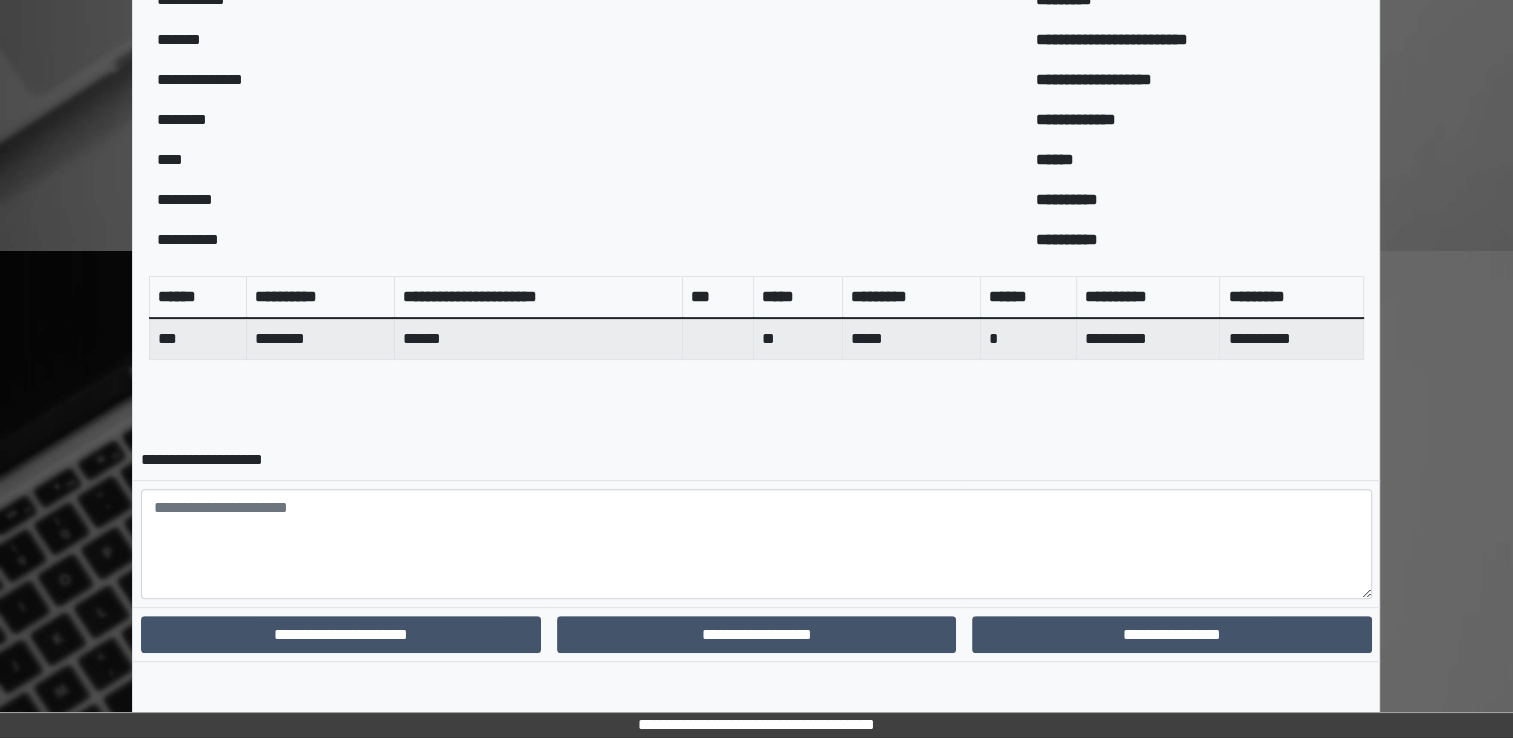 scroll, scrollTop: 604, scrollLeft: 0, axis: vertical 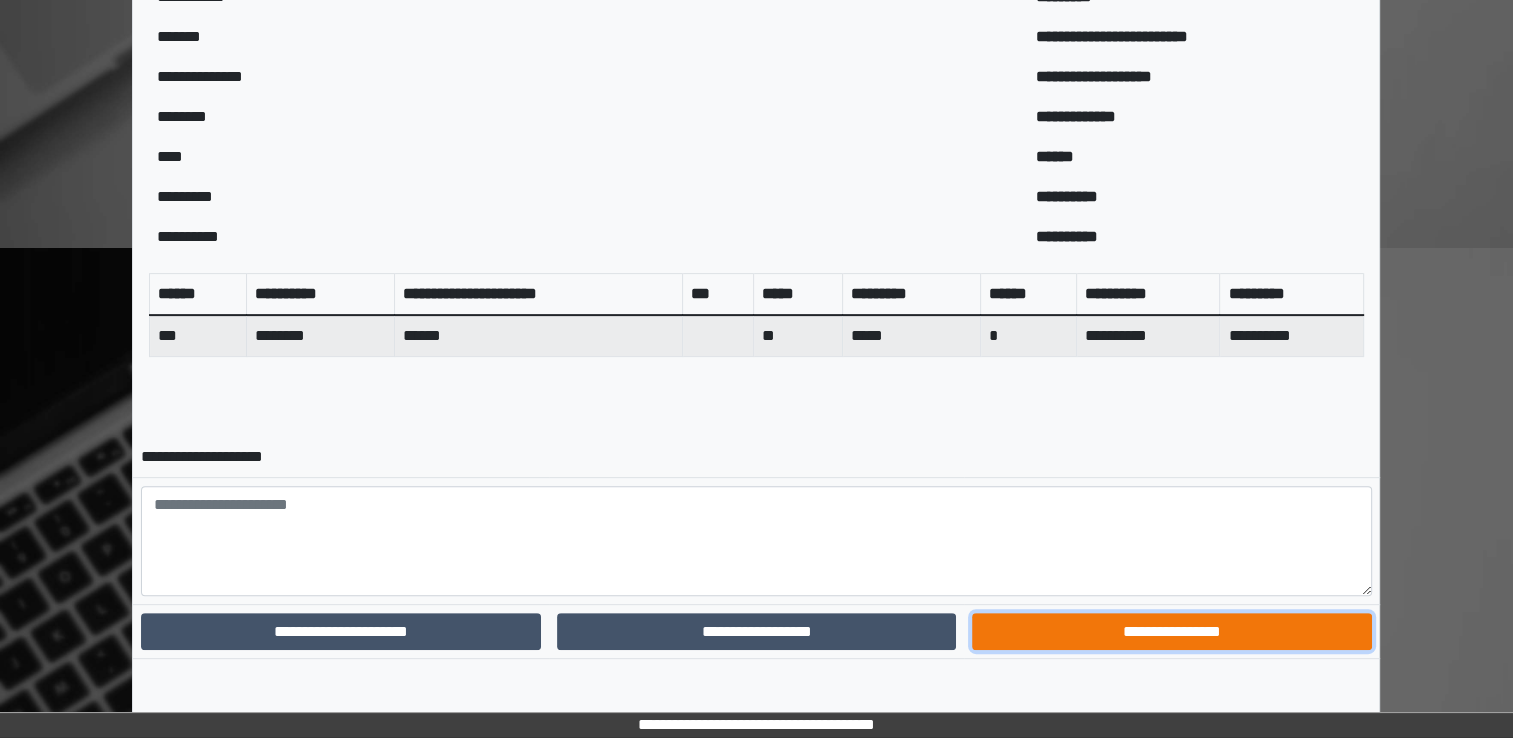 click on "**********" at bounding box center (1171, 632) 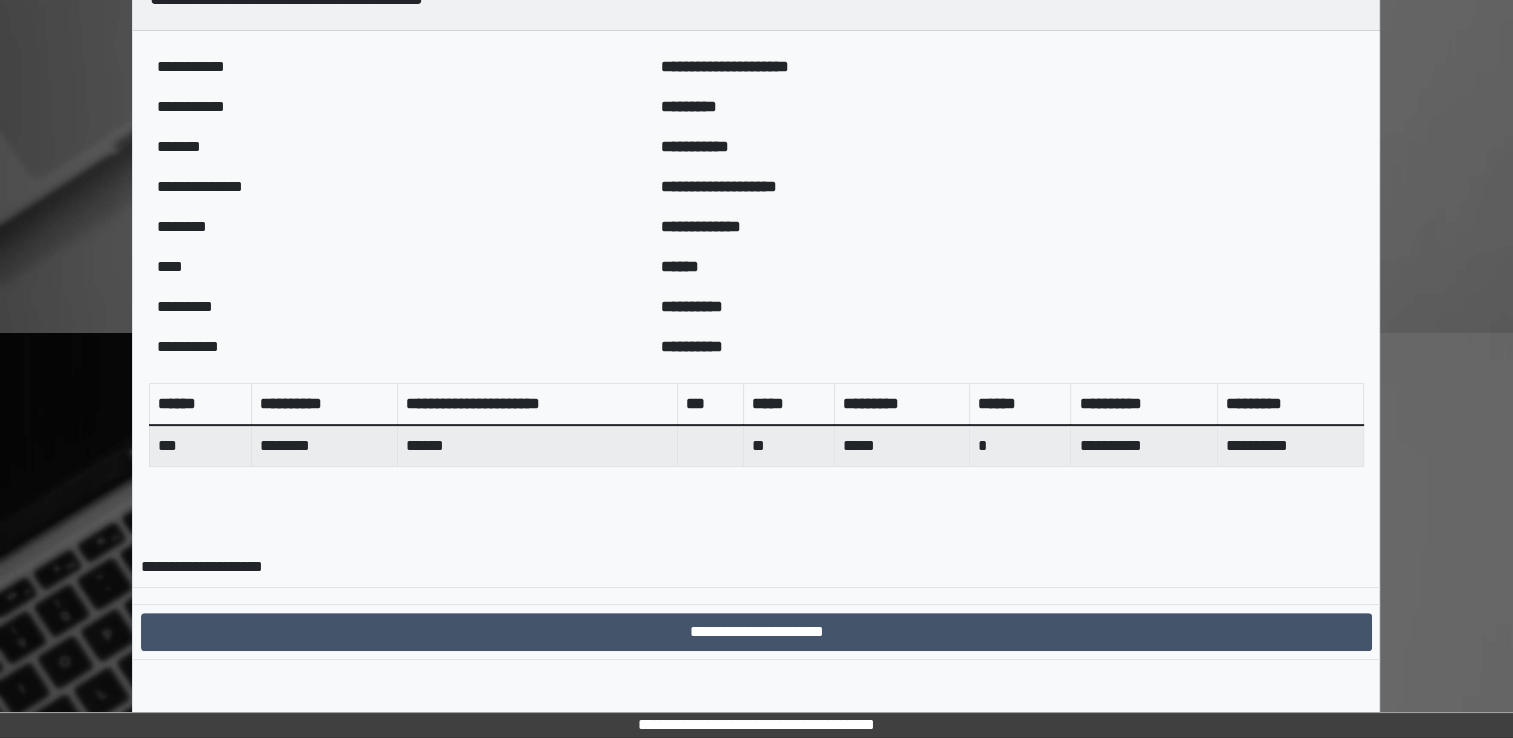 scroll 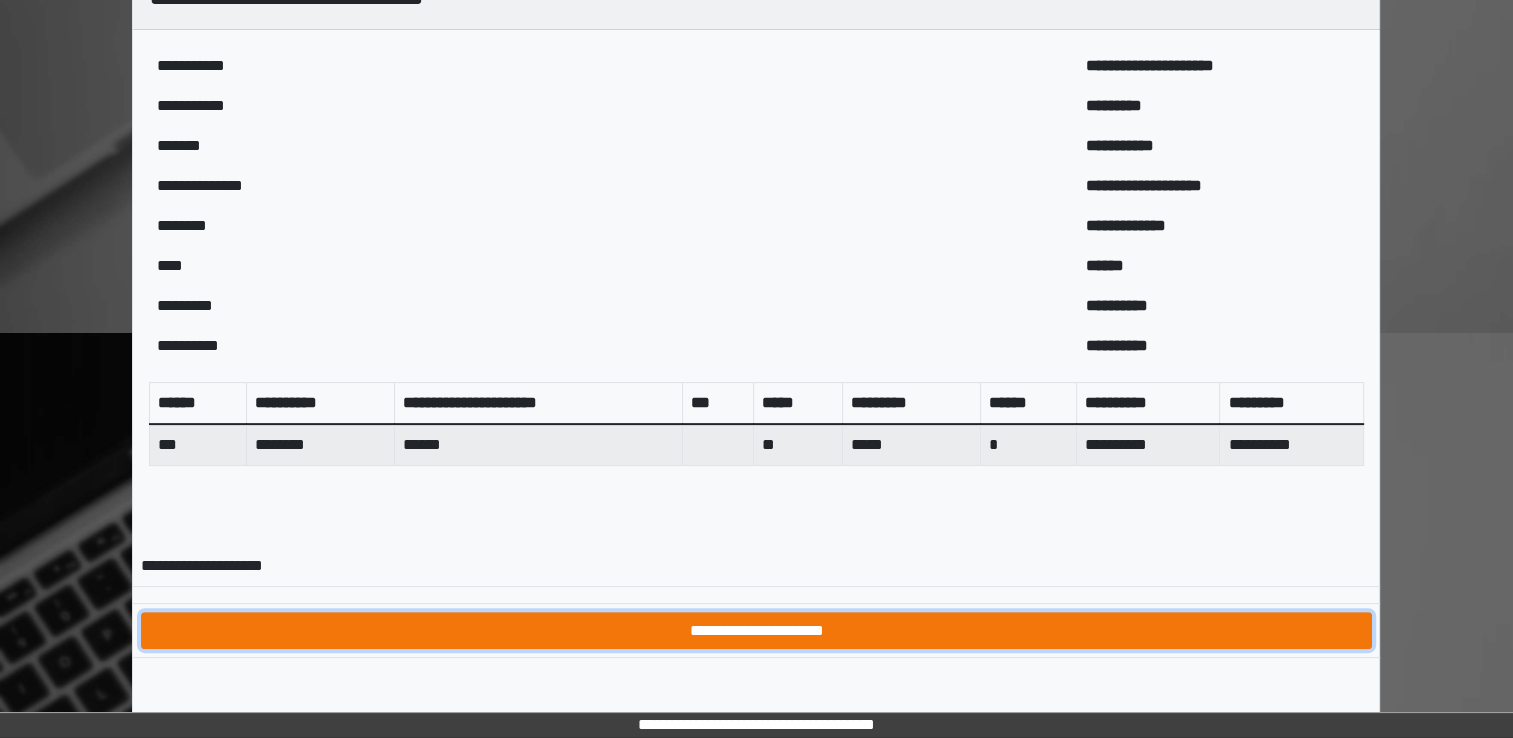 click on "**********" at bounding box center (756, 631) 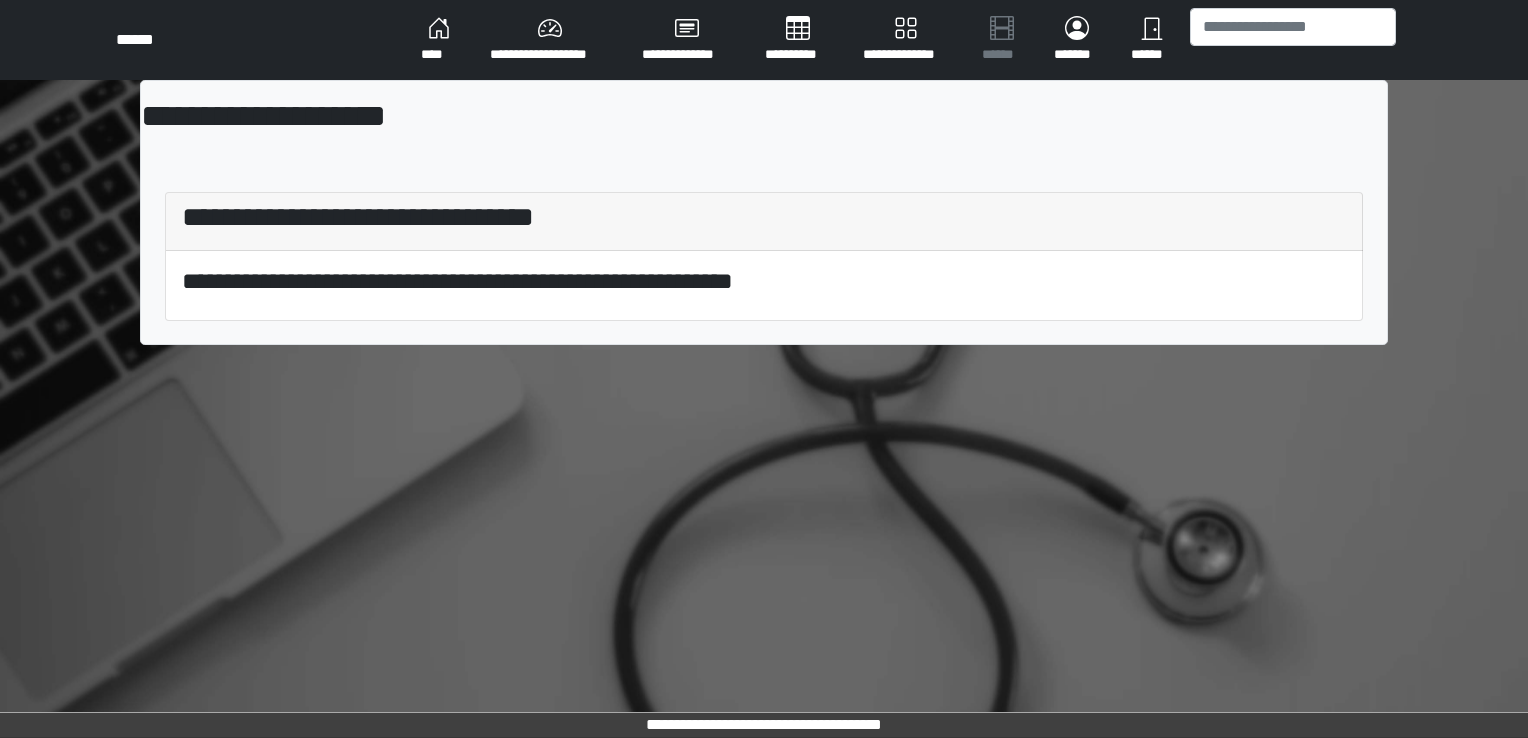 click on "****" at bounding box center [439, 40] 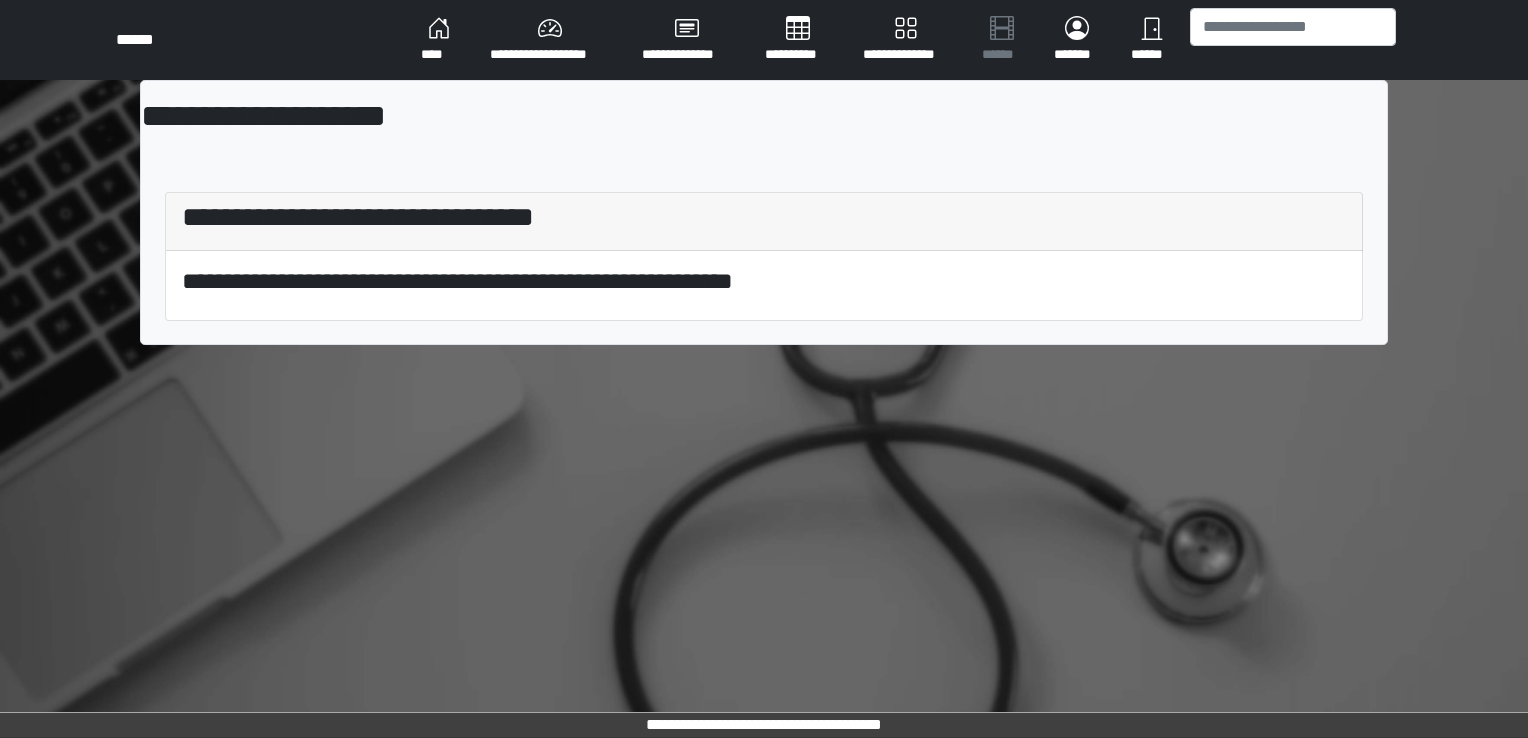 click on "**********" at bounding box center [550, 40] 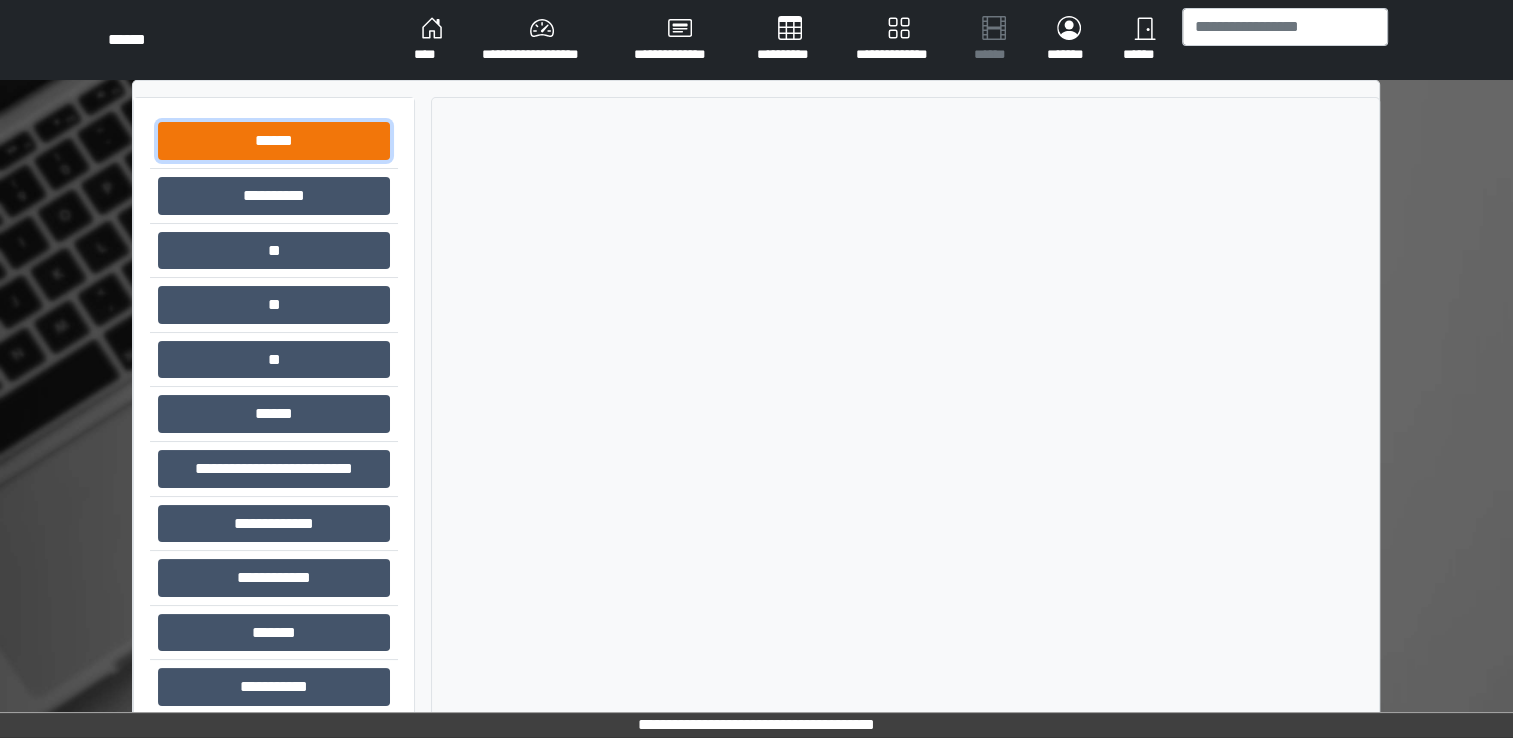 click on "******" at bounding box center [274, 141] 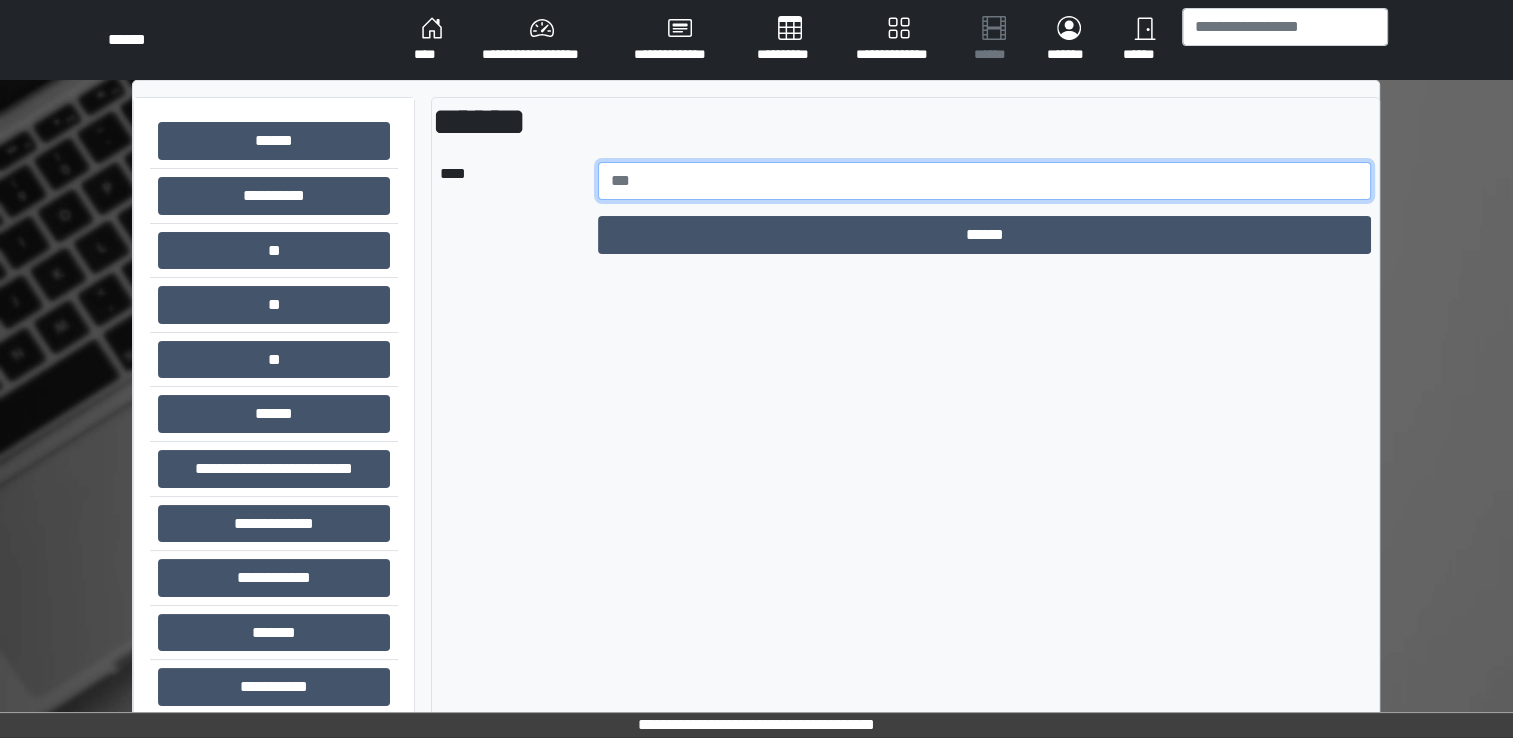 click at bounding box center [985, 181] 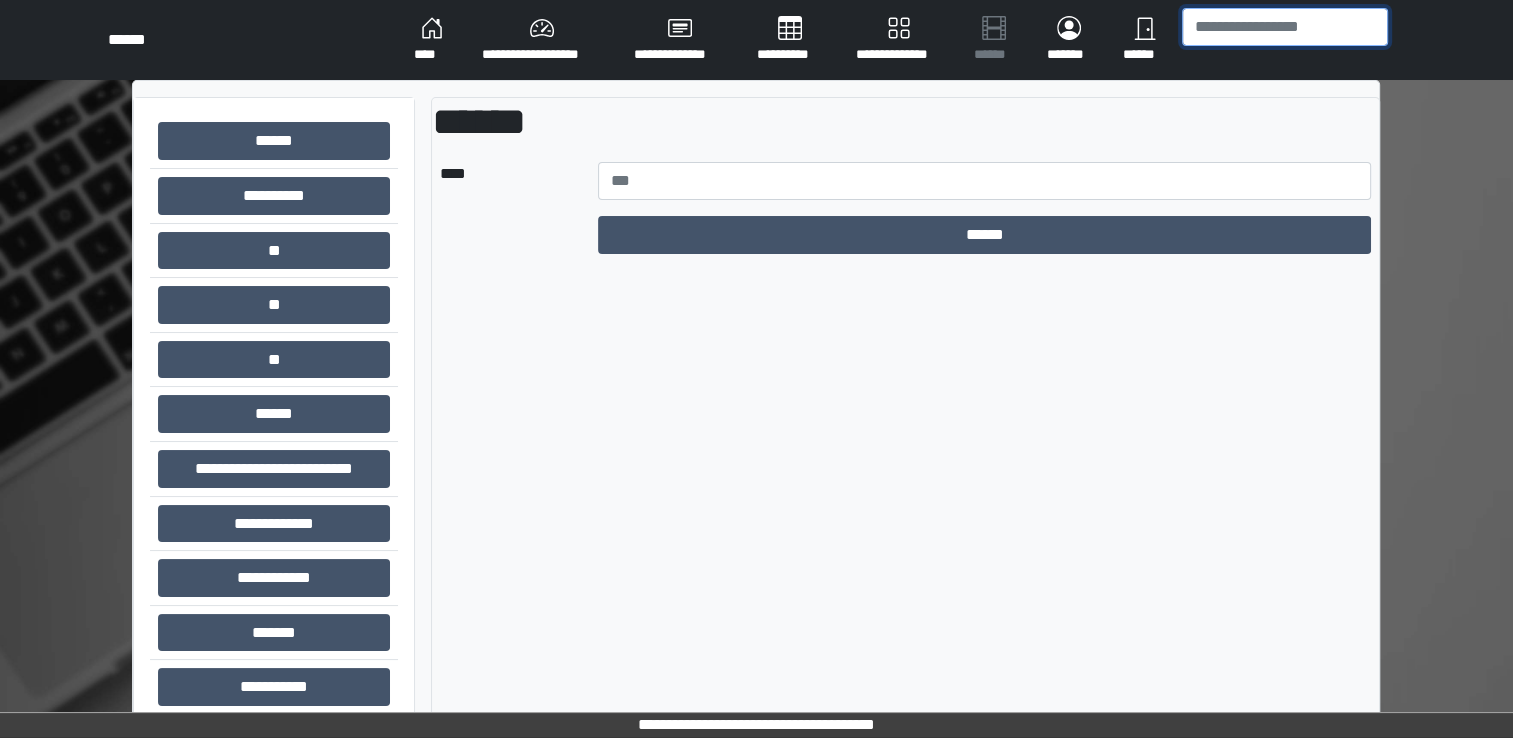 click at bounding box center [1285, 27] 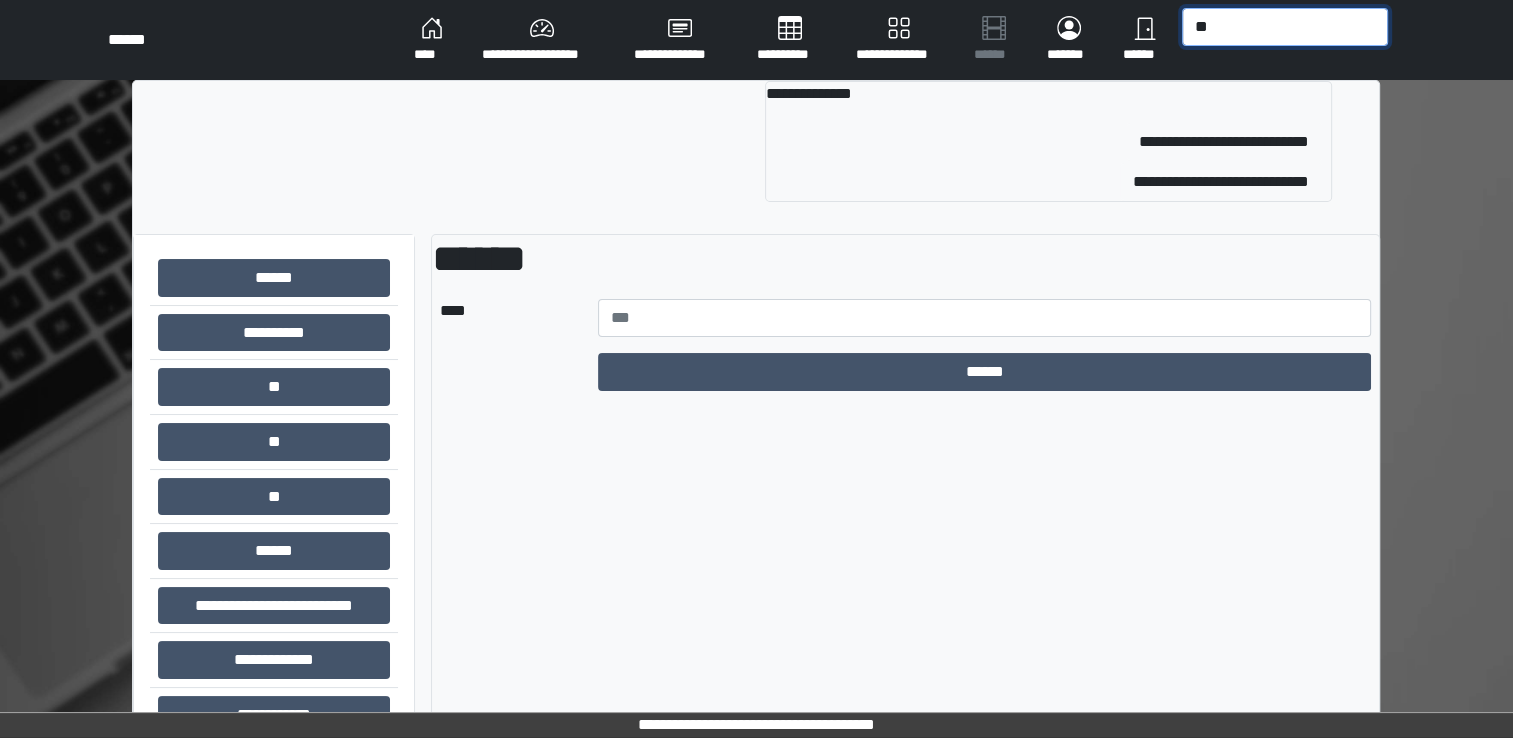 type on "*" 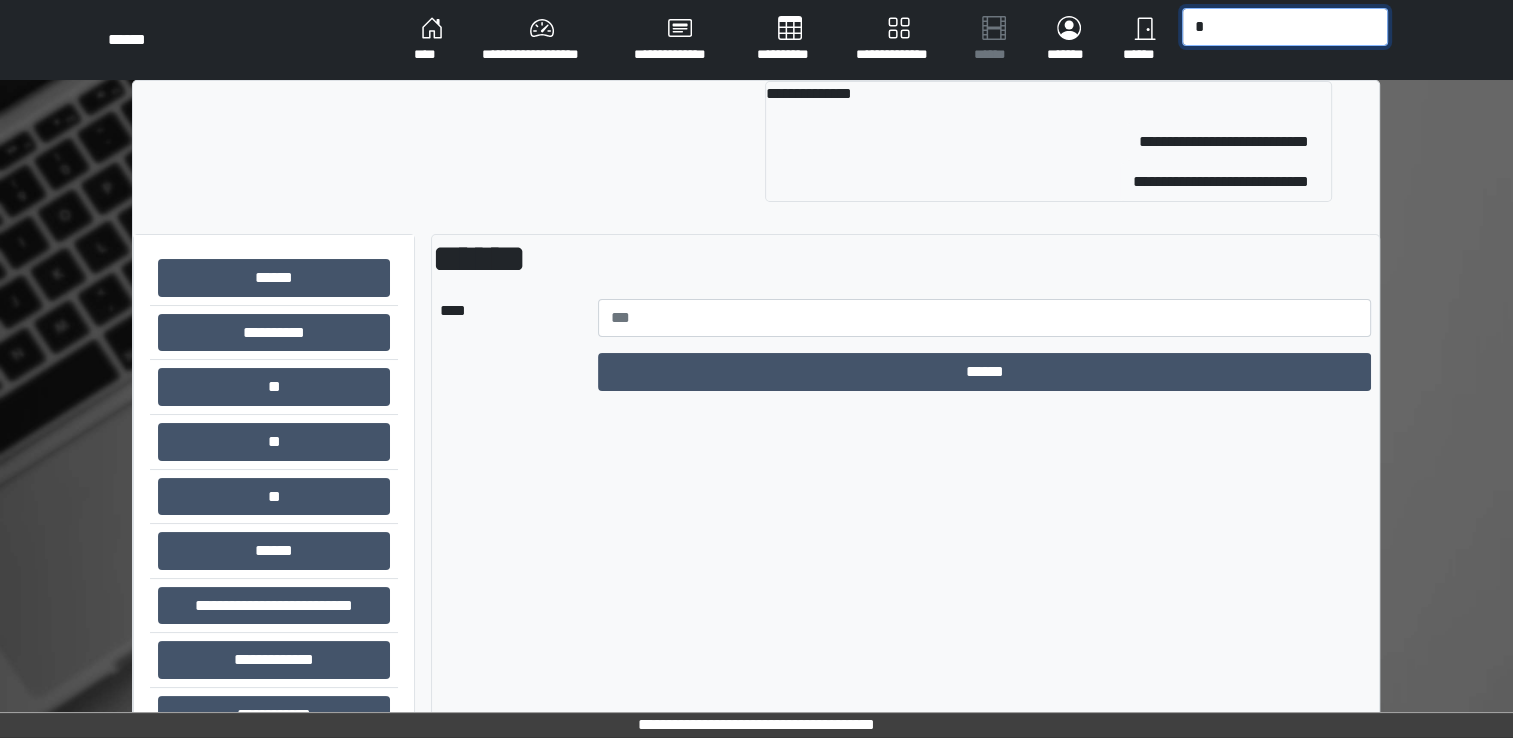 type 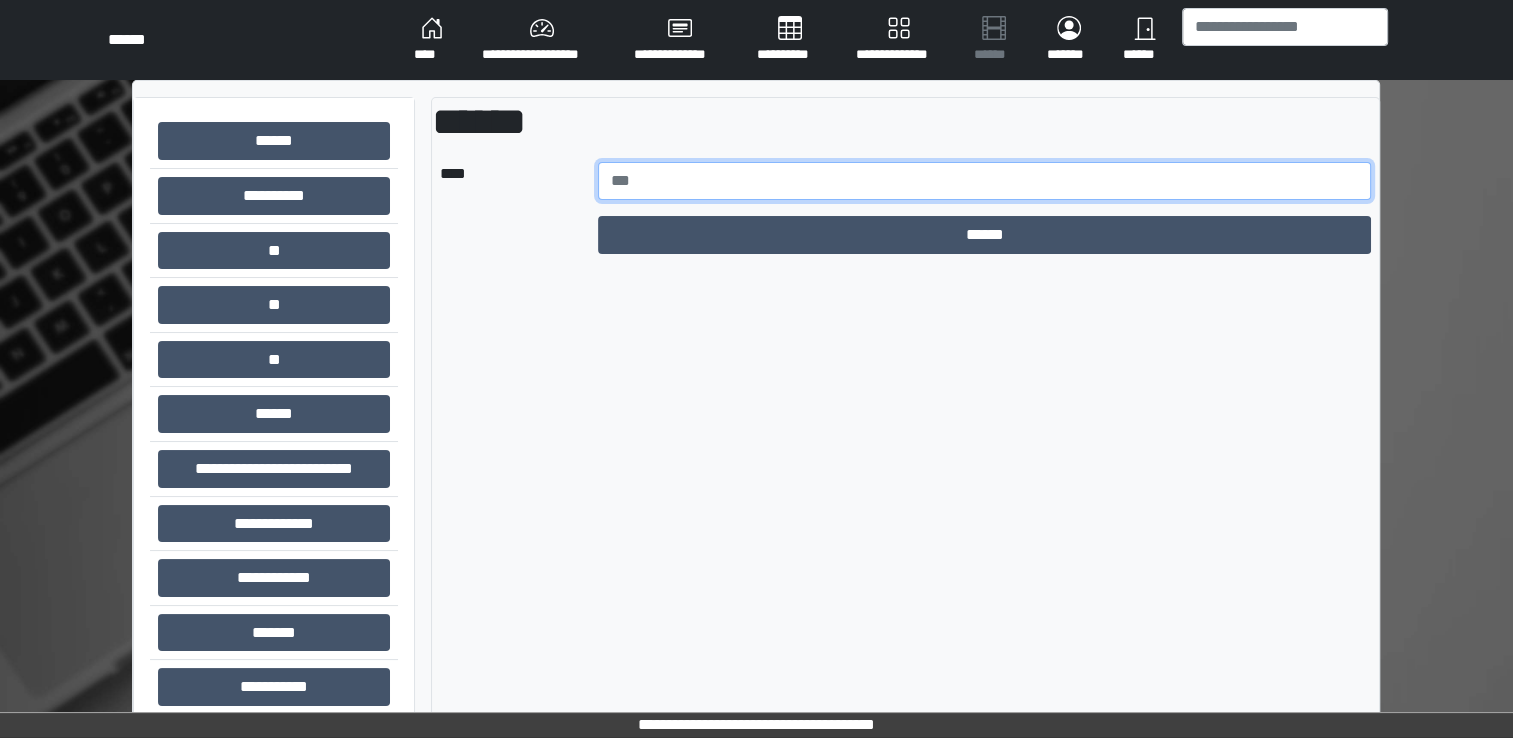 click at bounding box center (985, 181) 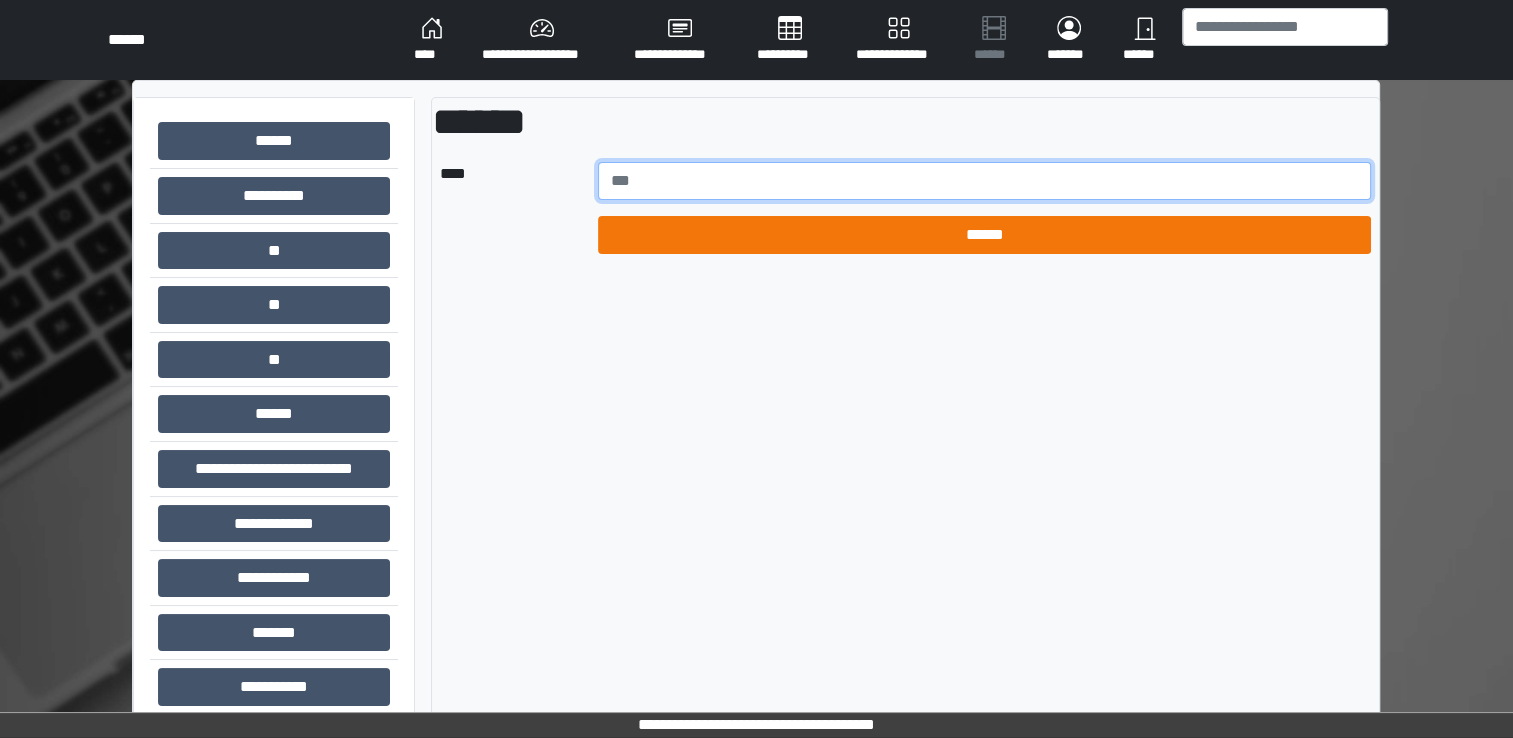 type on "*****" 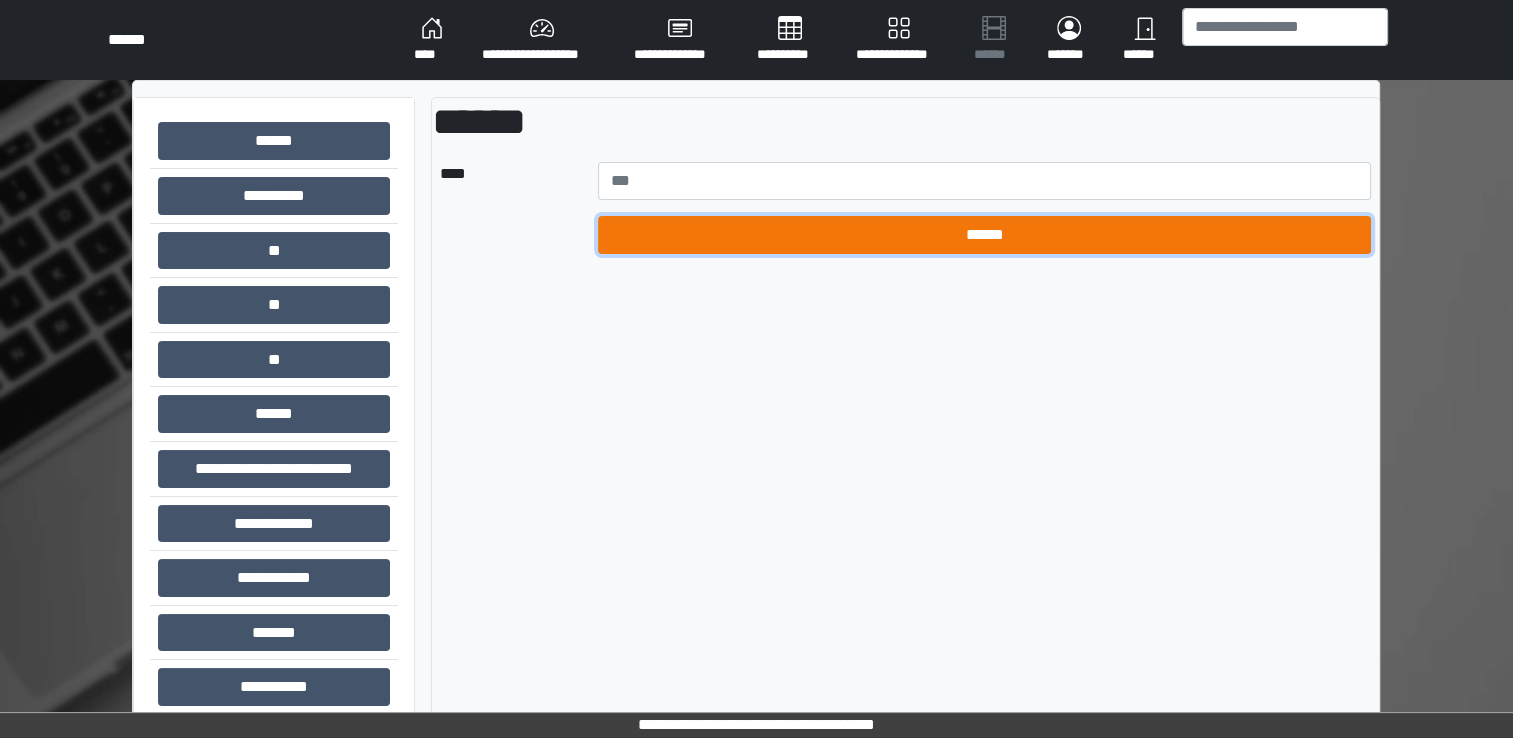 click on "******" at bounding box center (985, 235) 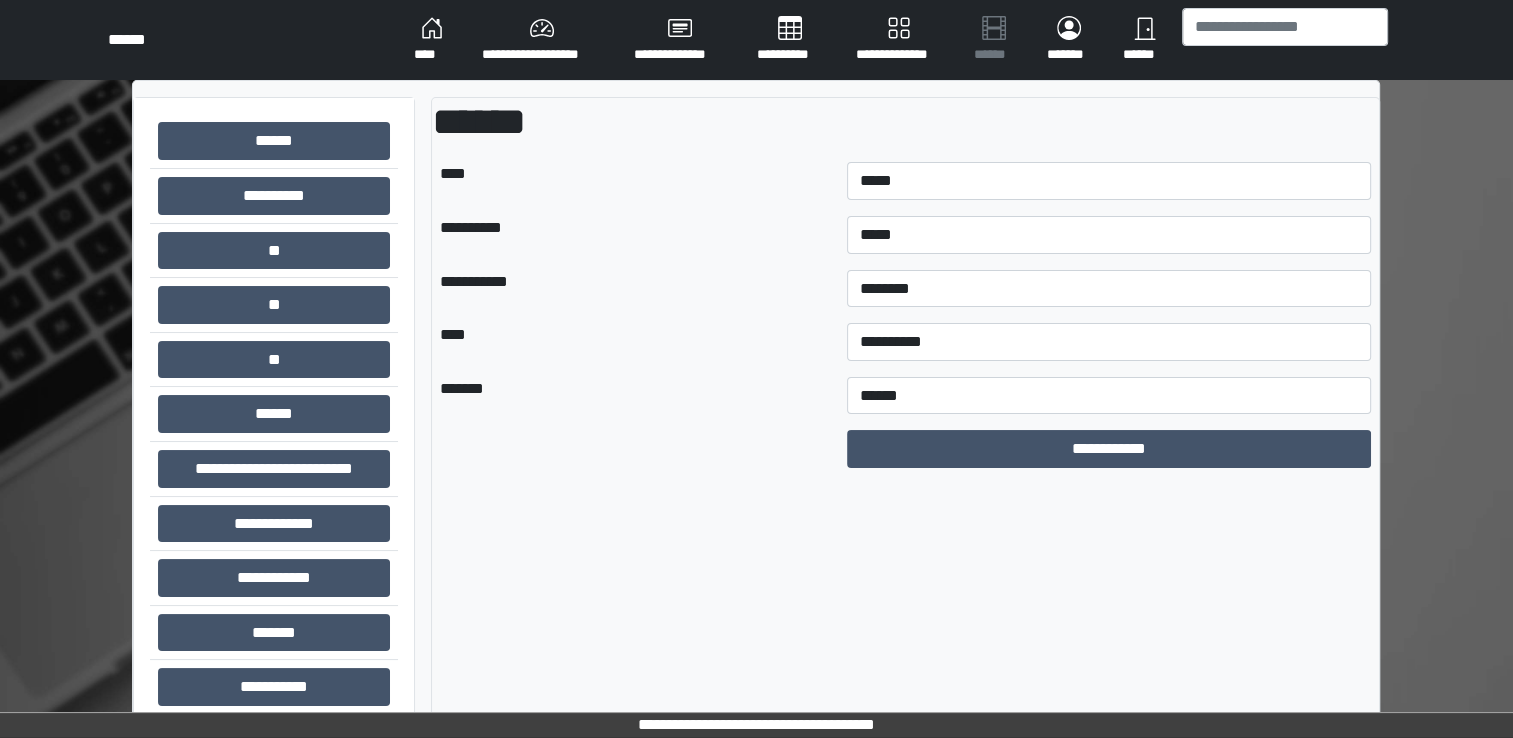 click on "**********" at bounding box center (542, 40) 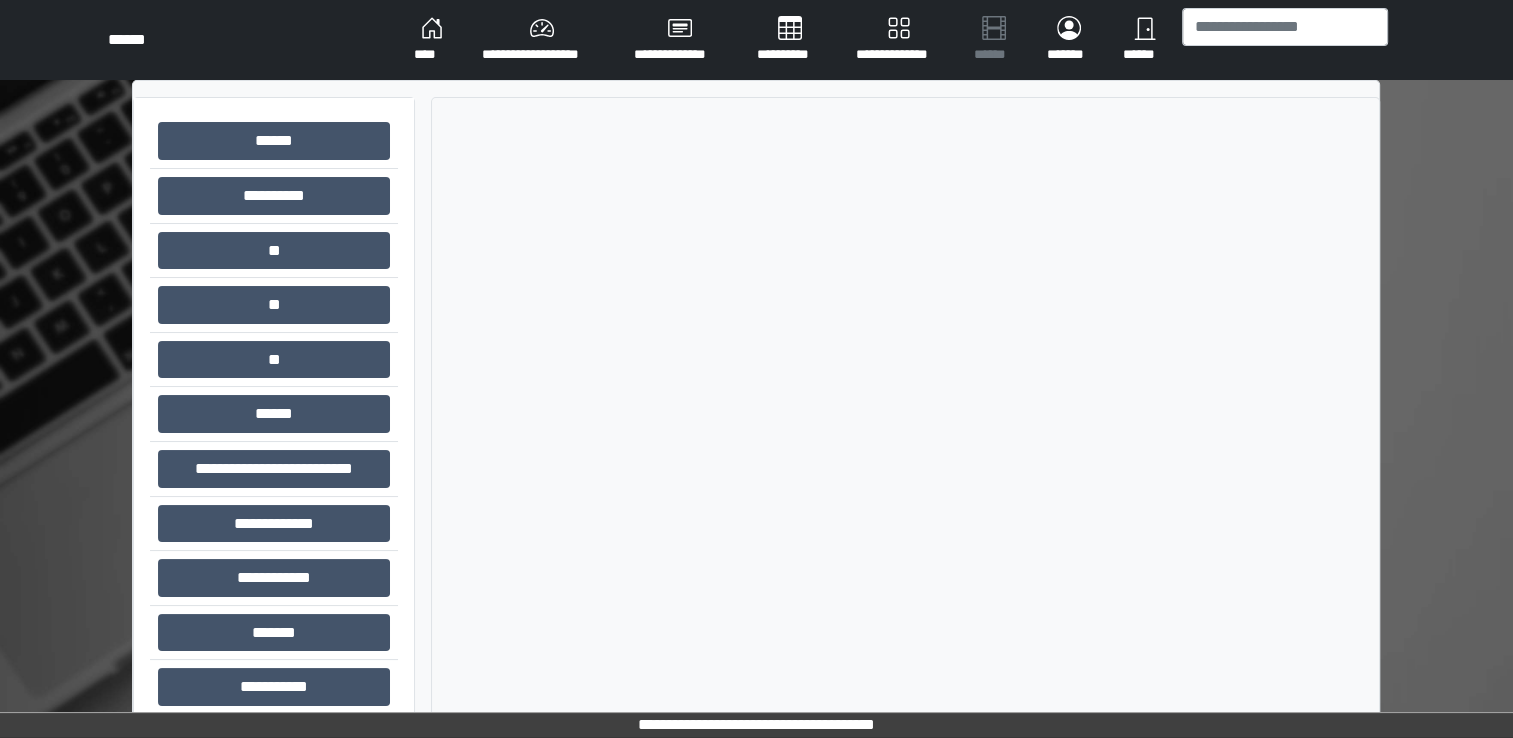 click on "**********" at bounding box center [679, 40] 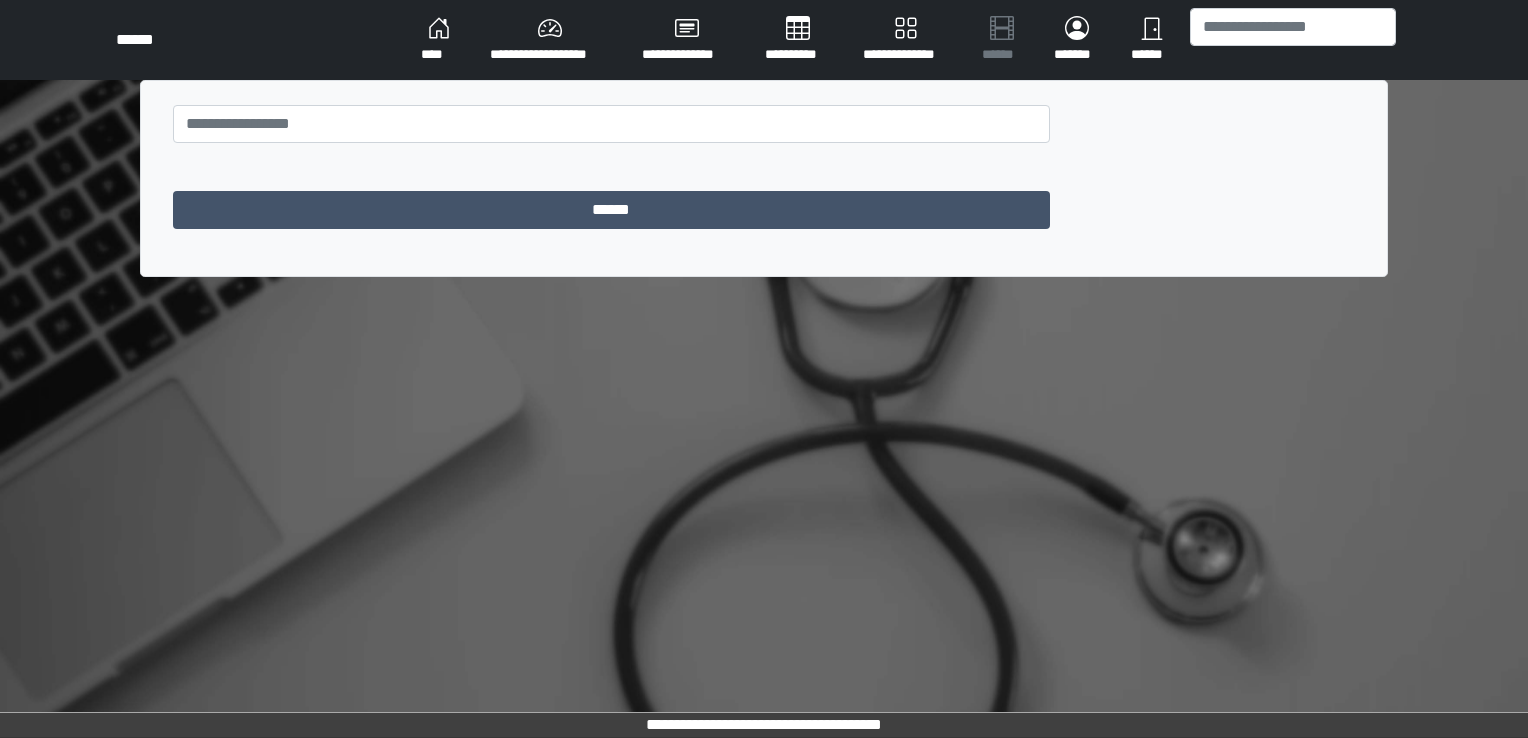 click on "**********" at bounding box center [798, 40] 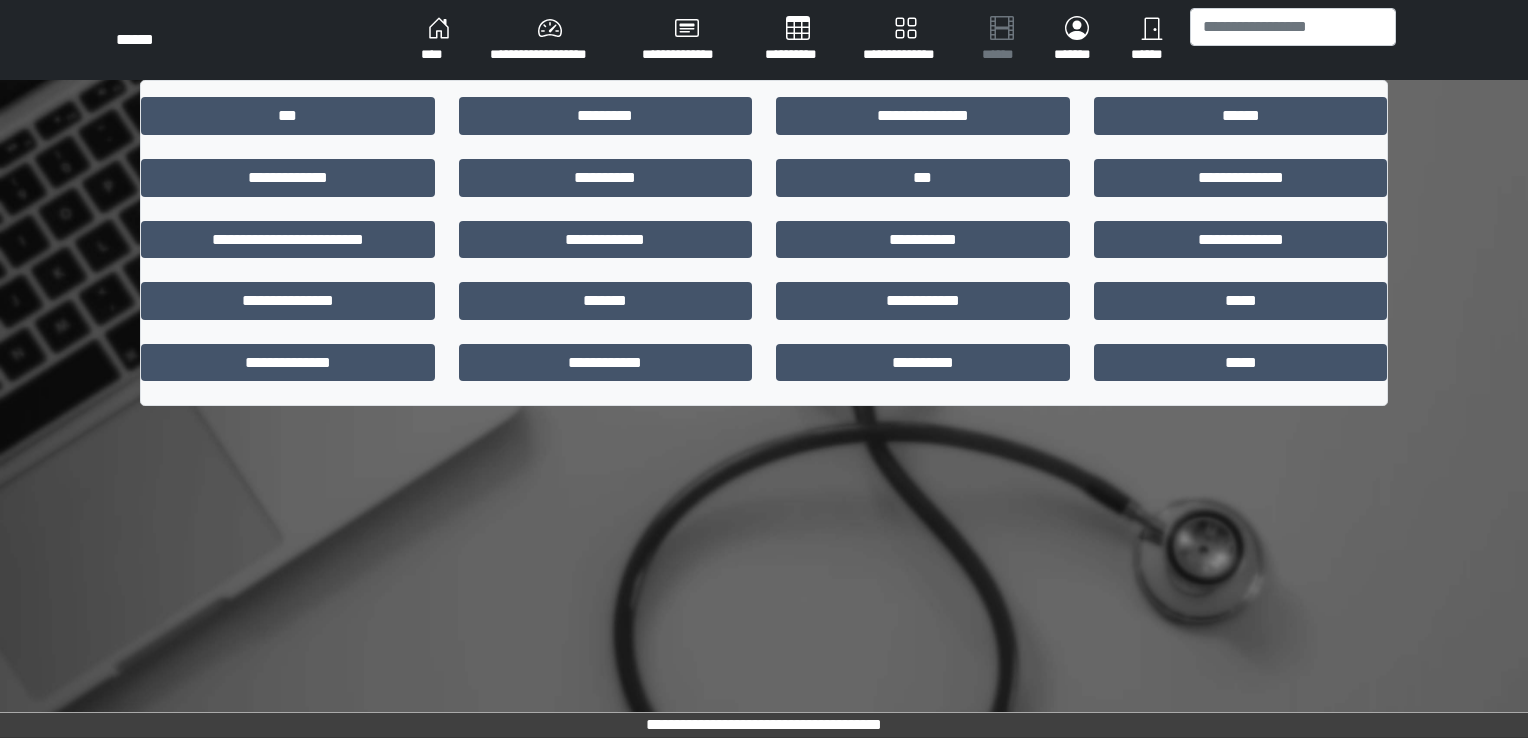 click on "**********" at bounding box center (906, 40) 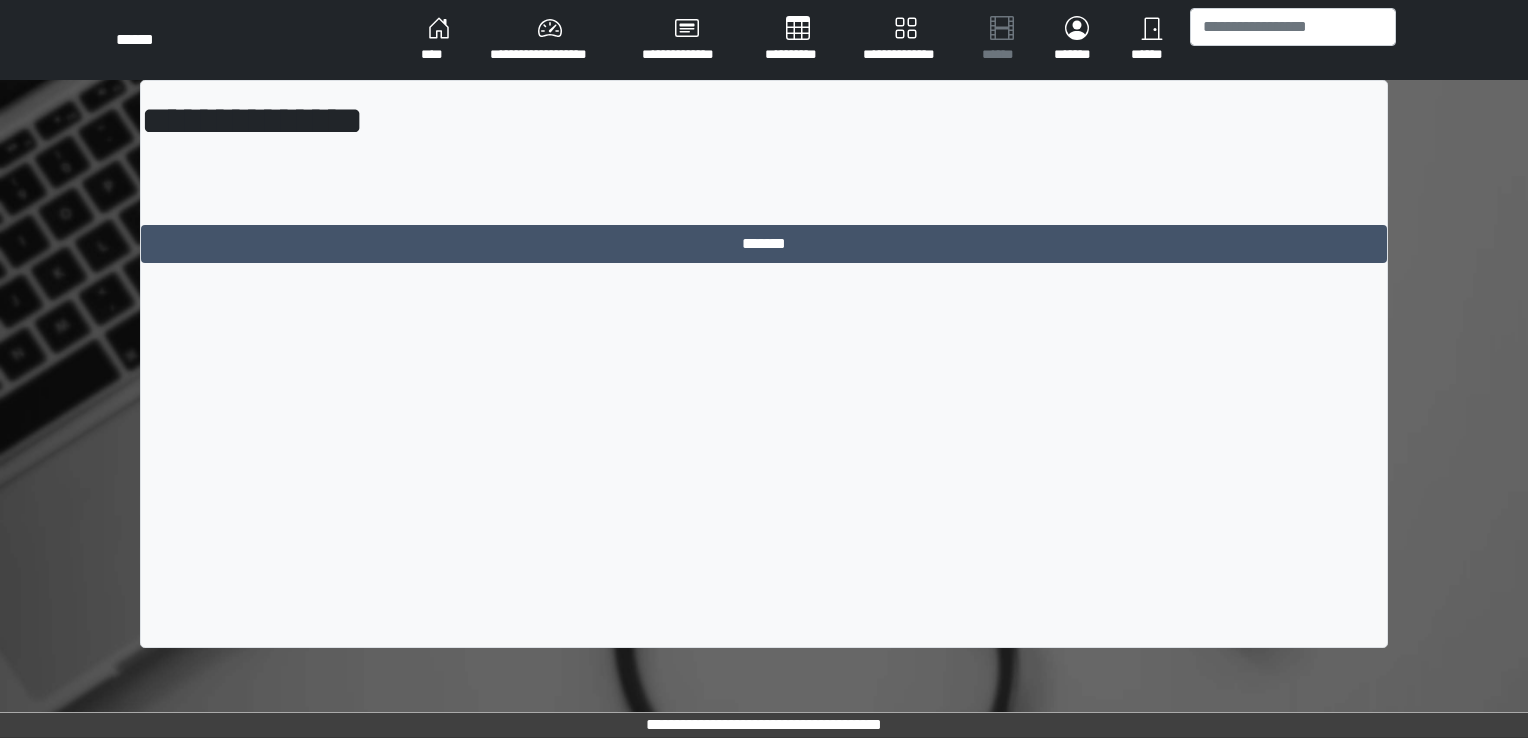 click on "*******" at bounding box center [1076, 40] 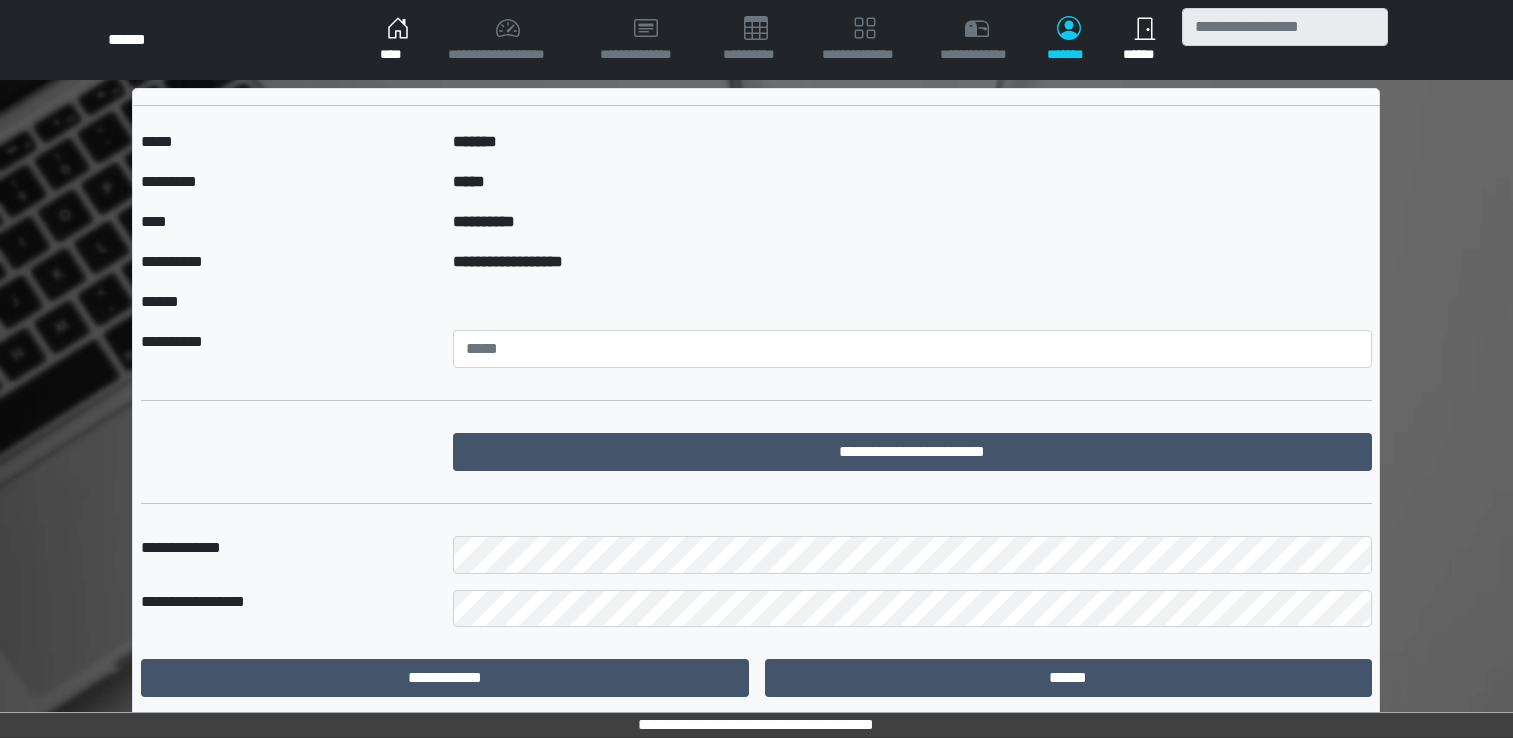 scroll, scrollTop: 0, scrollLeft: 0, axis: both 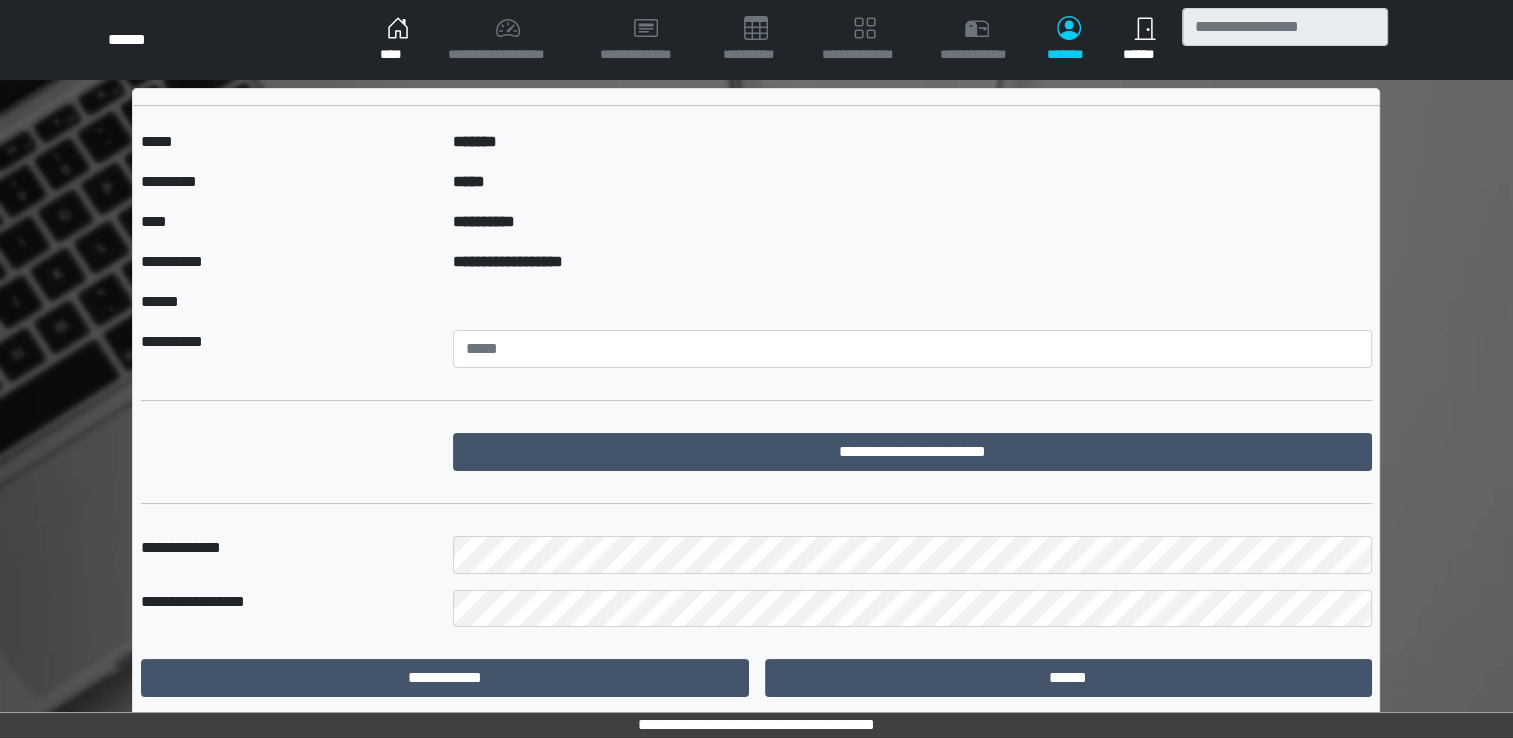click on "****" at bounding box center (398, 40) 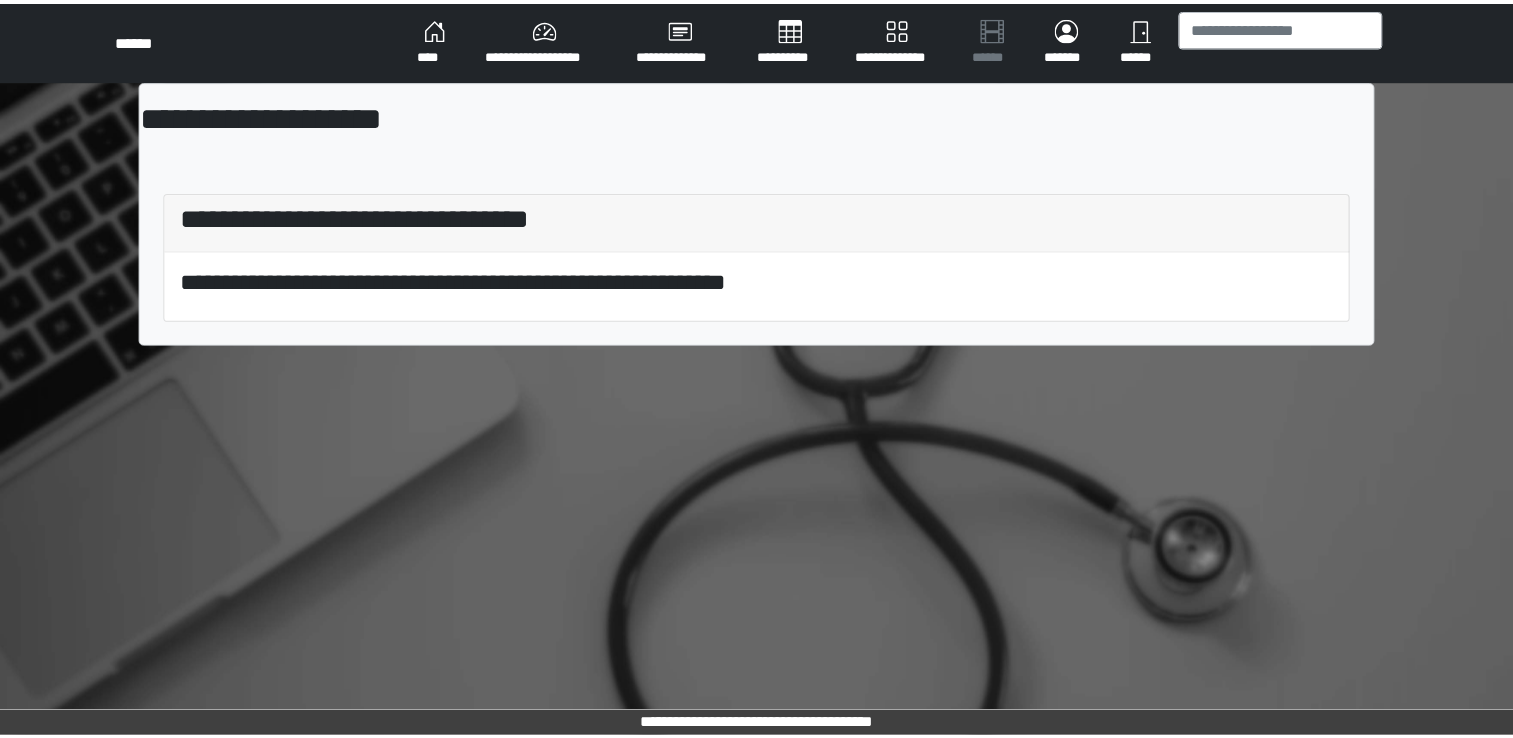 scroll, scrollTop: 0, scrollLeft: 0, axis: both 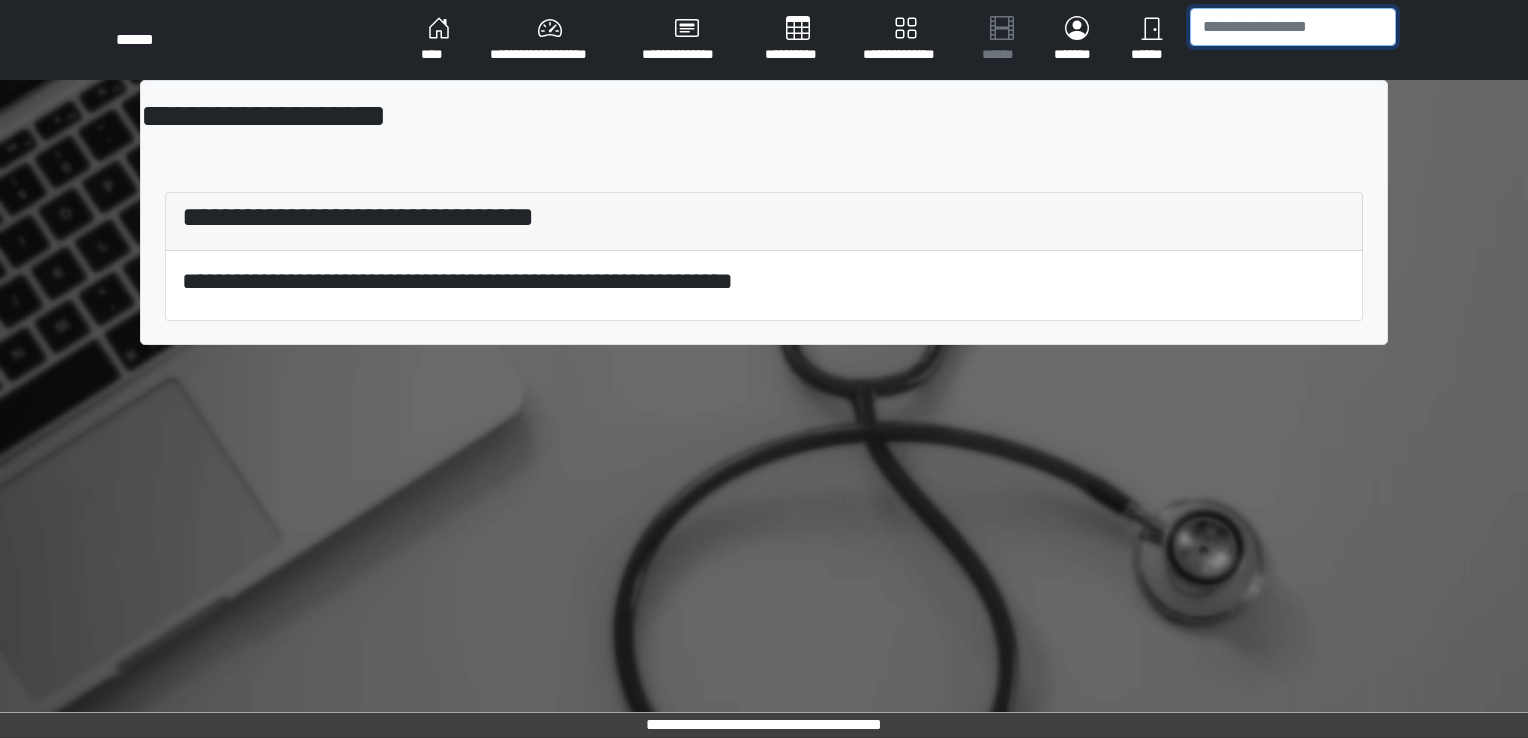 click at bounding box center (1293, 27) 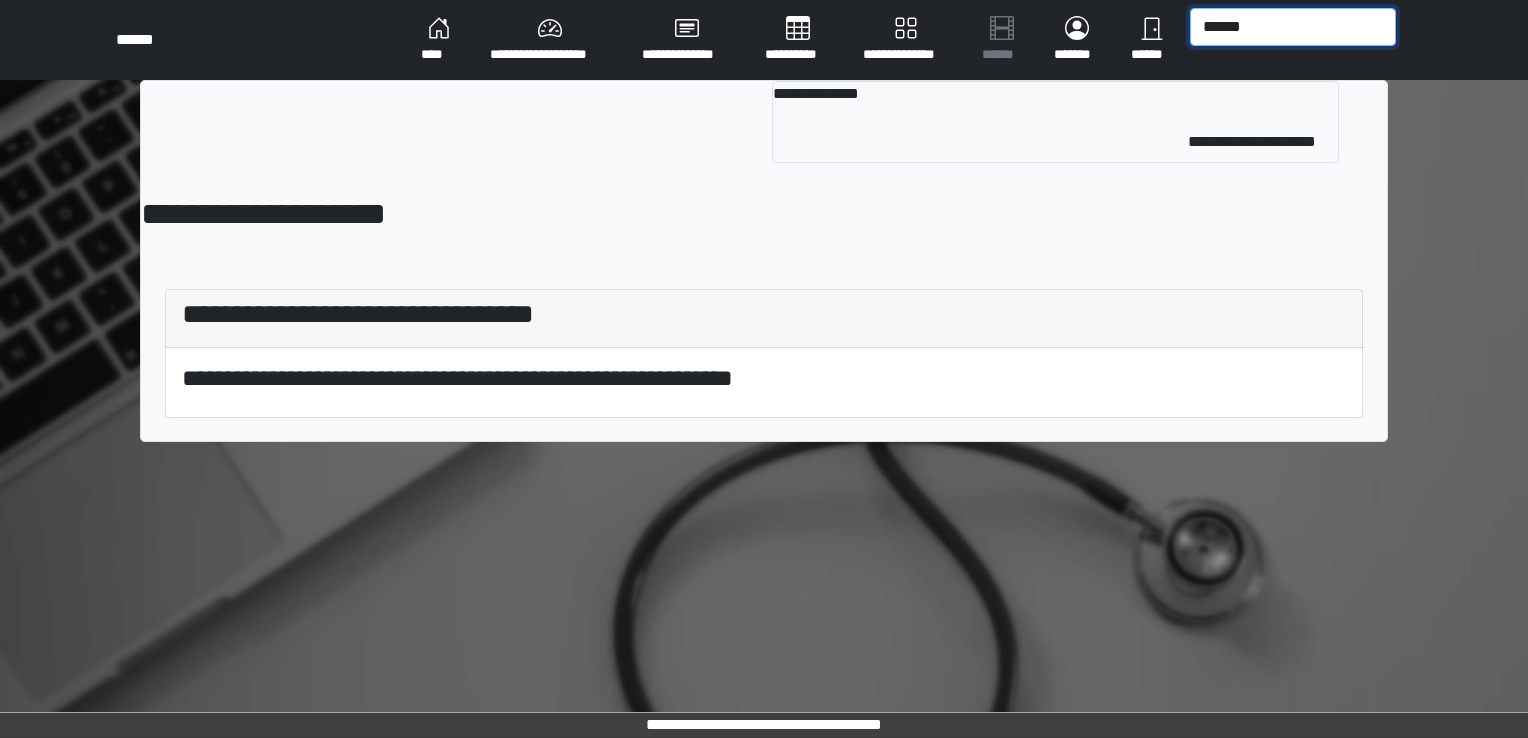 type on "******" 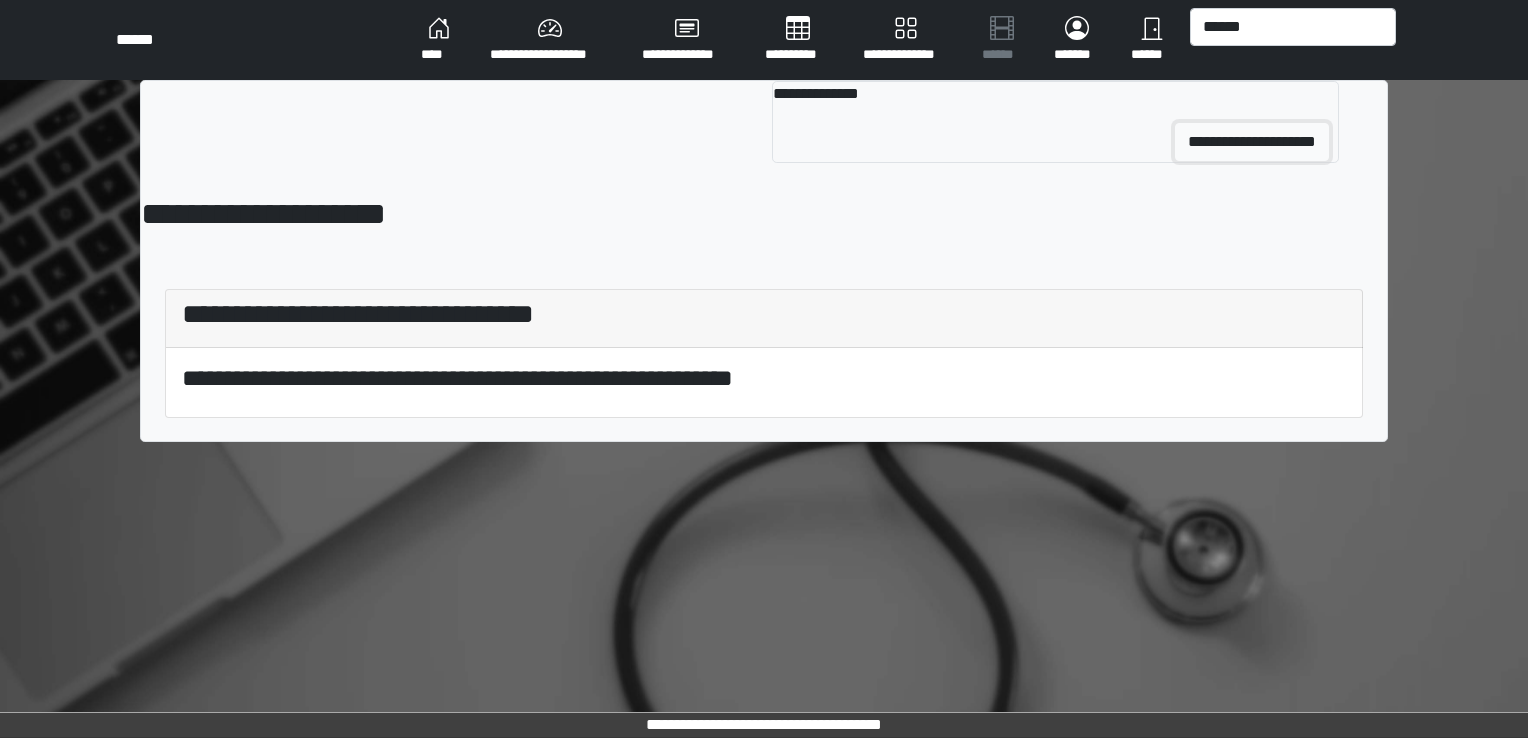 click on "**********" at bounding box center (1252, 142) 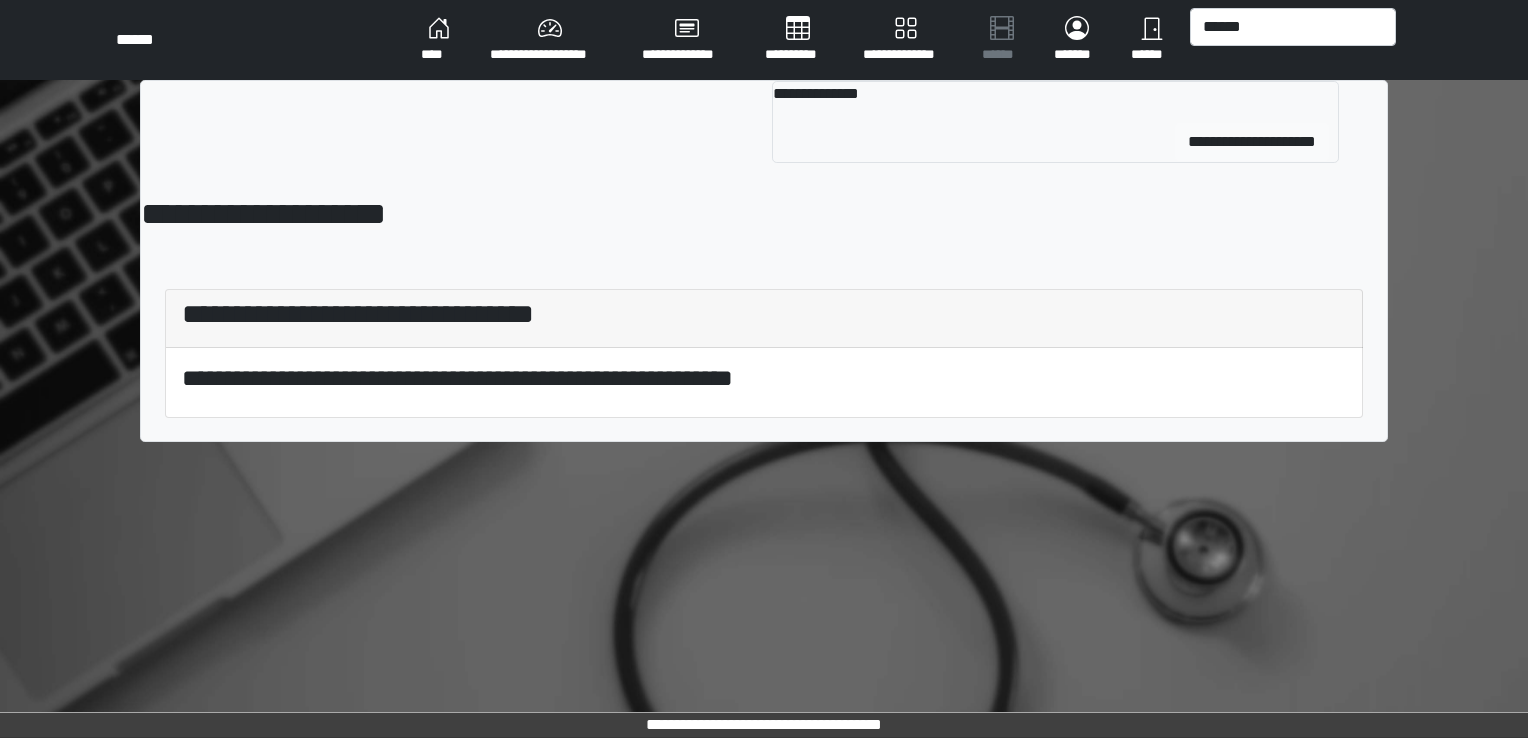 type 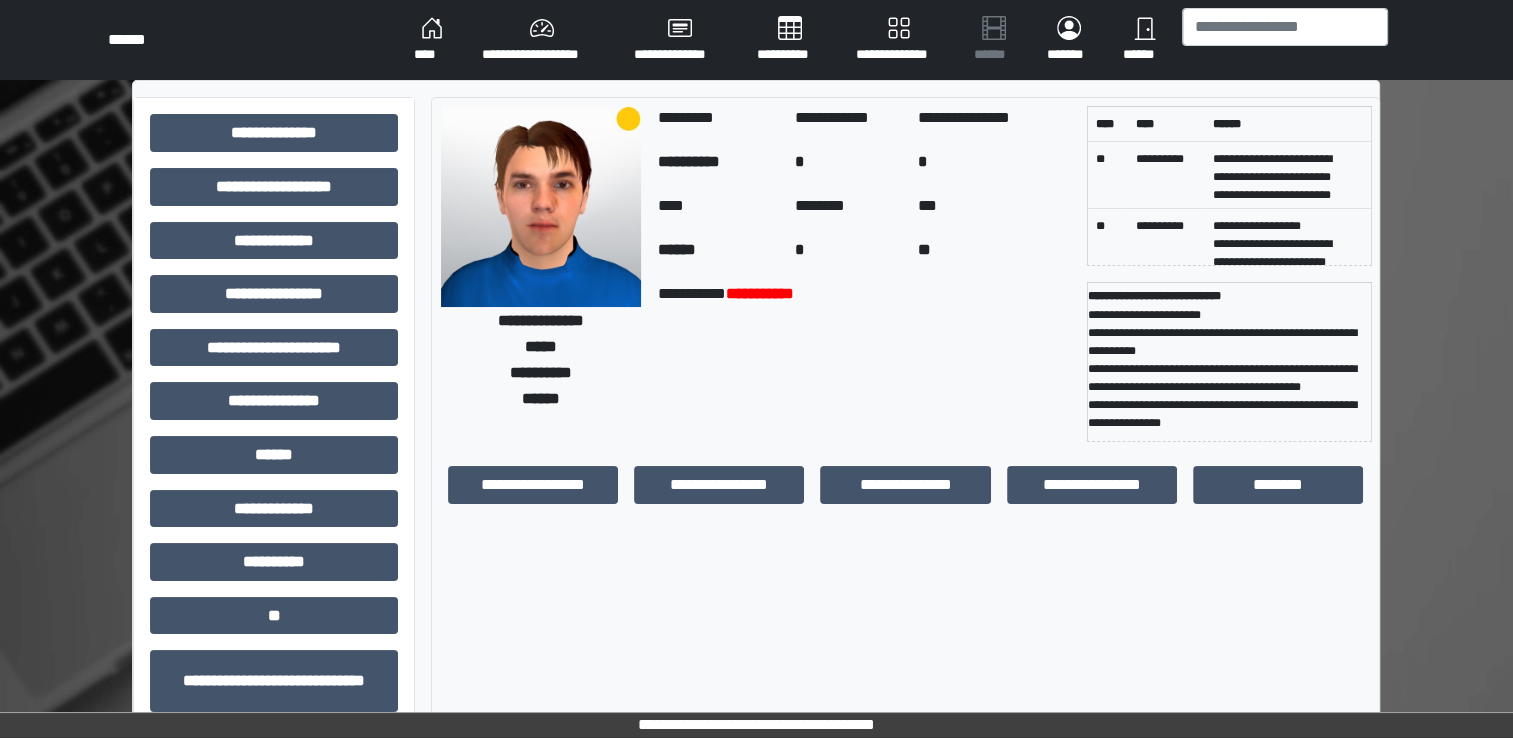 scroll, scrollTop: 108, scrollLeft: 0, axis: vertical 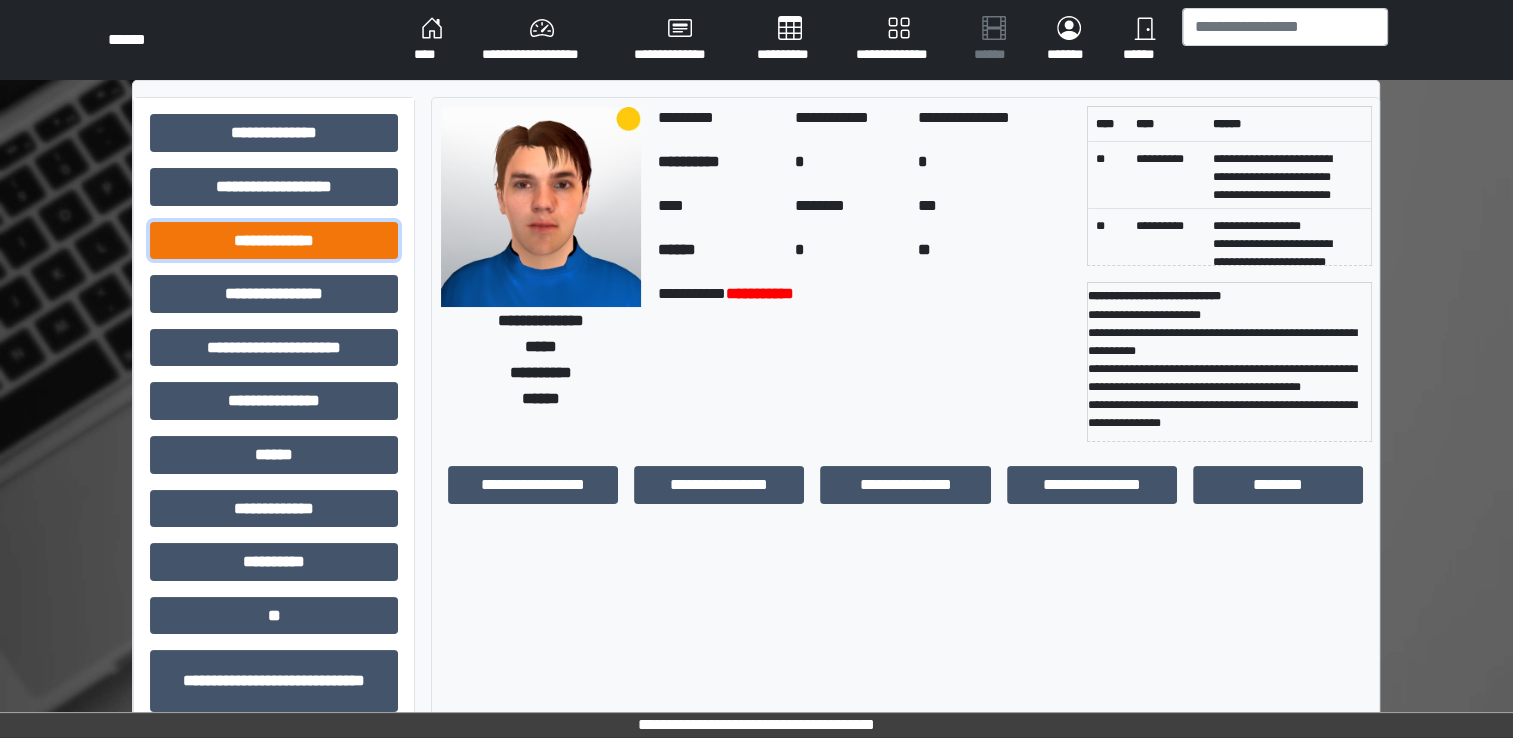 click on "**********" at bounding box center [274, 241] 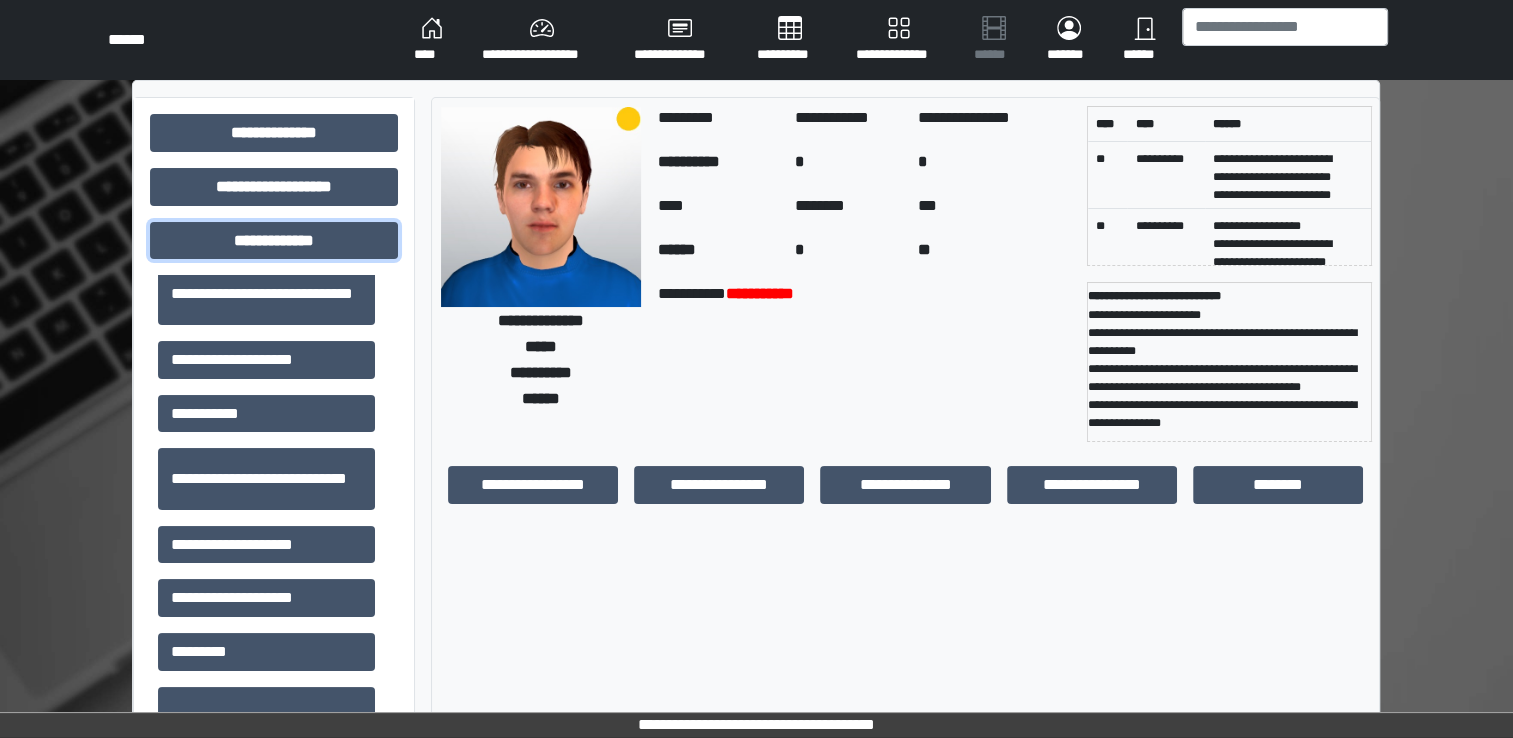 scroll, scrollTop: 2056, scrollLeft: 0, axis: vertical 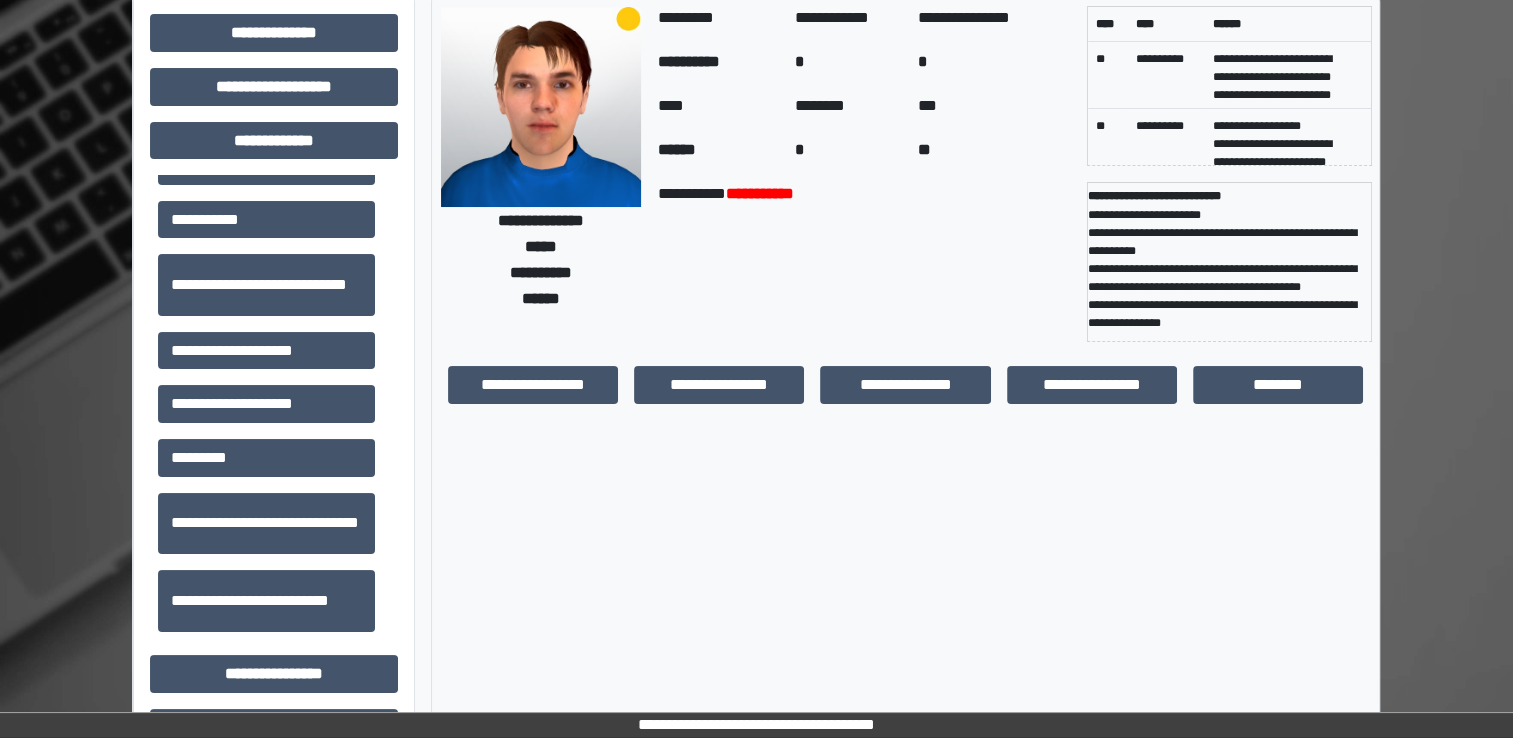 click on "*********" at bounding box center (266, 458) 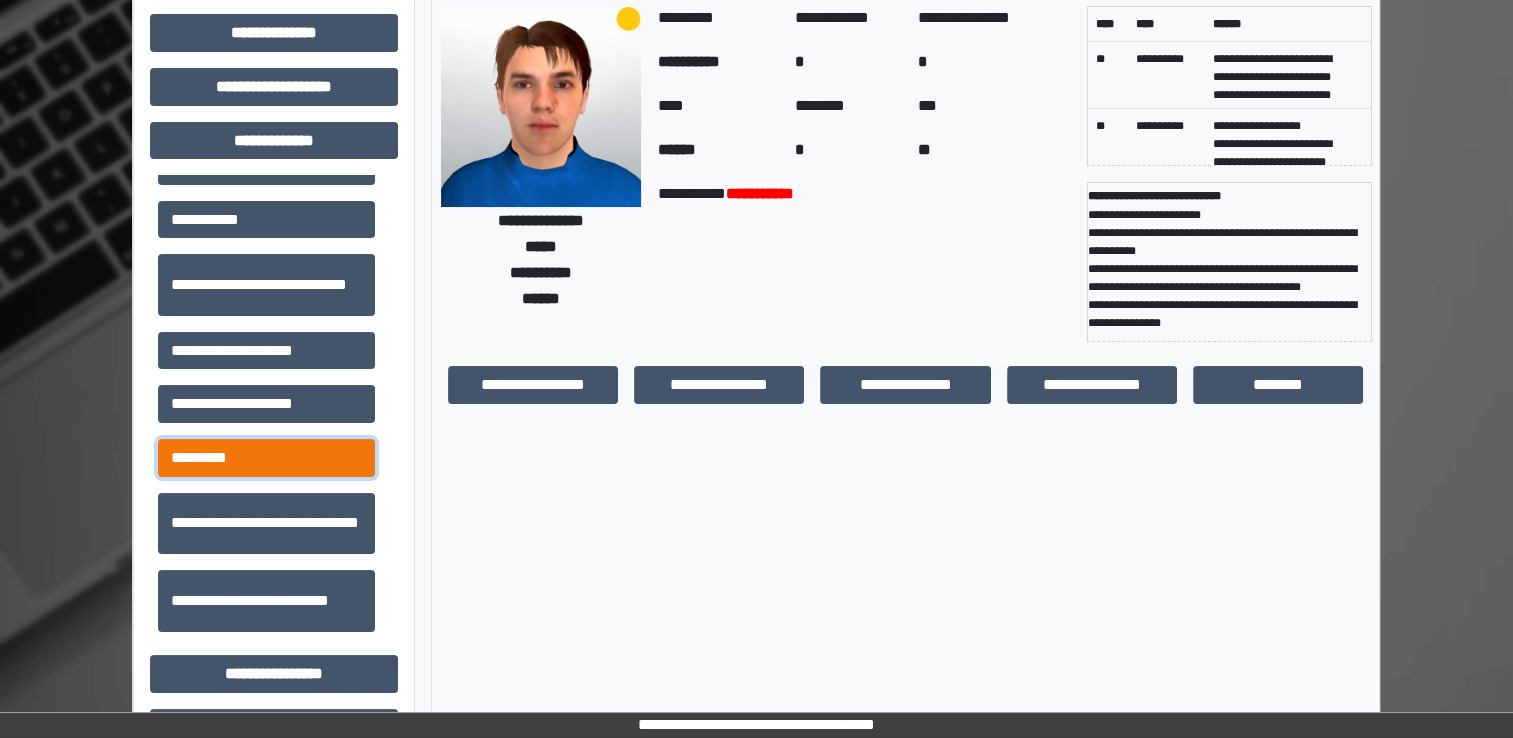 click on "*********" at bounding box center (266, 458) 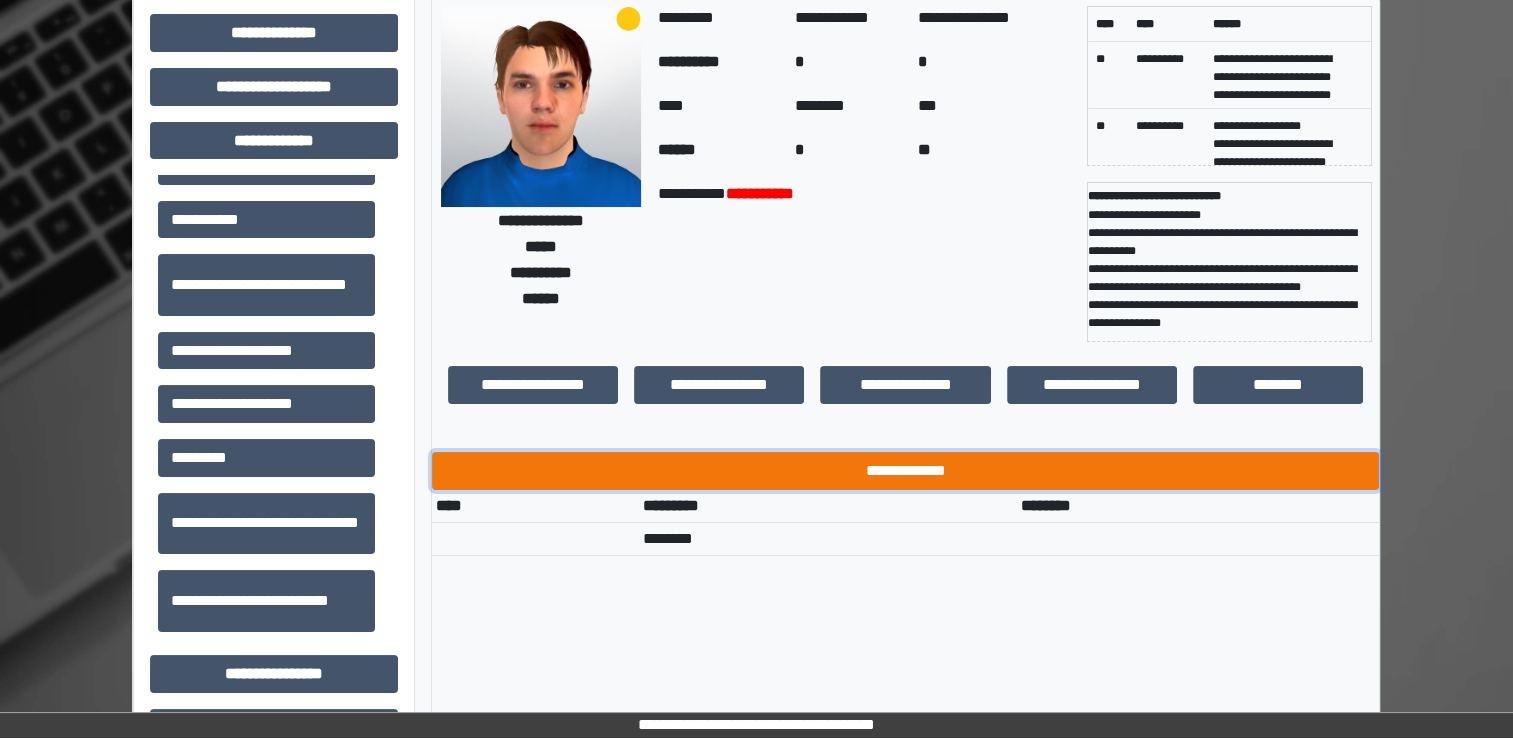 click on "**********" at bounding box center [905, 471] 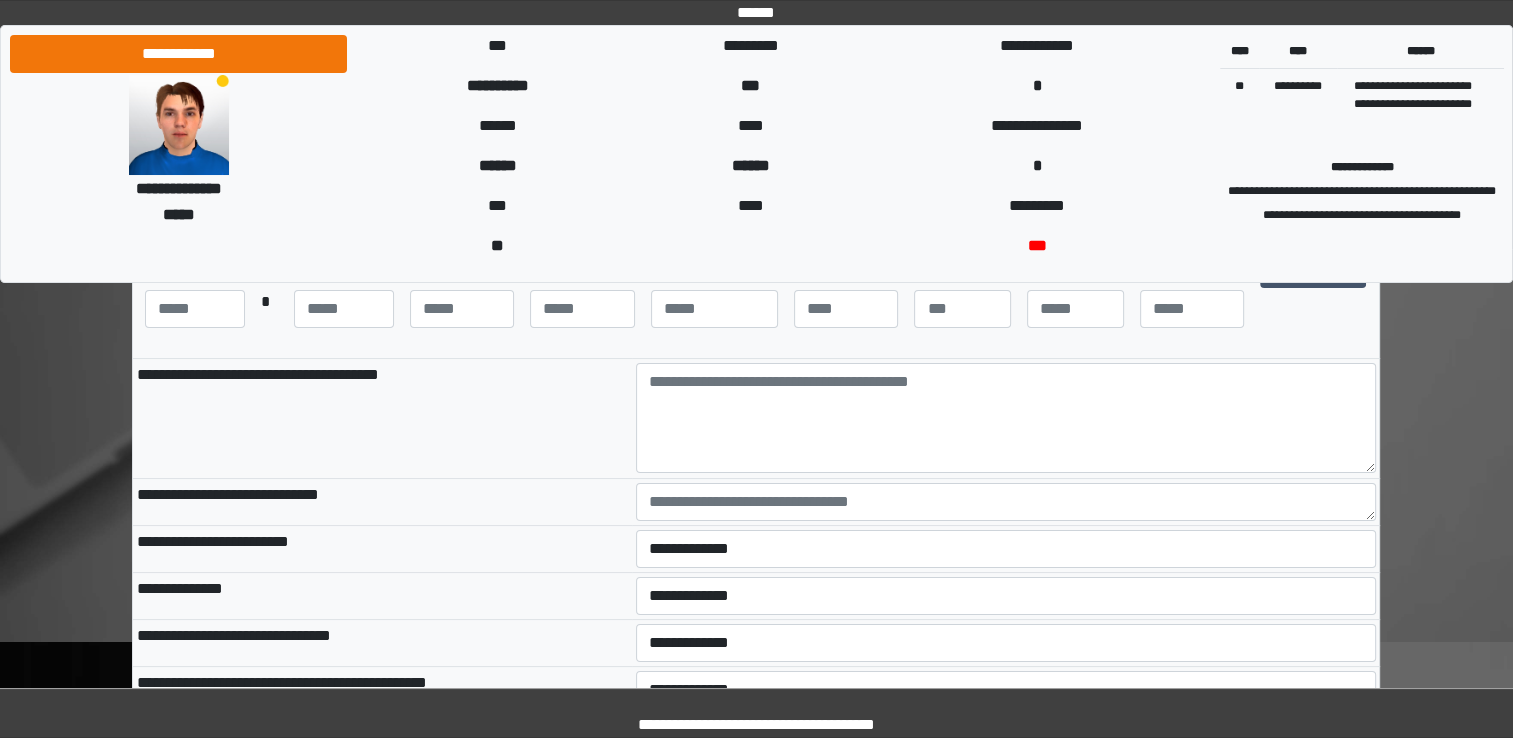 scroll, scrollTop: 160, scrollLeft: 0, axis: vertical 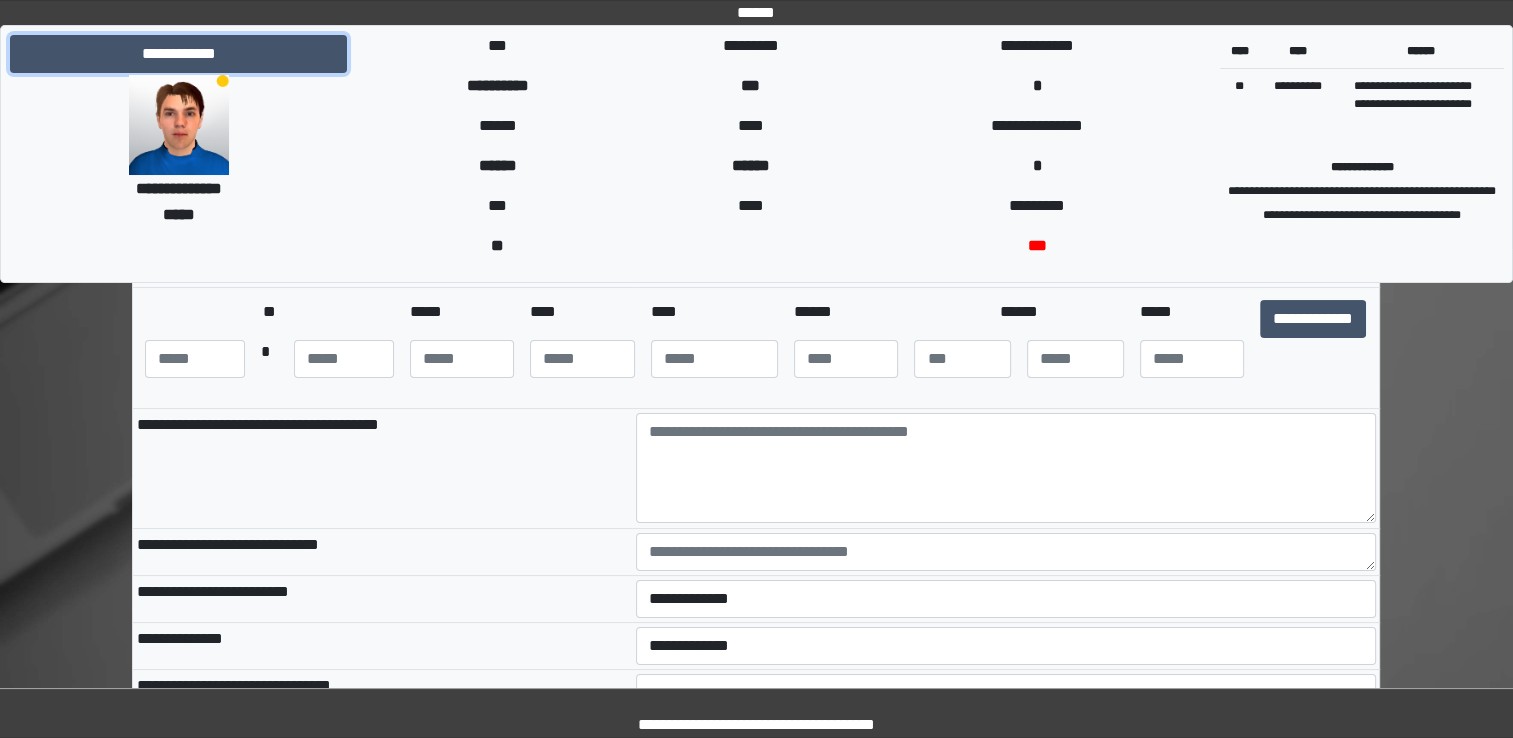 click on "**********" at bounding box center [178, 54] 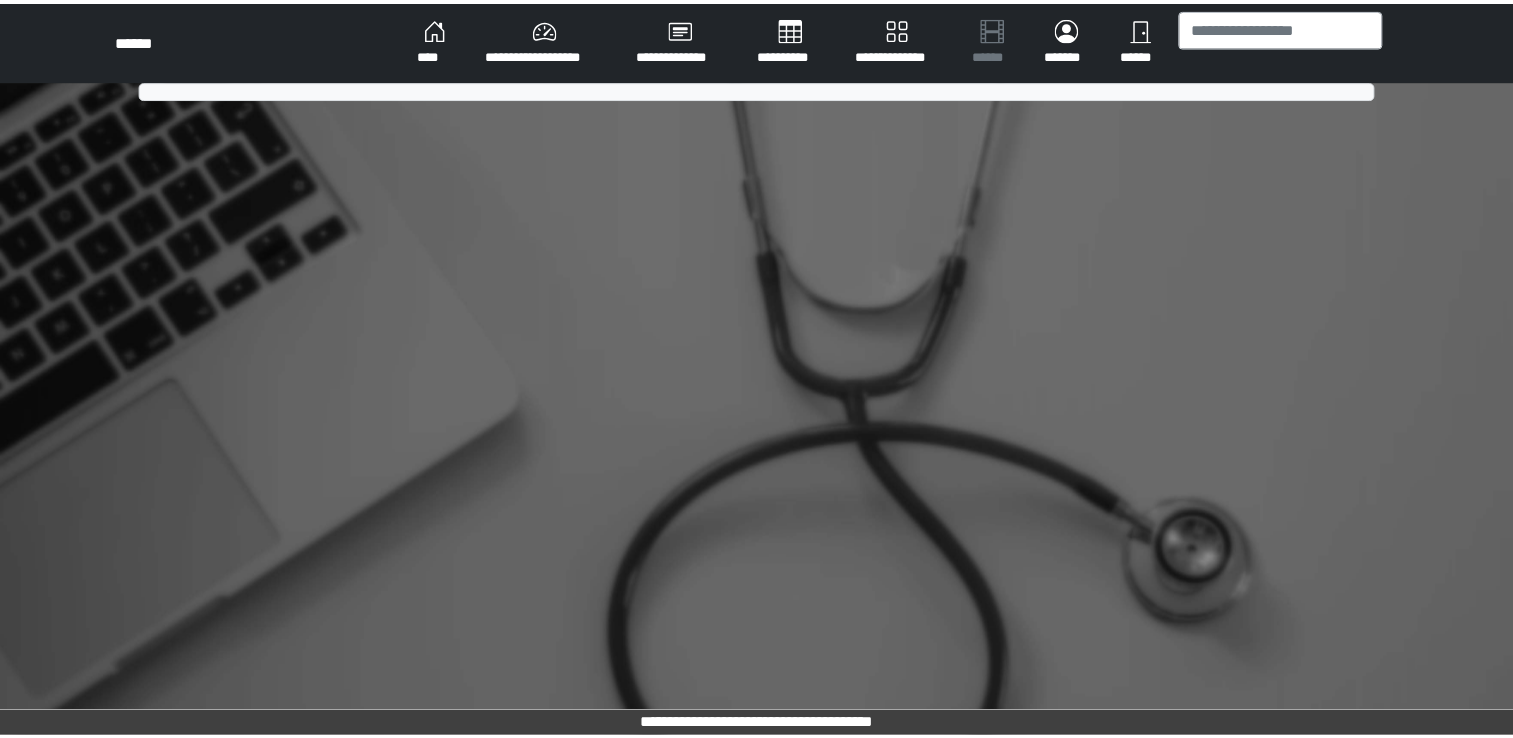 scroll, scrollTop: 0, scrollLeft: 0, axis: both 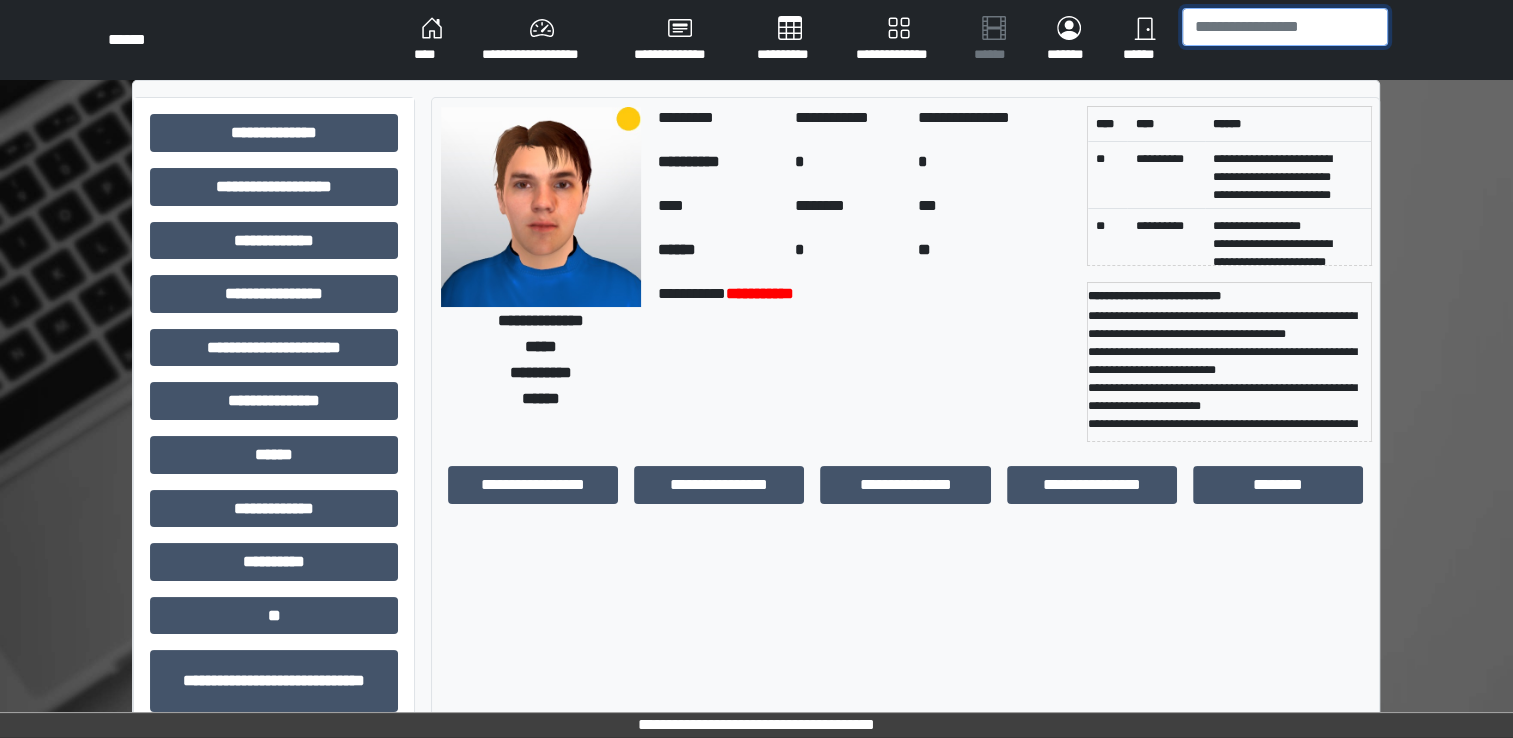 click at bounding box center [1285, 27] 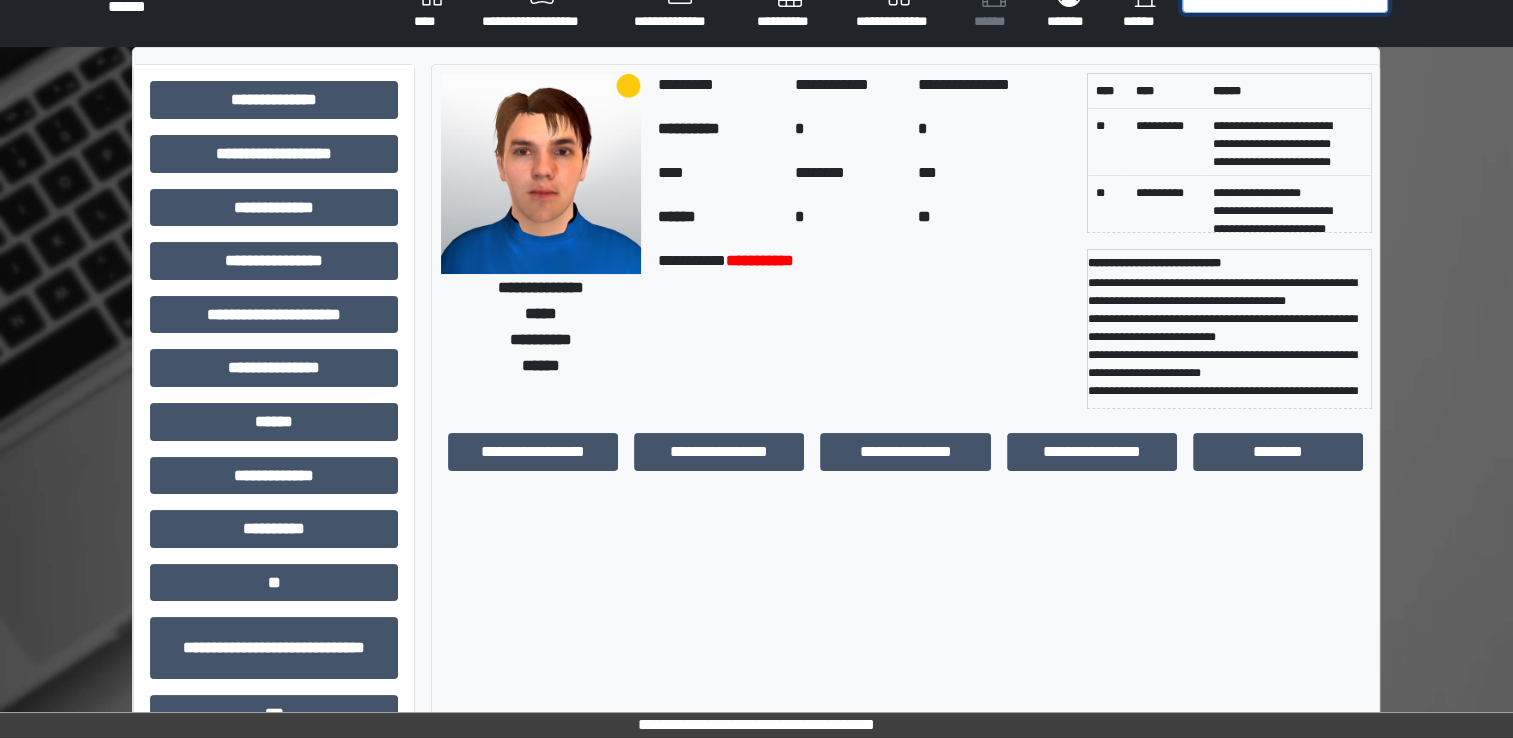 scroll, scrollTop: 15, scrollLeft: 0, axis: vertical 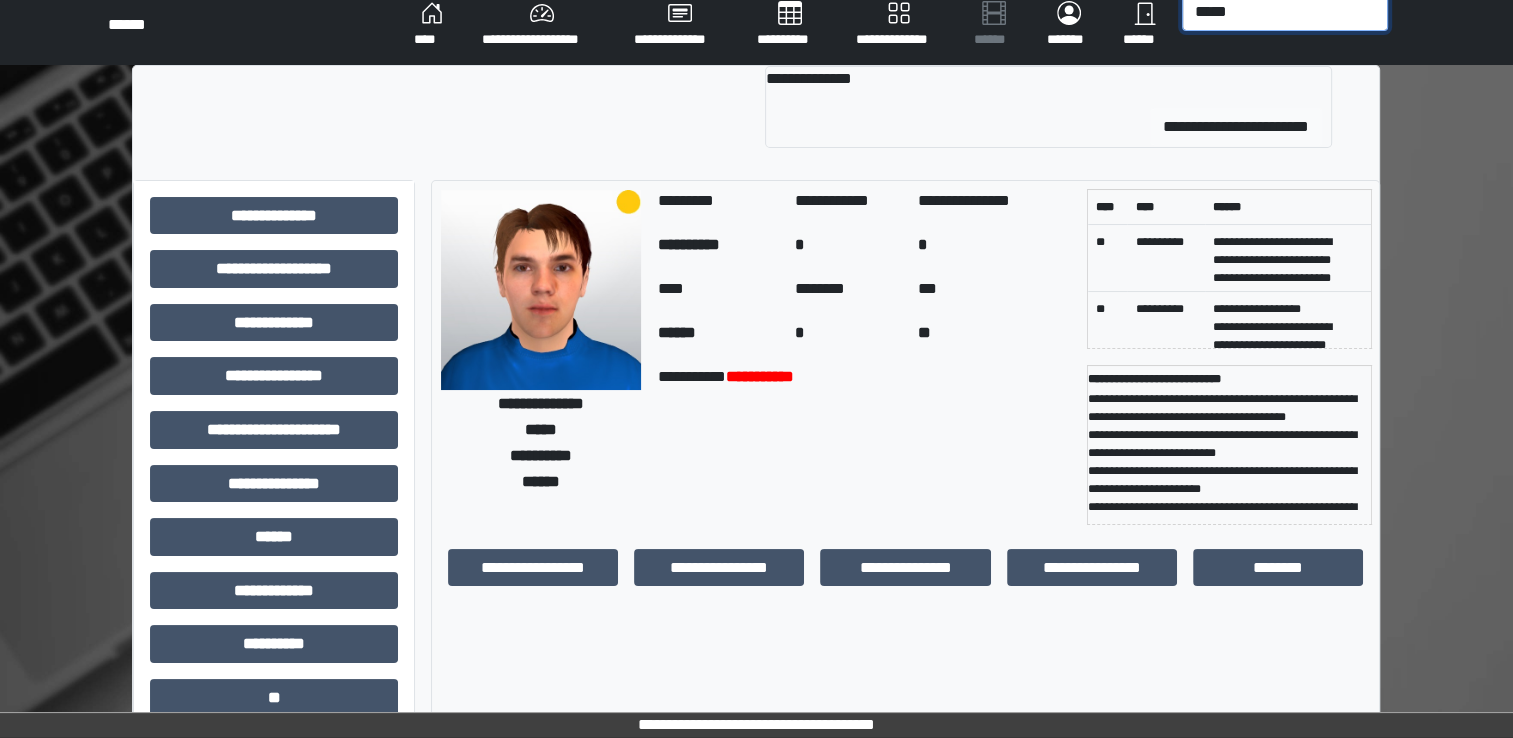 type on "*****" 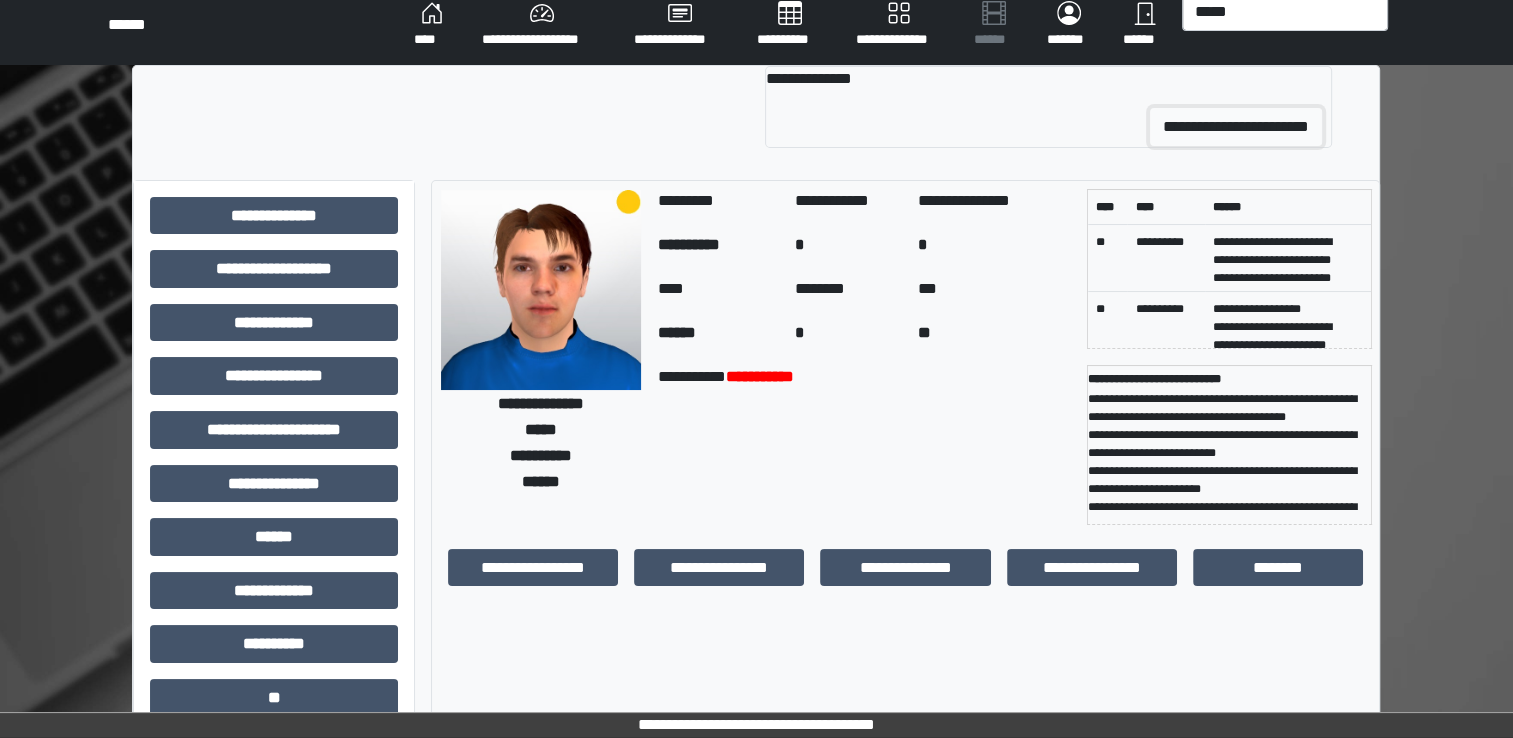 click on "**********" at bounding box center (1236, 127) 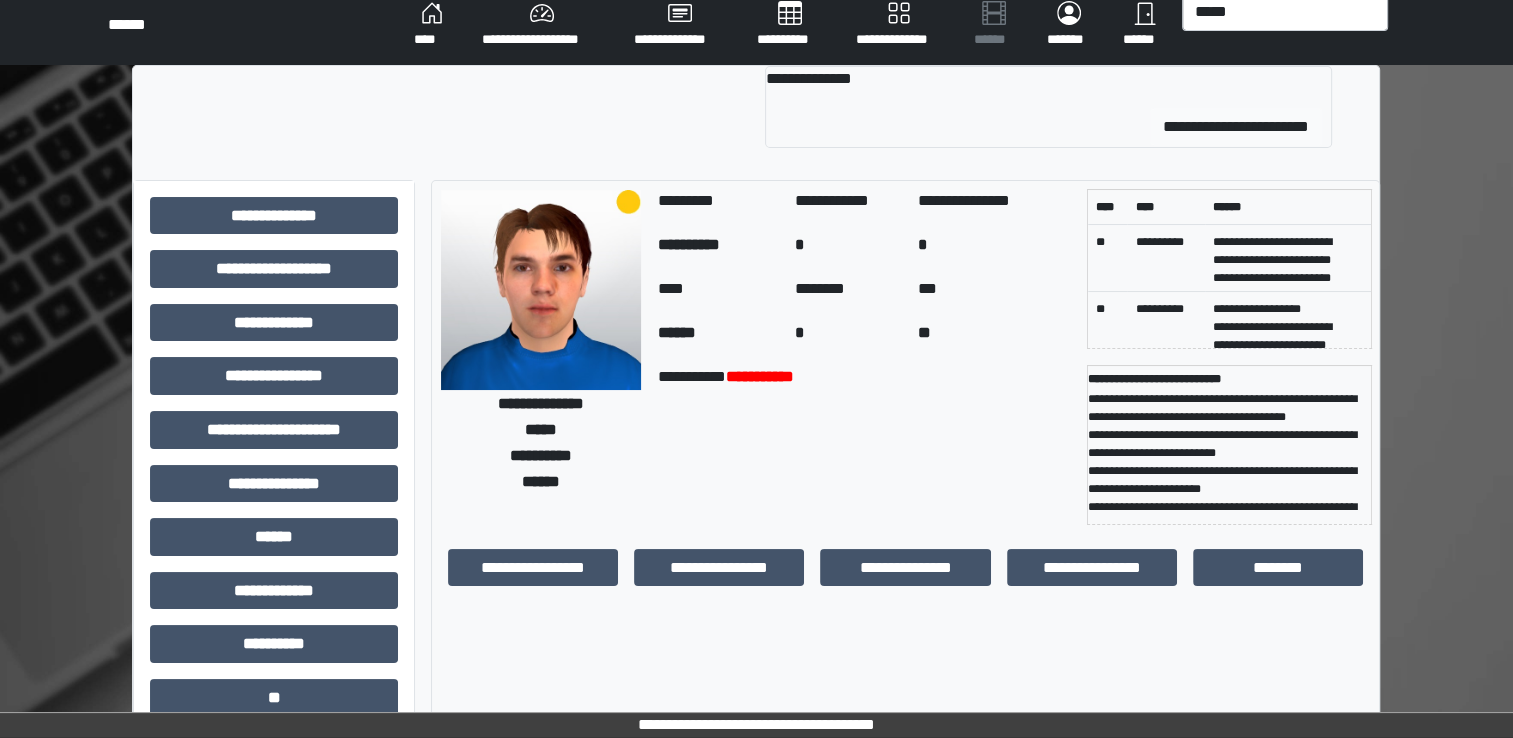 type 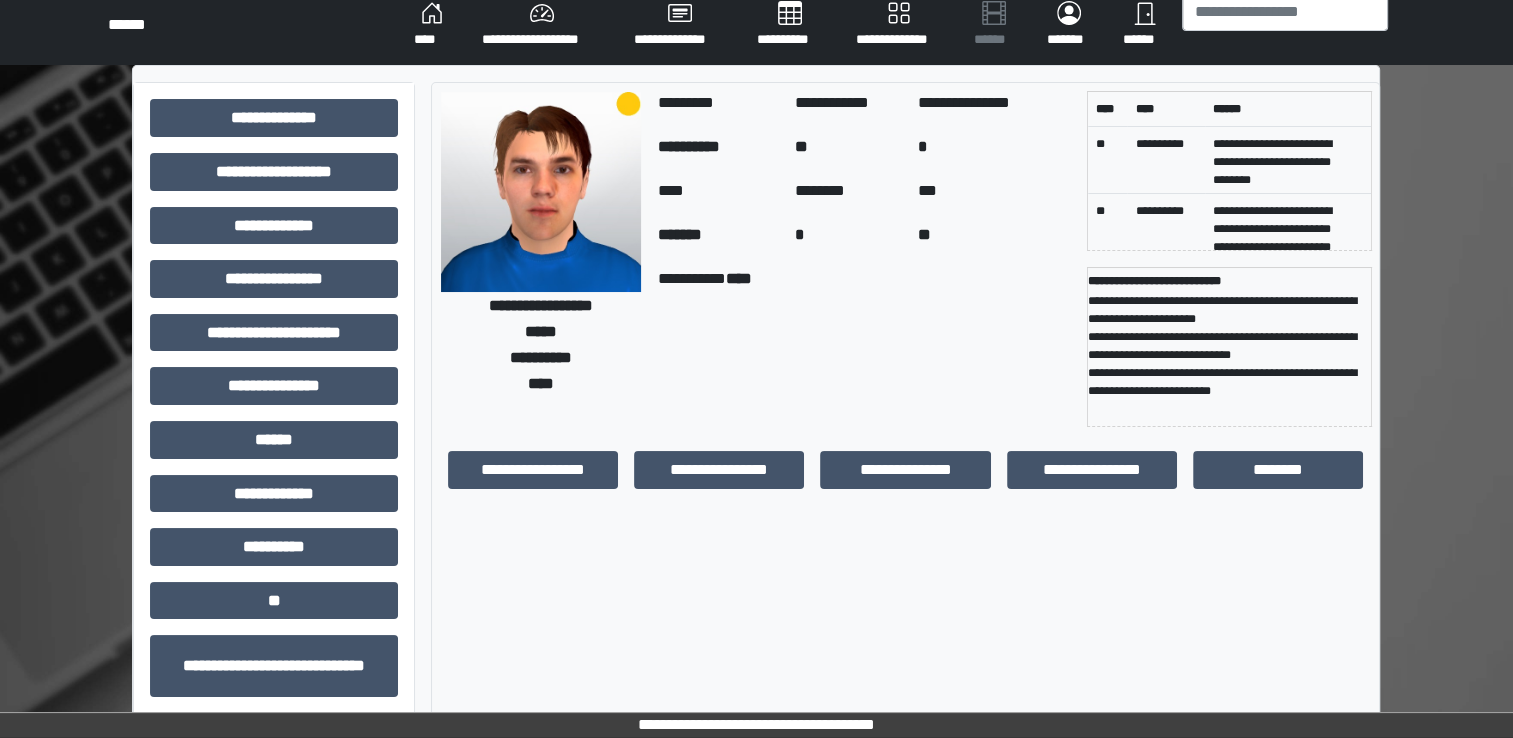 click on "****" at bounding box center (432, 25) 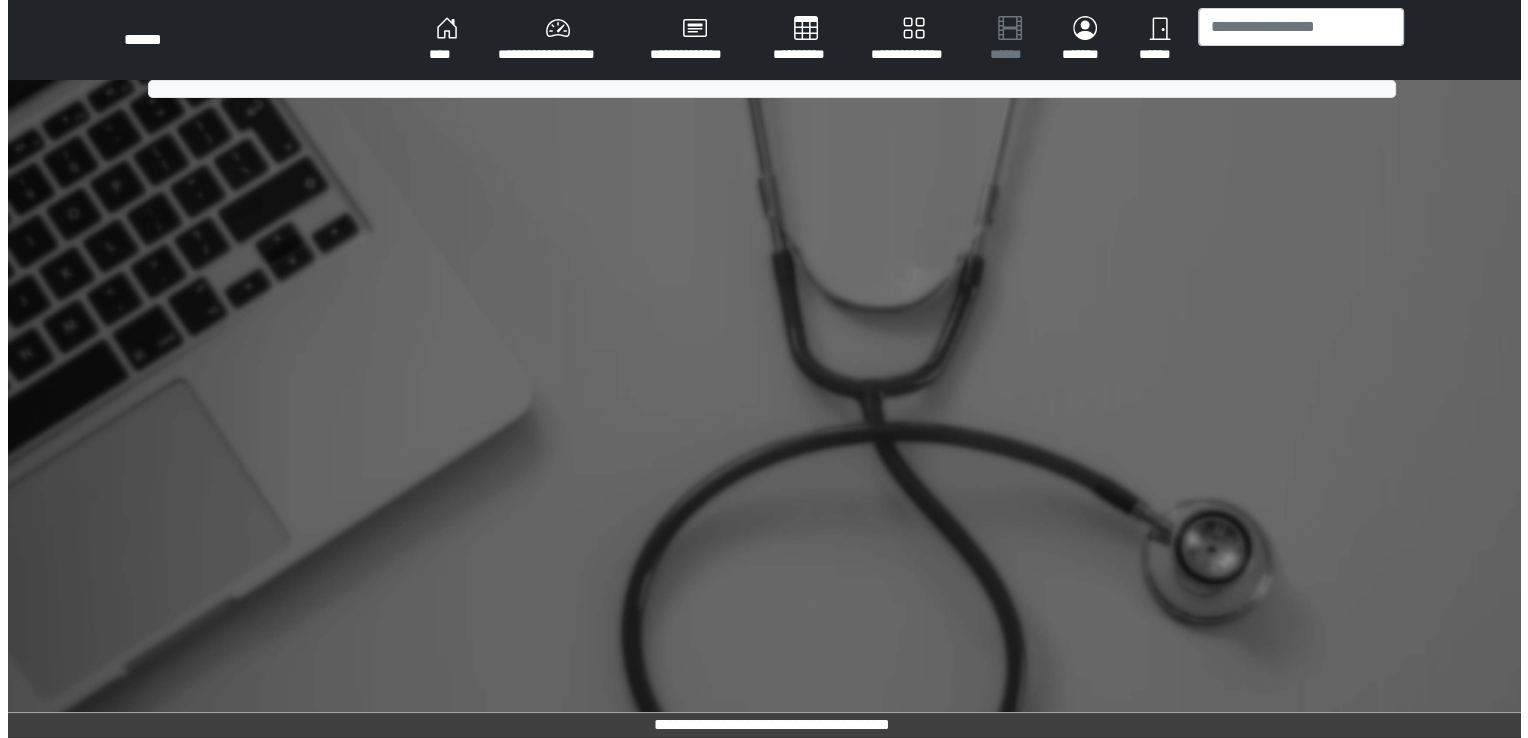 scroll, scrollTop: 0, scrollLeft: 0, axis: both 